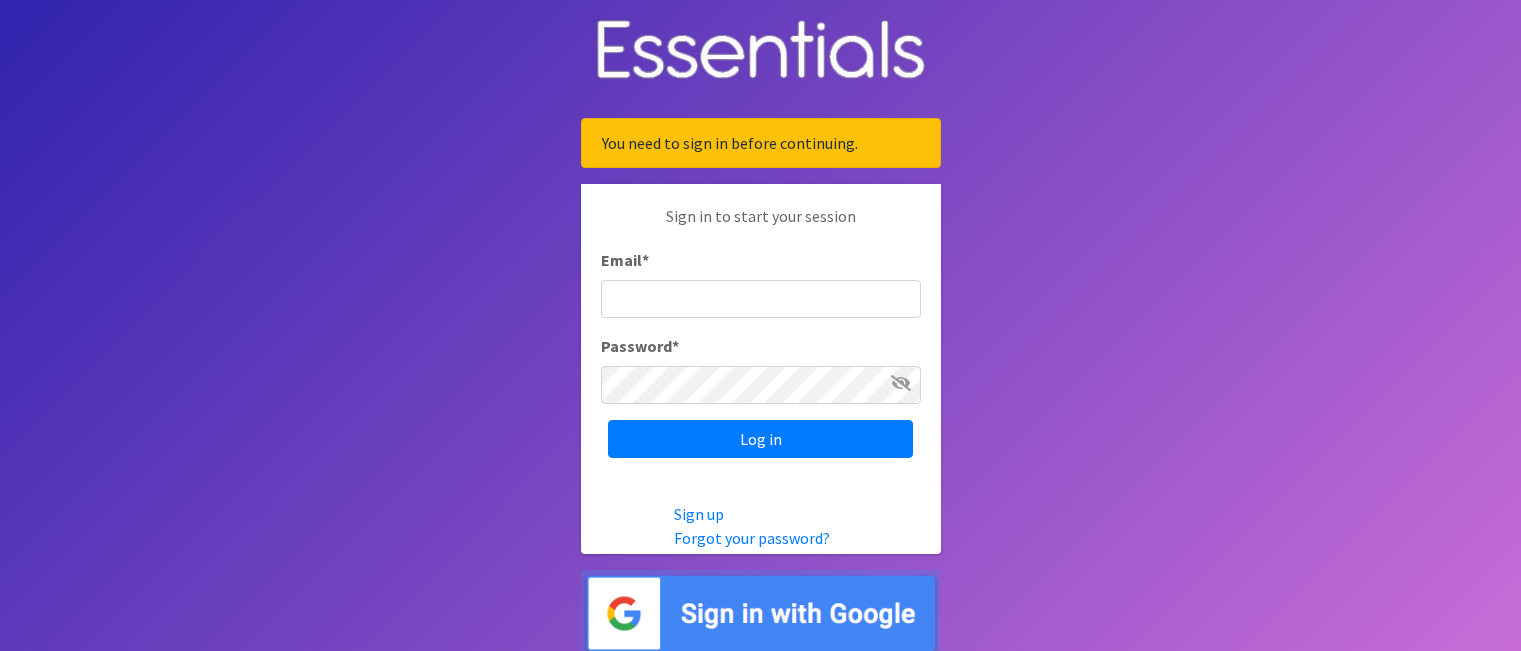 scroll, scrollTop: 0, scrollLeft: 0, axis: both 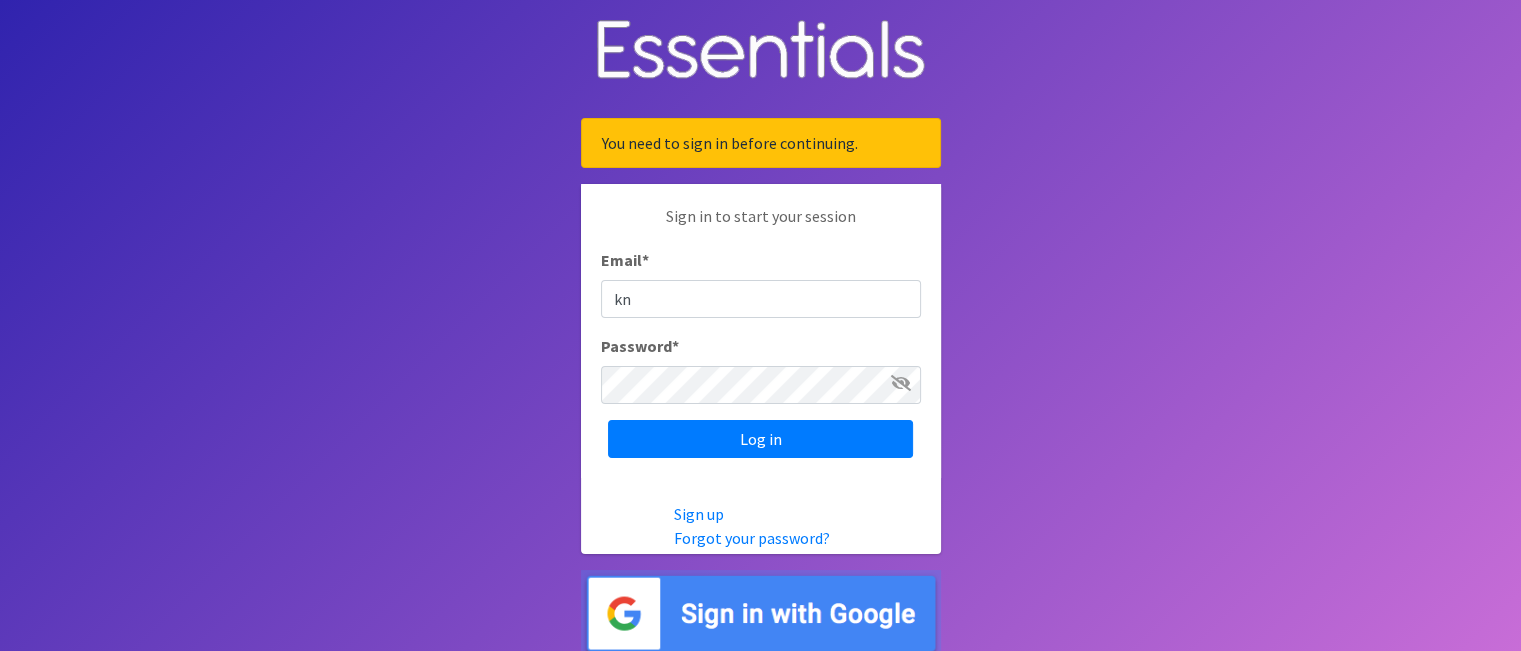 type on "[EMAIL_ADDRESS][DOMAIN_NAME]" 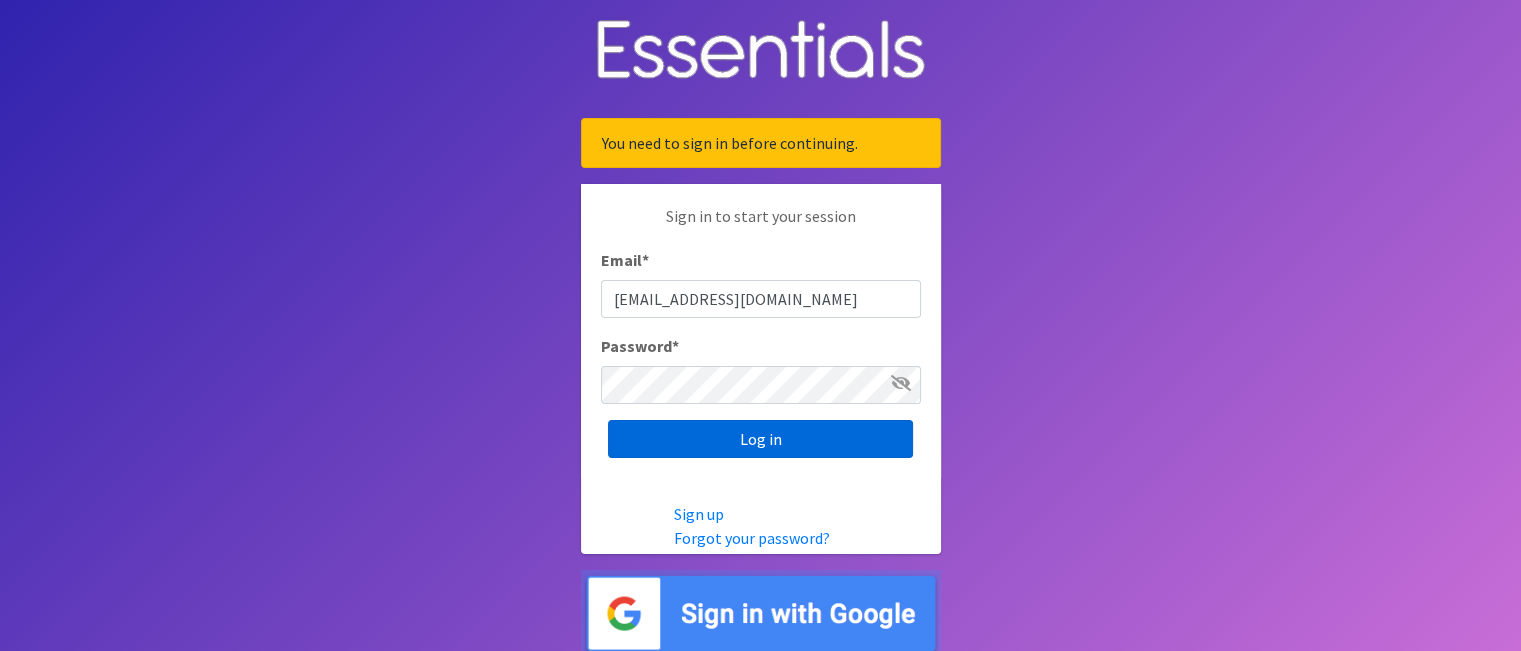 click on "Log in" at bounding box center (760, 439) 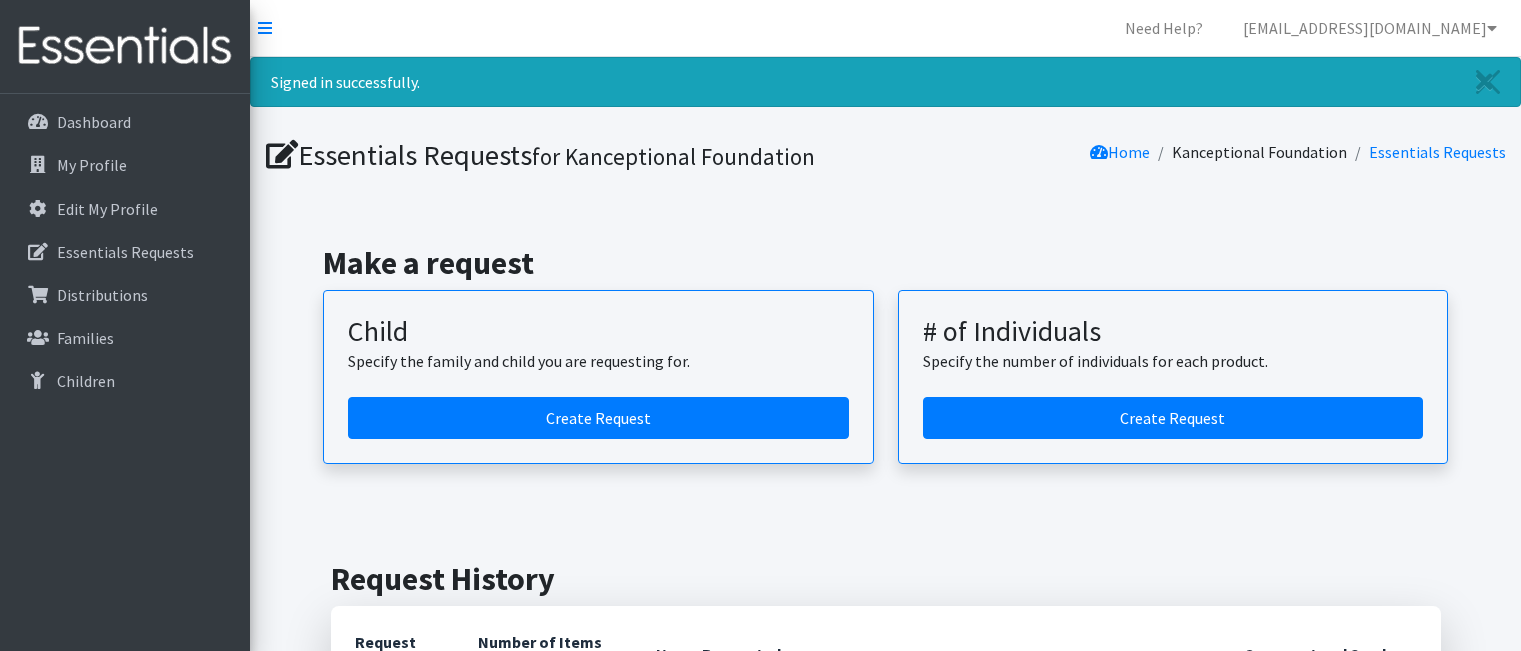 scroll, scrollTop: 0, scrollLeft: 0, axis: both 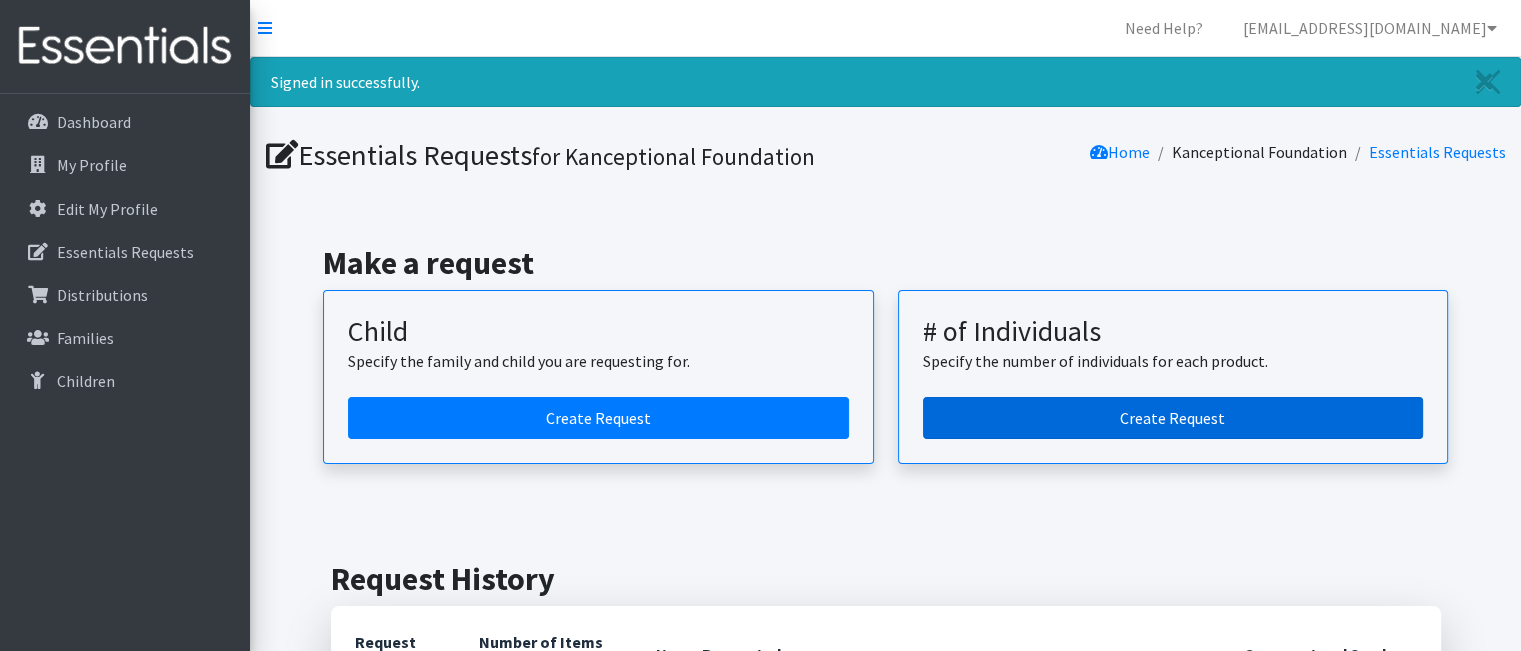 drag, startPoint x: 1159, startPoint y: 411, endPoint x: 1003, endPoint y: 411, distance: 156 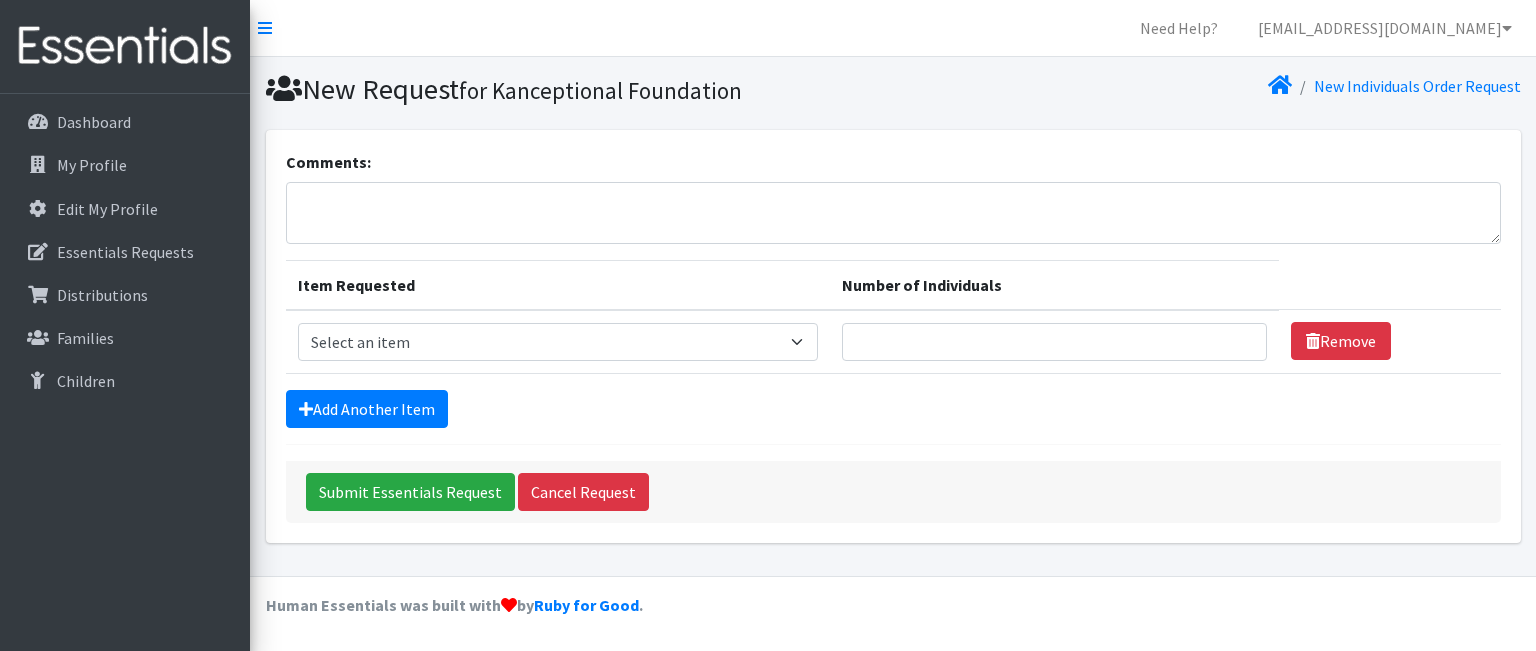 scroll, scrollTop: 0, scrollLeft: 0, axis: both 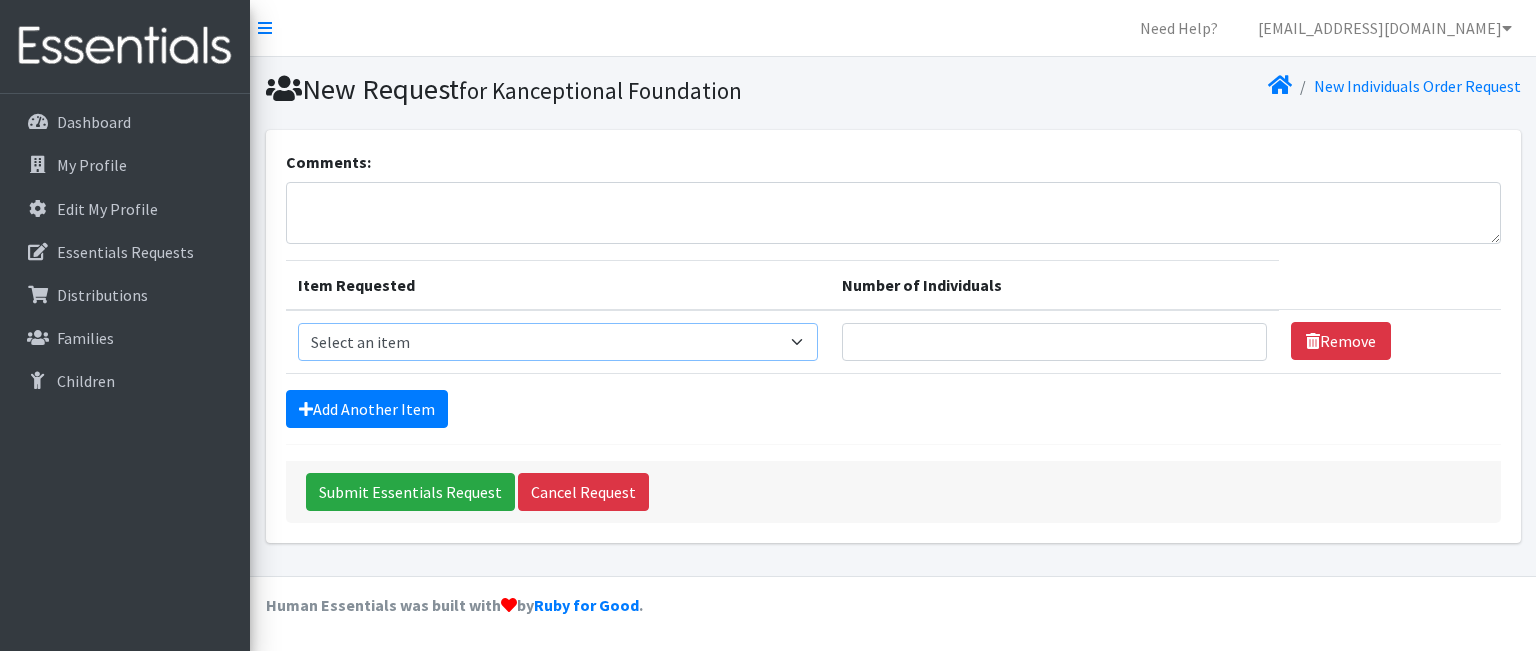 click on "Select an item
(Newborn)
(Preemie)
(Size 1)
(Size 2)
(Size 3)
(Size 4)
(Size 5)
(Size 6)
Adult Briefs (Medium/Large)
Adult Briefs (Small/Medium)
Adult Briefs (XXL)
Adult Briefs Men Large
Adult Briefs Men Small/Medium
Adult Briefs Men X-Large
Adult Briefs Women Large
Adult Briefs Women Medium
Adult Briefs Women Small/Medium
Adult Briefs Women X-Large
CHUX Bed Pads (Disposable)
Cloth Swim Diaper Large
Cloth Swim Diaper Medium
Cloth Swim Diaper One Size (12-35lb)
Cloth Swim Diaper Small
Cloth Swim Diaper XLarge
Cloth Trainer Kit 2T
Cloth Trainer Kit 3T
Cloth Trainer Kit 4T
Cloth Trainer Kit 5T
Disposable Inserts
Emergency Kit of 6 Cloth Diapers
Goodnights L/XL
Goodnights Large
Goodnights S/M
Goodnights Xlarge
Liners (Incontinence)
Liners (Menstrual)
Male Guards
Newborn Cloth Kit-7-12lb.
One Size Cloth Kit 12-35lb.
Pads (Menstrual)
Poise (Size 3)
Poise (Size 4)
Poise (Size 5)
Poise (Size 6)
Poise (Size 8)
Pull-Ups (2T-3T)" at bounding box center [558, 342] 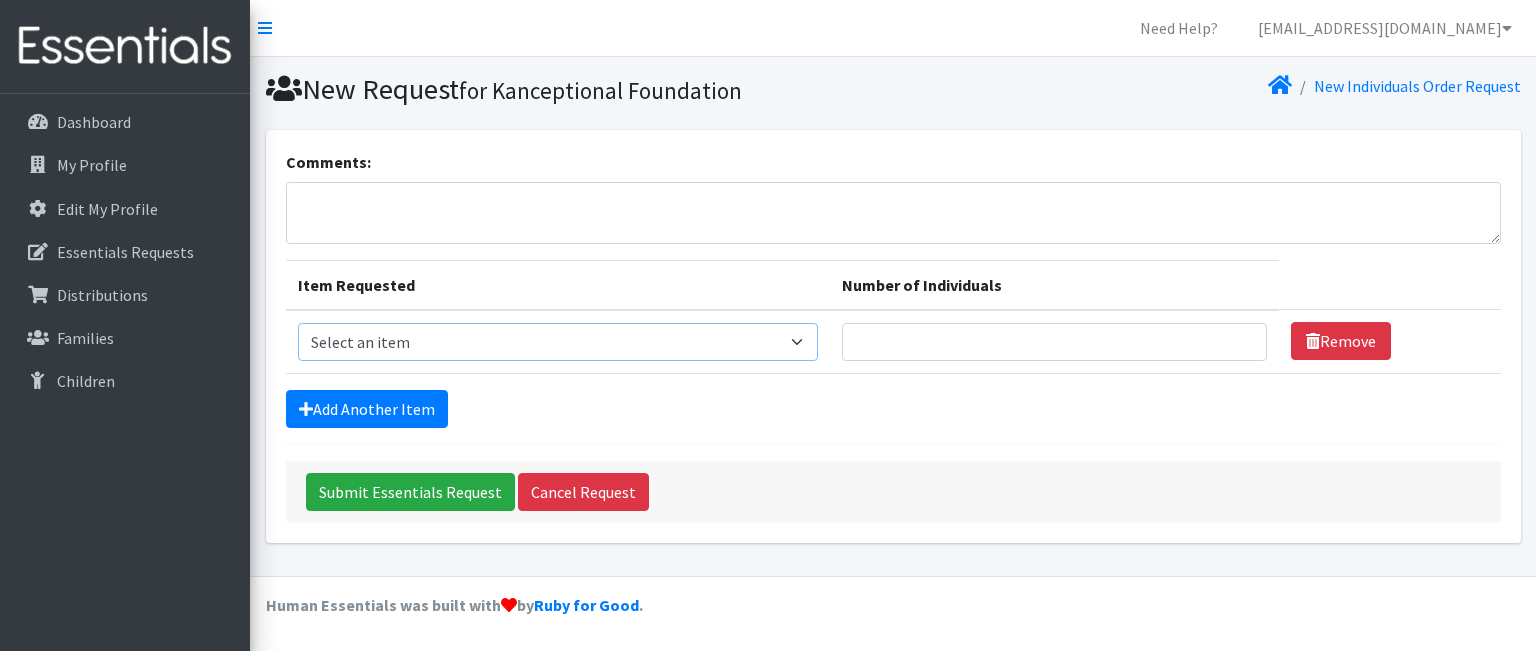 select on "14510" 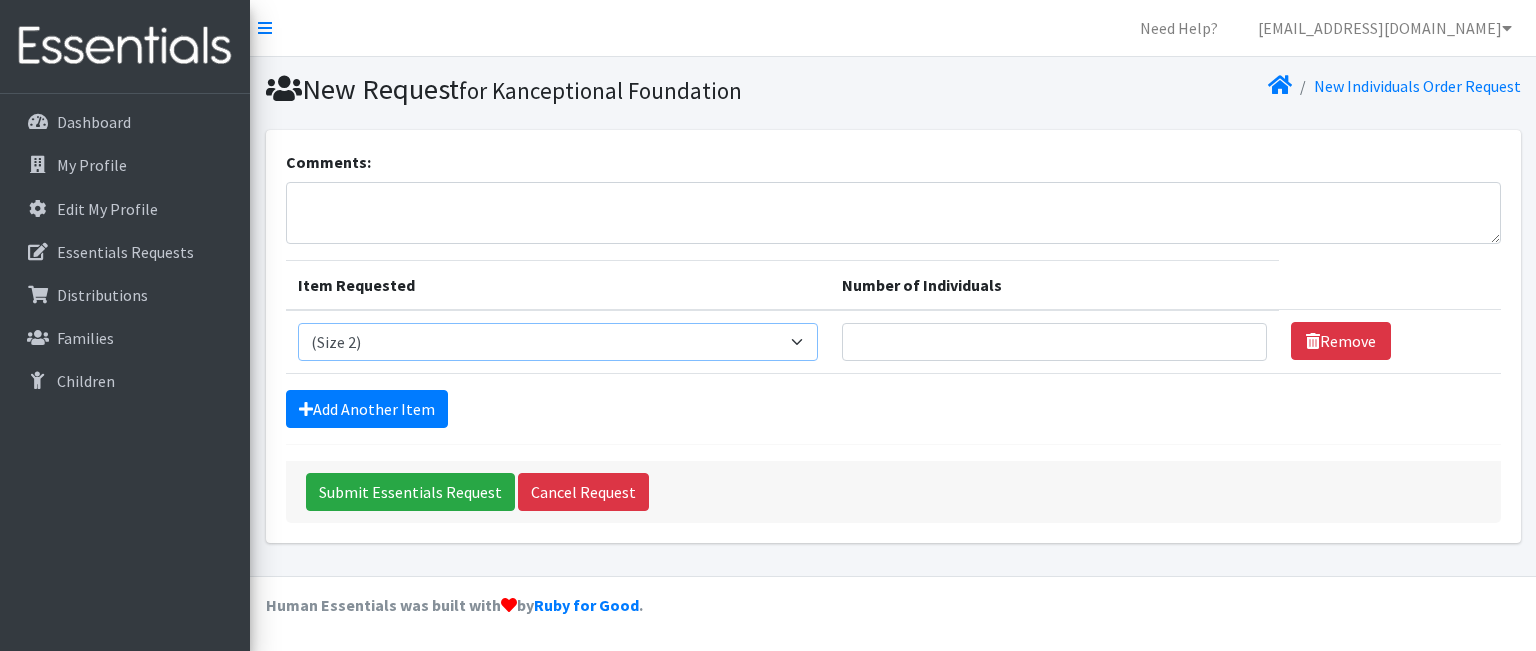 click on "Select an item
(Newborn)
(Preemie)
(Size 1)
(Size 2)
(Size 3)
(Size 4)
(Size 5)
(Size 6)
Adult Briefs (Medium/Large)
Adult Briefs (Small/Medium)
Adult Briefs (XXL)
Adult Briefs Men Large
Adult Briefs Men Small/Medium
Adult Briefs Men X-Large
Adult Briefs Women Large
Adult Briefs Women Medium
Adult Briefs Women Small/Medium
Adult Briefs Women X-Large
CHUX Bed Pads (Disposable)
Cloth Swim Diaper Large
Cloth Swim Diaper Medium
Cloth Swim Diaper One Size (12-35lb)
Cloth Swim Diaper Small
Cloth Swim Diaper XLarge
Cloth Trainer Kit 2T
Cloth Trainer Kit 3T
Cloth Trainer Kit 4T
Cloth Trainer Kit 5T
Disposable Inserts
Emergency Kit of 6 Cloth Diapers
Goodnights L/XL
Goodnights Large
Goodnights S/M
Goodnights Xlarge
Liners (Incontinence)
Liners (Menstrual)
Male Guards
Newborn Cloth Kit-7-12lb.
One Size Cloth Kit 12-35lb.
Pads (Menstrual)
Poise (Size 3)
Poise (Size 4)
Poise (Size 5)
Poise (Size 6)
Poise (Size 8)
Pull-Ups (2T-3T)" at bounding box center [558, 342] 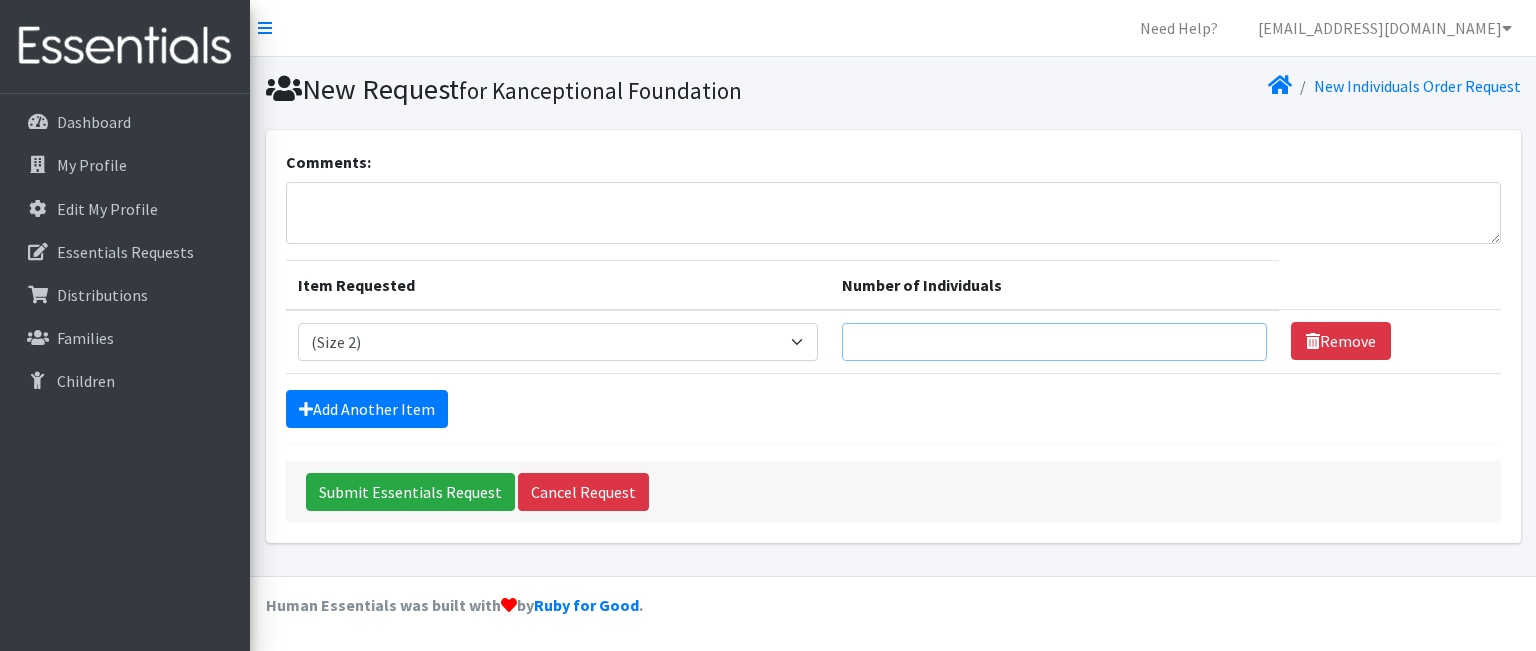 click on "Number of Individuals" at bounding box center [1054, 342] 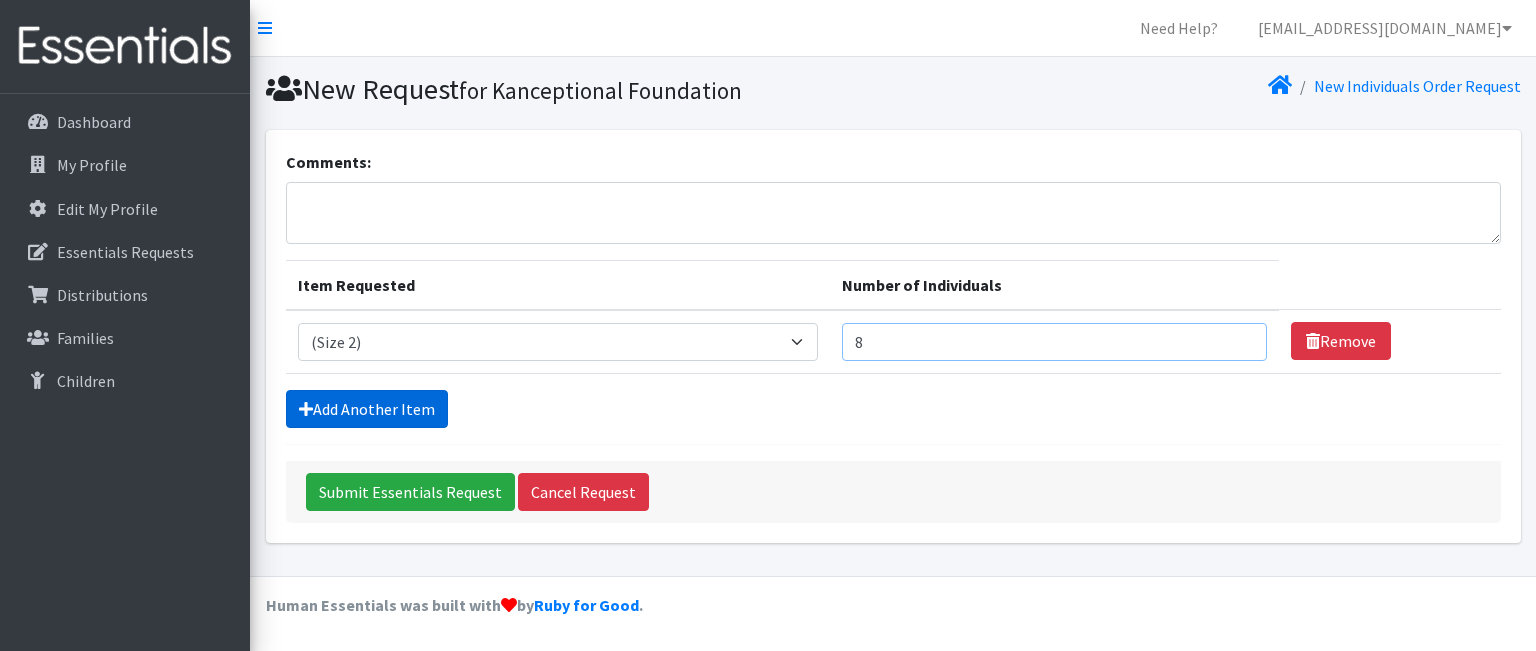 type on "8" 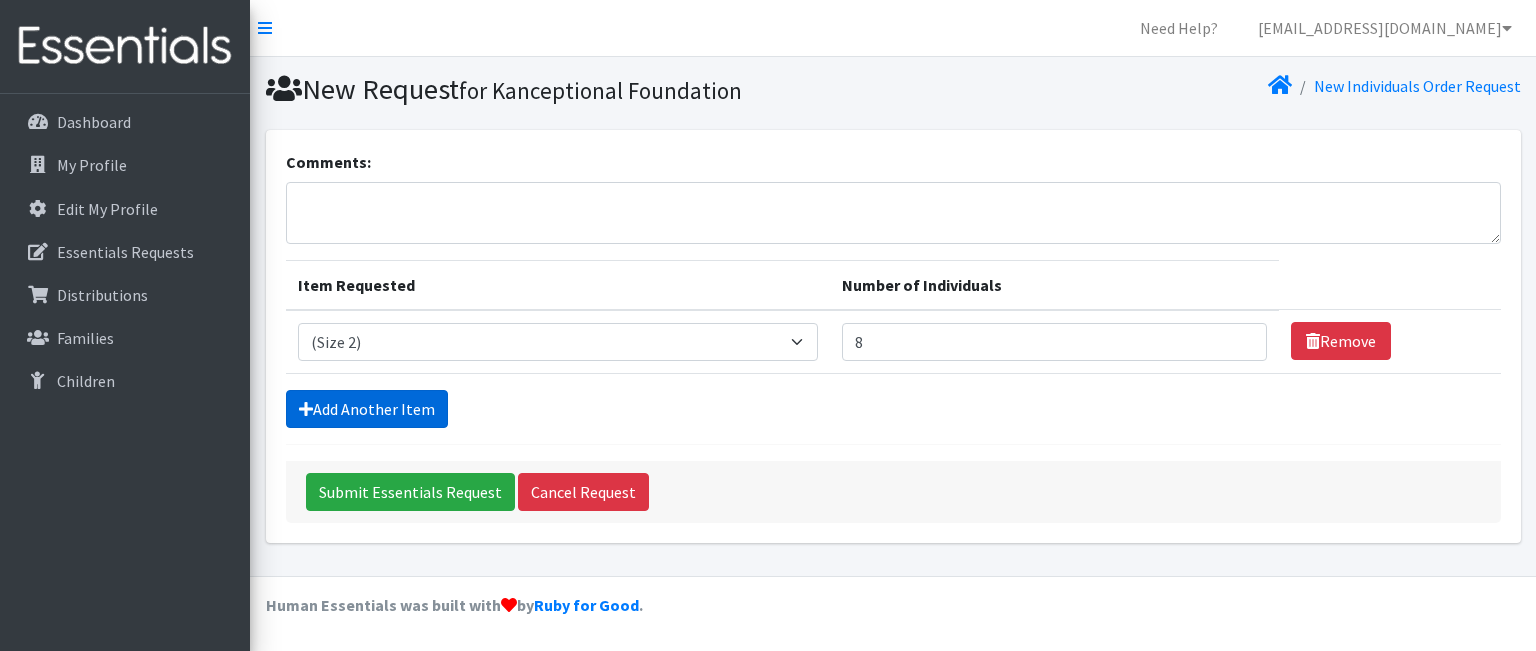 click on "Add Another Item" at bounding box center (367, 409) 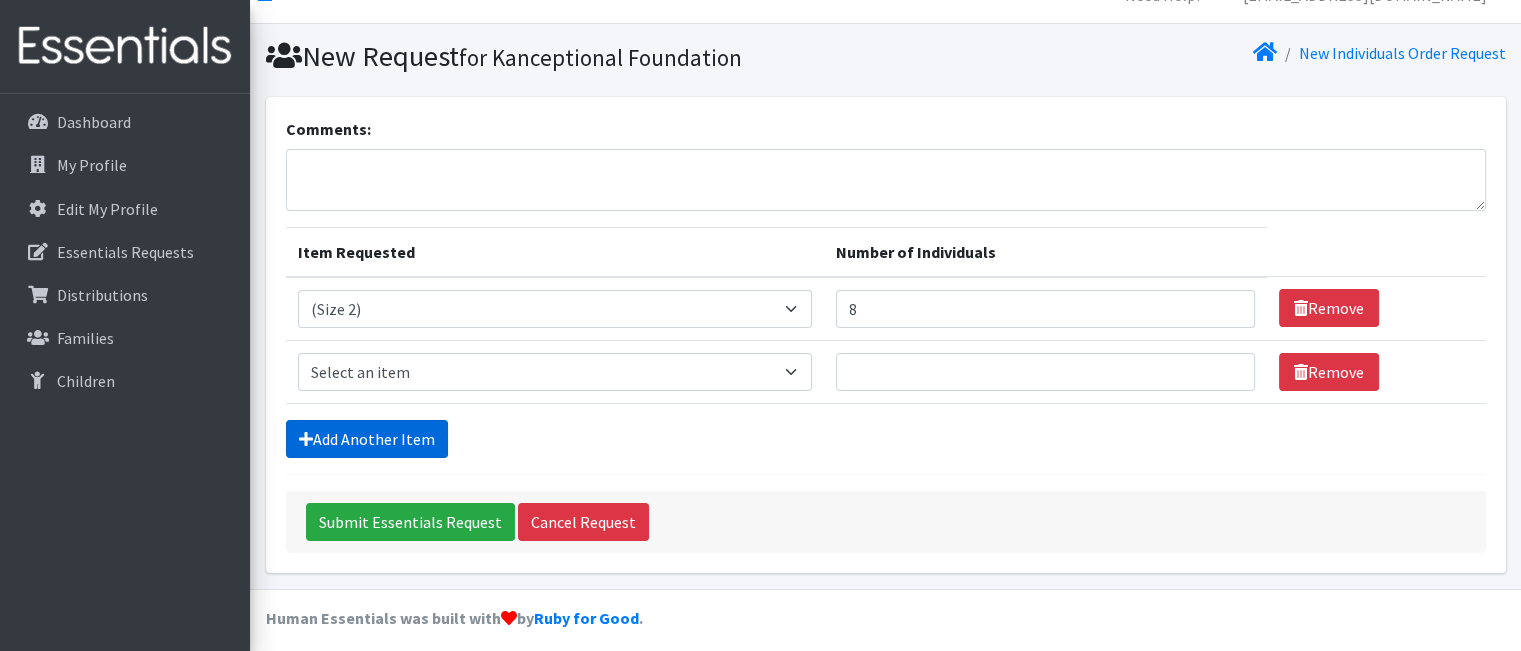 scroll, scrollTop: 43, scrollLeft: 0, axis: vertical 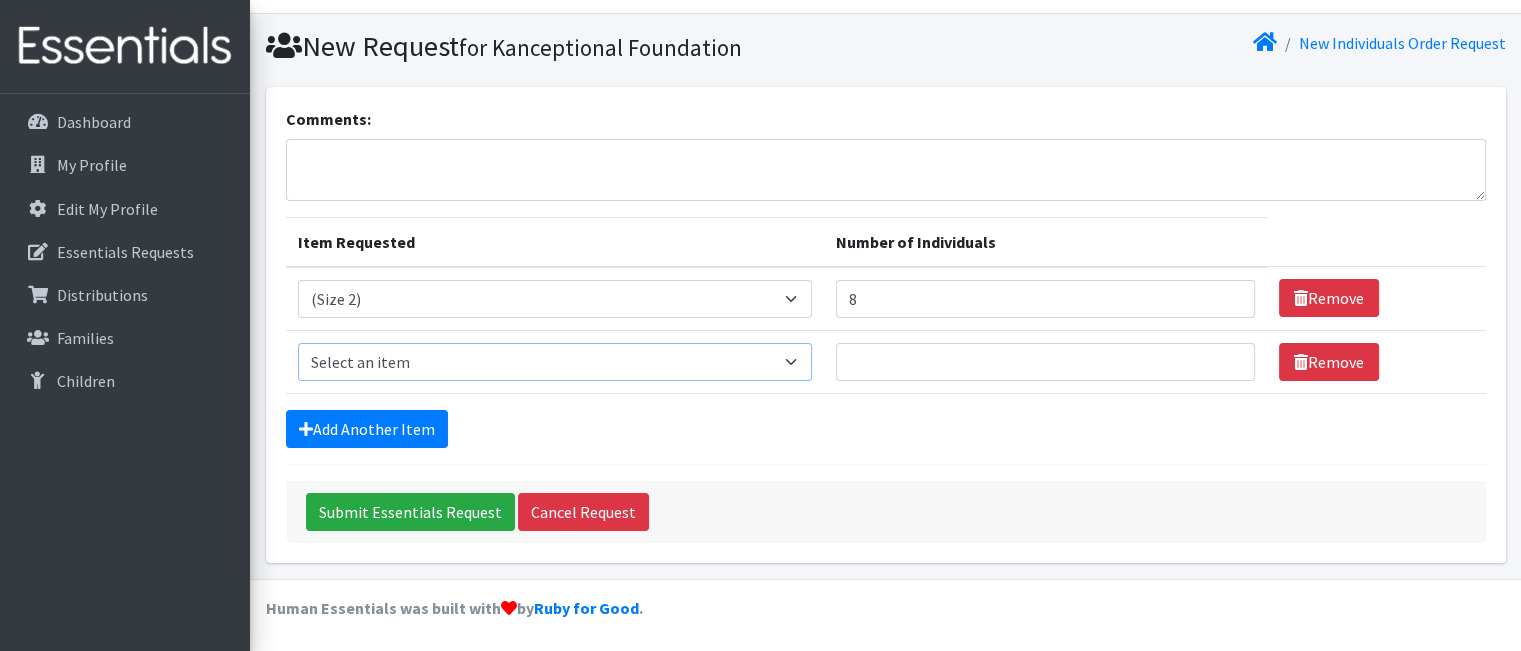 click on "Select an item
(Newborn)
(Preemie)
(Size 1)
(Size 2)
(Size 3)
(Size 4)
(Size 5)
(Size 6)
Adult Briefs (Medium/Large)
Adult Briefs (Small/Medium)
Adult Briefs (XXL)
Adult Briefs Men Large
Adult Briefs Men Small/Medium
Adult Briefs Men X-Large
Adult Briefs Women Large
Adult Briefs Women Medium
Adult Briefs Women Small/Medium
Adult Briefs Women X-Large
CHUX Bed Pads (Disposable)
Cloth Swim Diaper Large
Cloth Swim Diaper Medium
Cloth Swim Diaper One Size (12-35lb)
Cloth Swim Diaper Small
Cloth Swim Diaper XLarge
Cloth Trainer Kit 2T
Cloth Trainer Kit 3T
Cloth Trainer Kit 4T
Cloth Trainer Kit 5T
Disposable Inserts
Emergency Kit of 6 Cloth Diapers
Goodnights L/XL
Goodnights Large
Goodnights S/M
Goodnights Xlarge
Liners (Incontinence)
Liners (Menstrual)
Male Guards
Newborn Cloth Kit-7-12lb.
One Size Cloth Kit 12-35lb.
Pads (Menstrual)
Poise (Size 3)
Poise (Size 4)
Poise (Size 5)
Poise (Size 6)
Poise (Size 8)
Pull-Ups (2T-3T)" at bounding box center (555, 362) 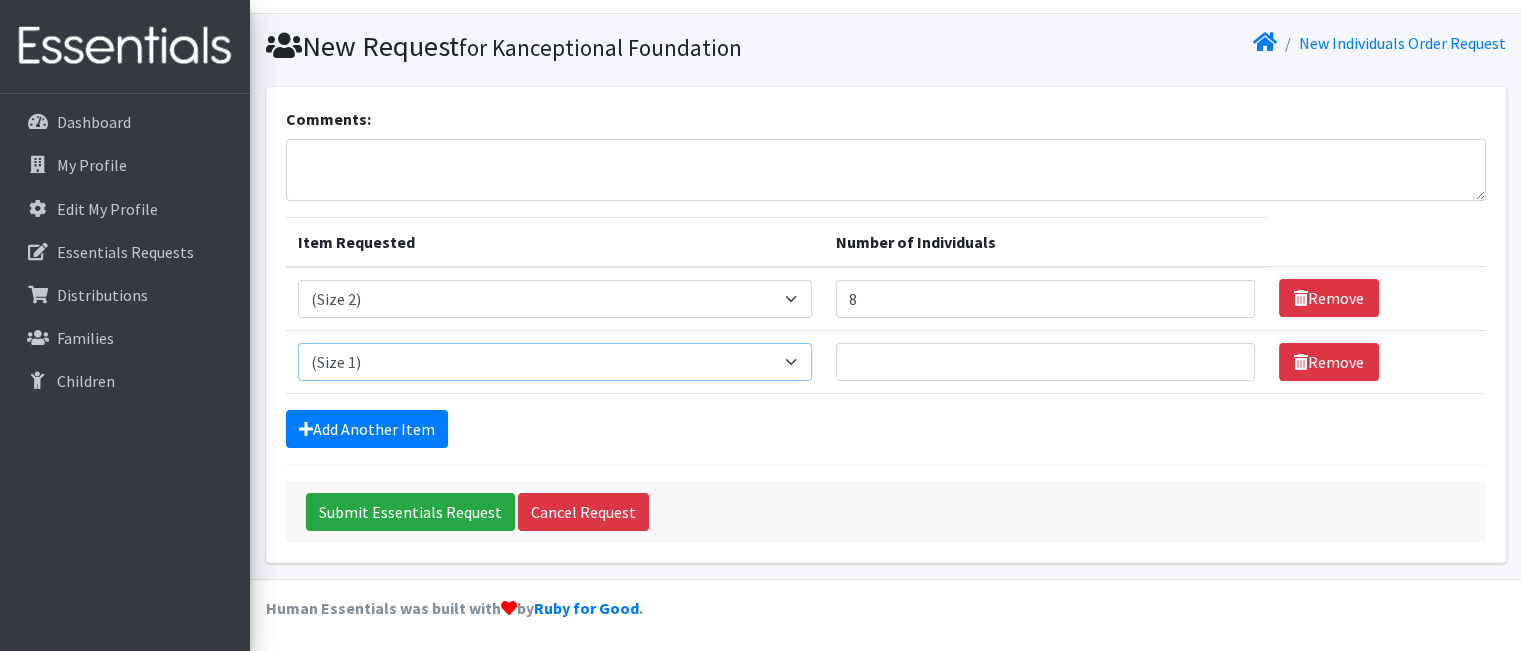 click on "Select an item
(Newborn)
(Preemie)
(Size 1)
(Size 2)
(Size 3)
(Size 4)
(Size 5)
(Size 6)
Adult Briefs (Medium/Large)
Adult Briefs (Small/Medium)
Adult Briefs (XXL)
Adult Briefs Men Large
Adult Briefs Men Small/Medium
Adult Briefs Men X-Large
Adult Briefs Women Large
Adult Briefs Women Medium
Adult Briefs Women Small/Medium
Adult Briefs Women X-Large
CHUX Bed Pads (Disposable)
Cloth Swim Diaper Large
Cloth Swim Diaper Medium
Cloth Swim Diaper One Size (12-35lb)
Cloth Swim Diaper Small
Cloth Swim Diaper XLarge
Cloth Trainer Kit 2T
Cloth Trainer Kit 3T
Cloth Trainer Kit 4T
Cloth Trainer Kit 5T
Disposable Inserts
Emergency Kit of 6 Cloth Diapers
Goodnights L/XL
Goodnights Large
Goodnights S/M
Goodnights Xlarge
Liners (Incontinence)
Liners (Menstrual)
Male Guards
Newborn Cloth Kit-7-12lb.
One Size Cloth Kit 12-35lb.
Pads (Menstrual)
Poise (Size 3)
Poise (Size 4)
Poise (Size 5)
Poise (Size 6)
Poise (Size 8)
Pull-Ups (2T-3T)" at bounding box center [555, 362] 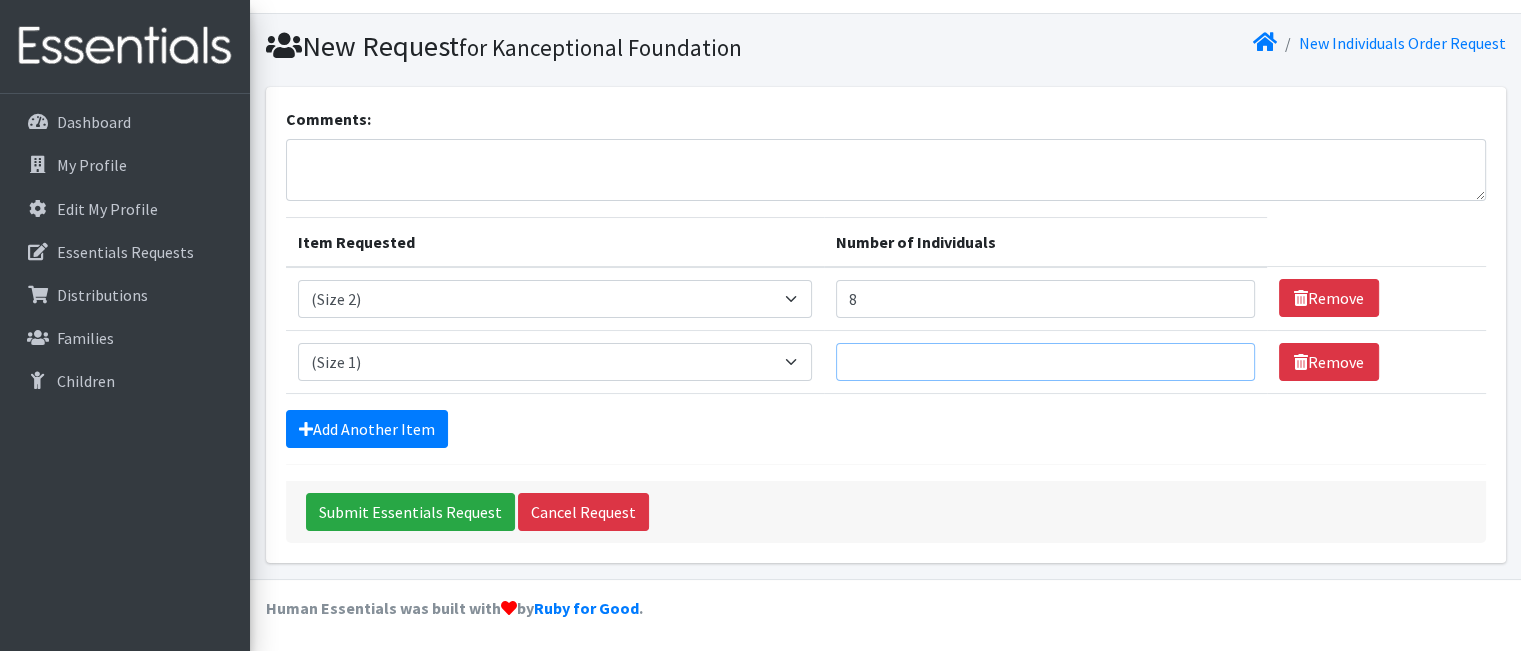 click on "Number of Individuals" at bounding box center (1045, 362) 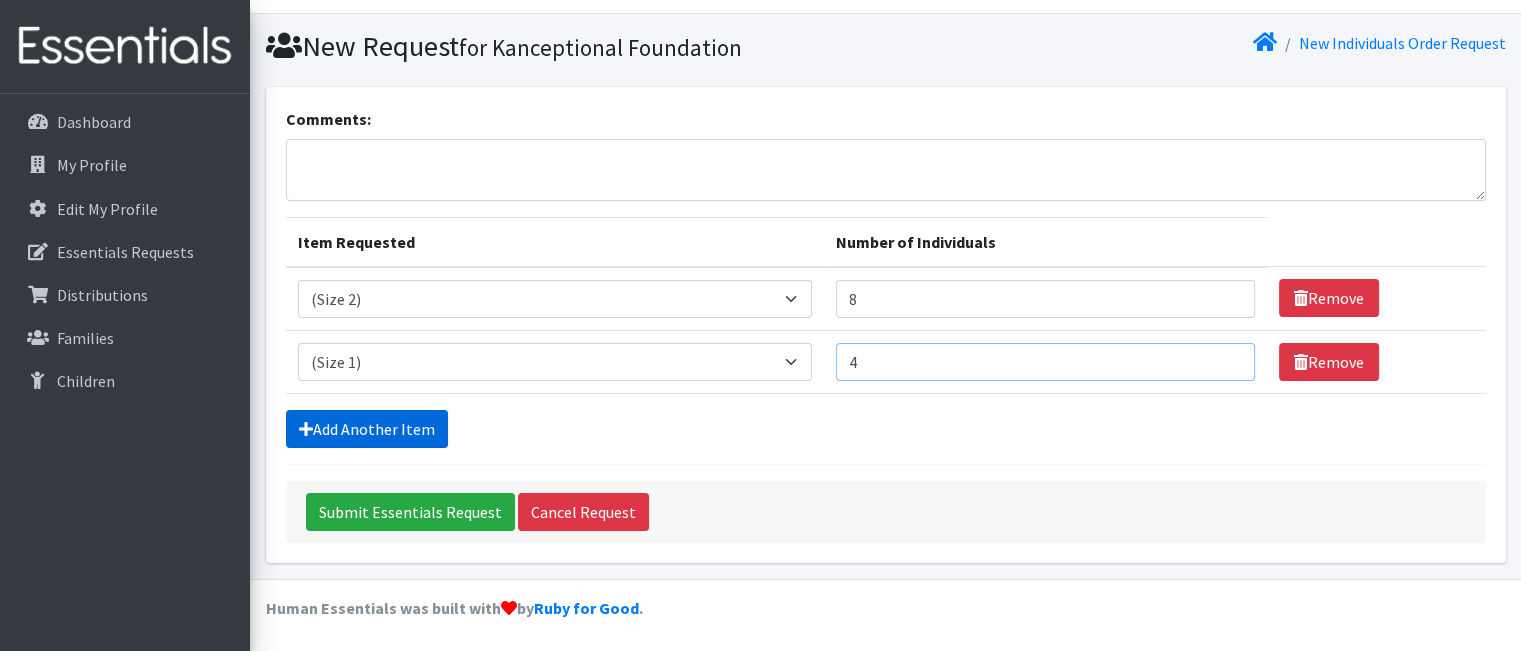 type on "4" 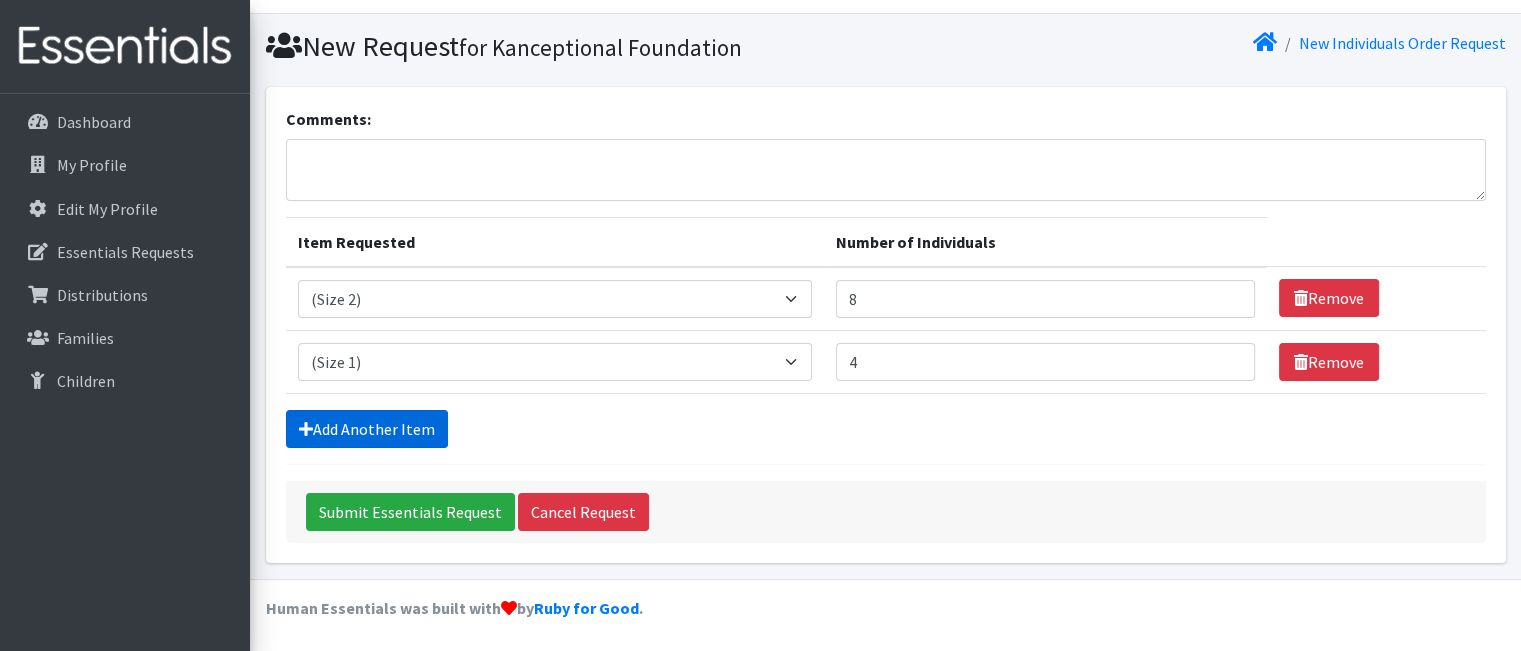 click on "Add Another Item" at bounding box center (367, 429) 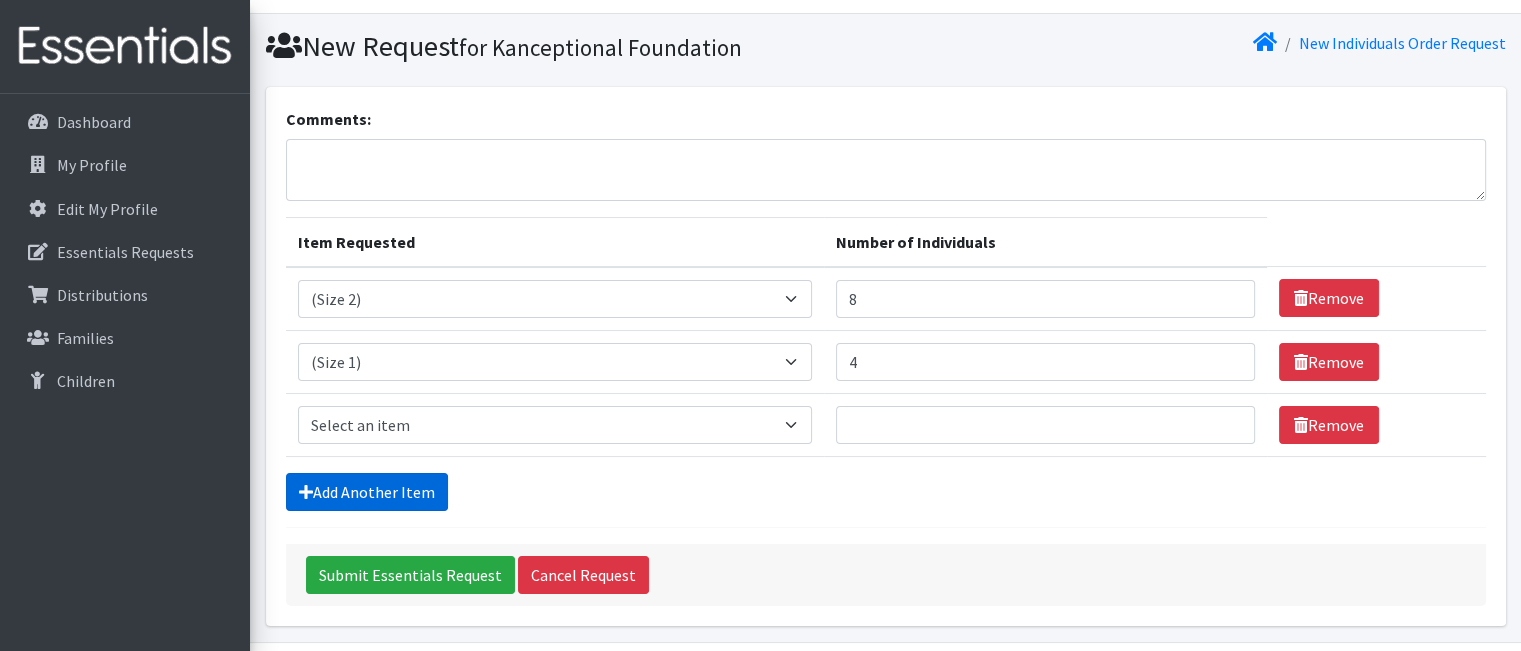 scroll, scrollTop: 105, scrollLeft: 0, axis: vertical 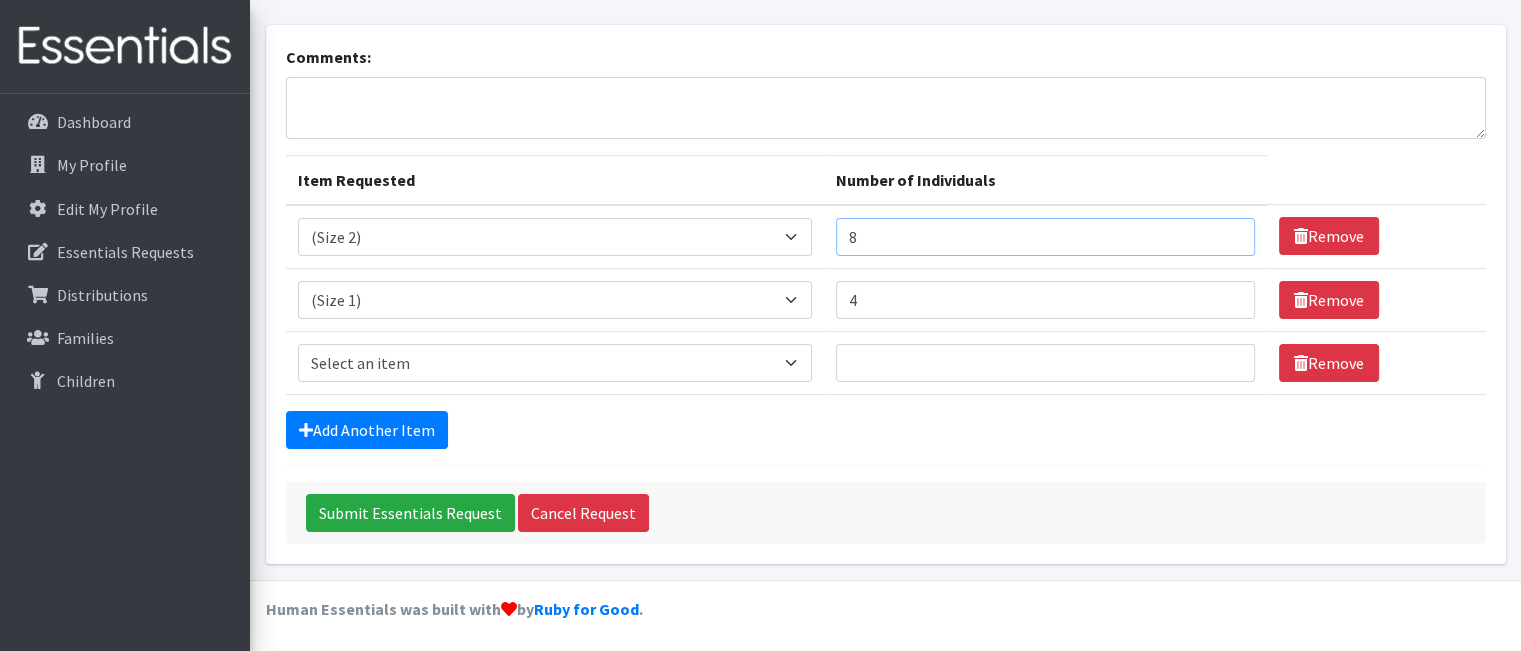 click on "8" at bounding box center (1045, 237) 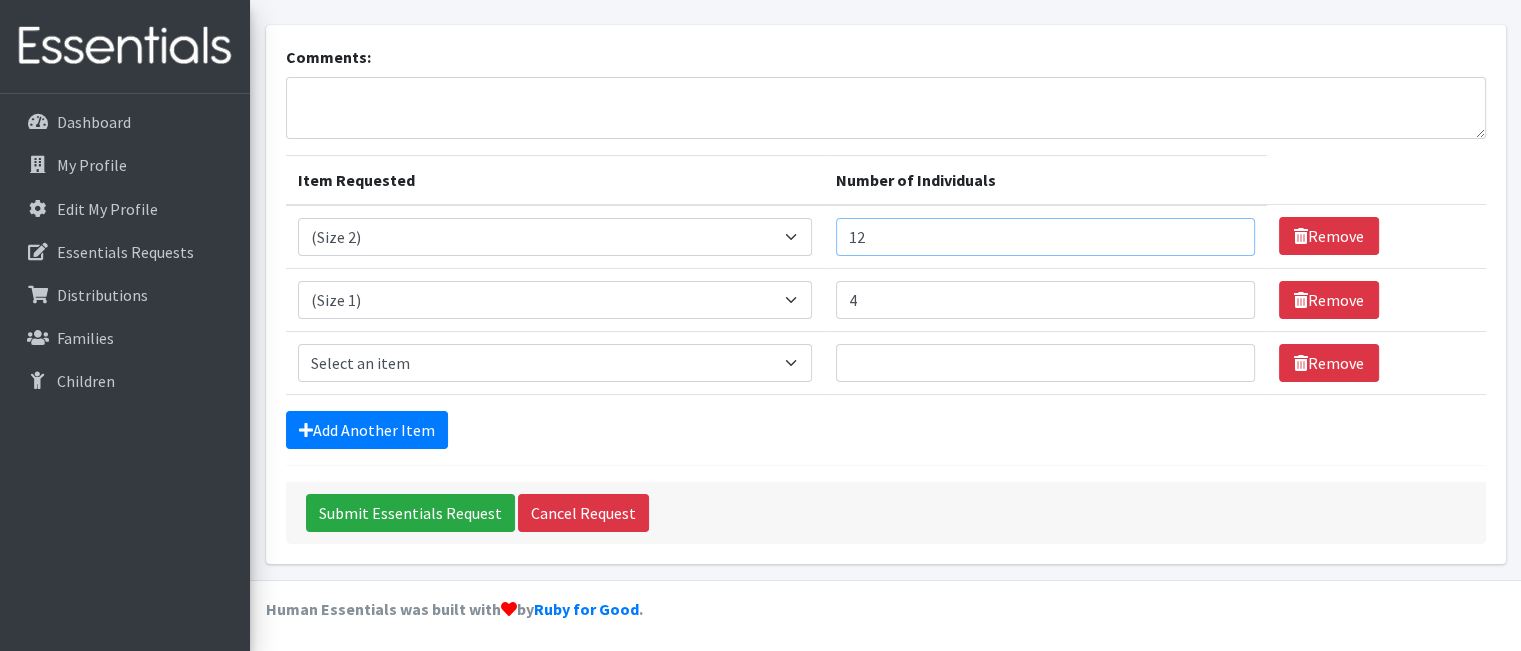 type on "12" 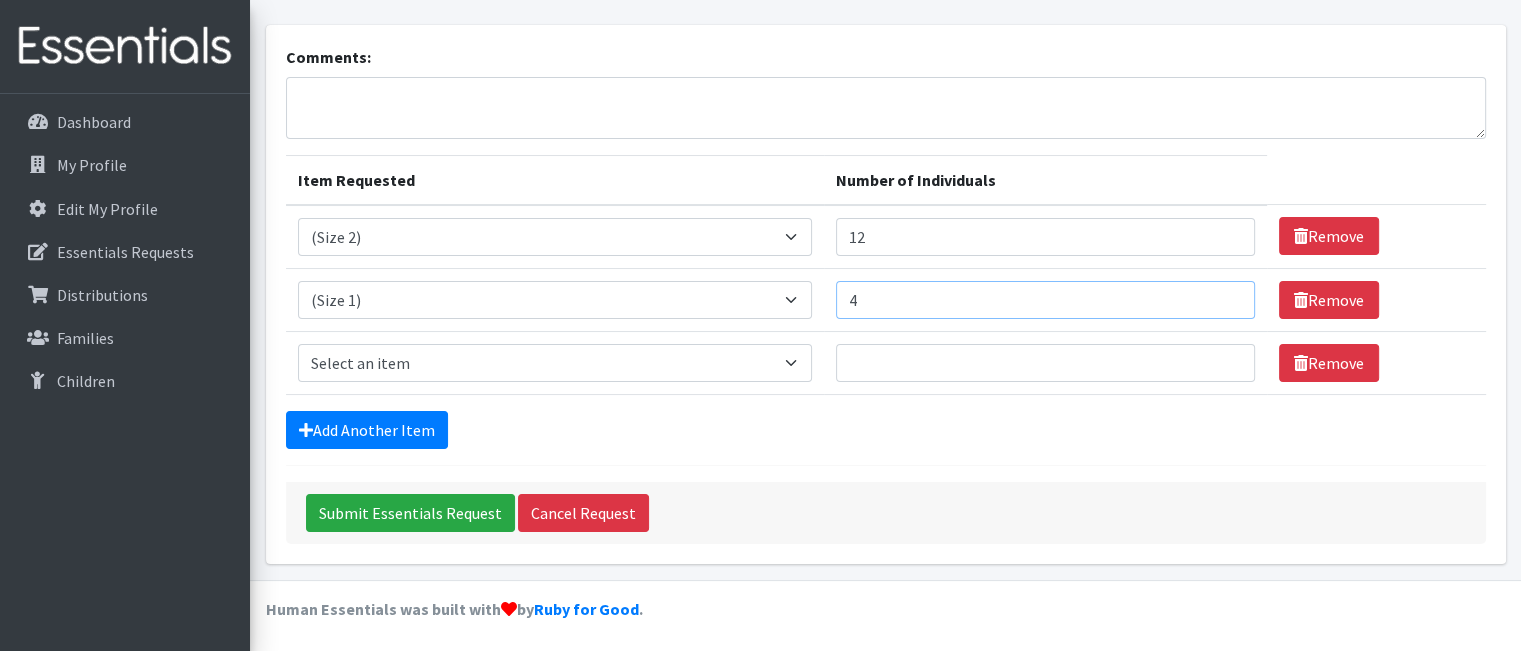 drag, startPoint x: 790, startPoint y: 363, endPoint x: 1115, endPoint y: 304, distance: 330.31198 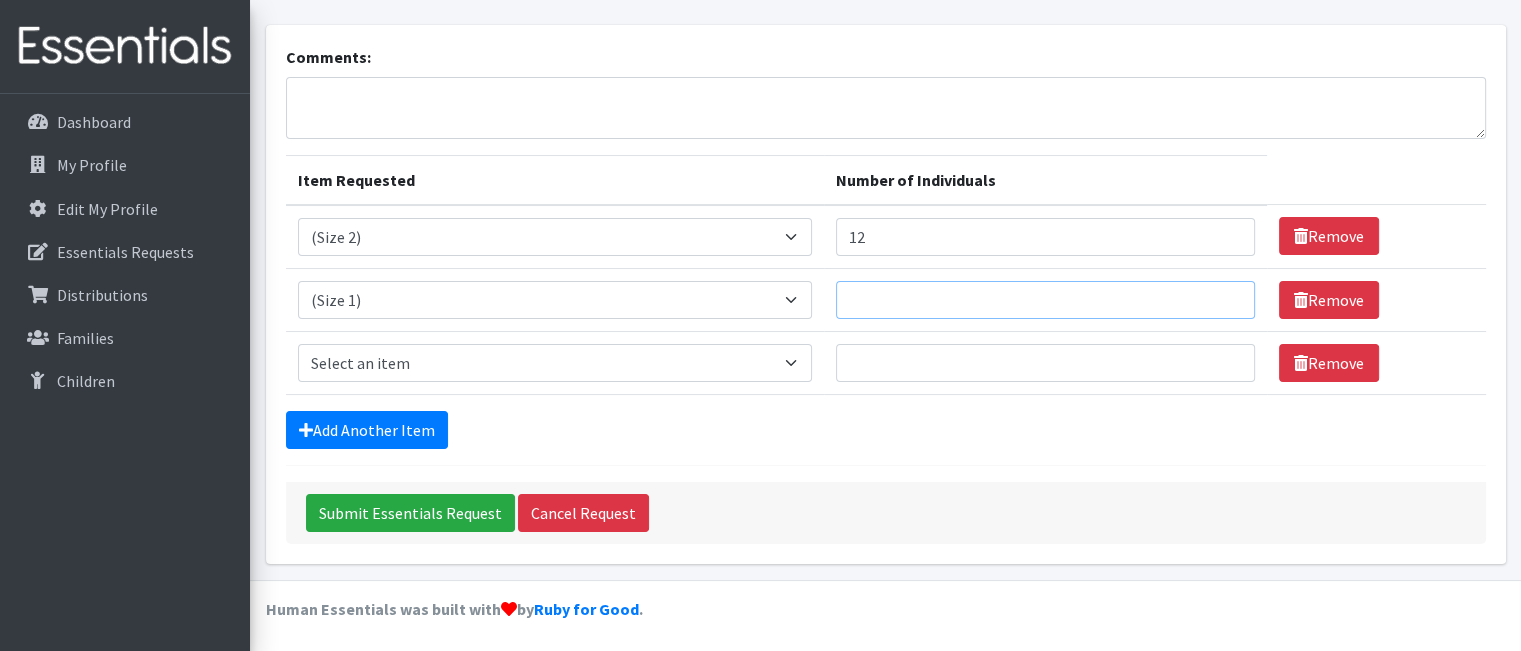 type on "5" 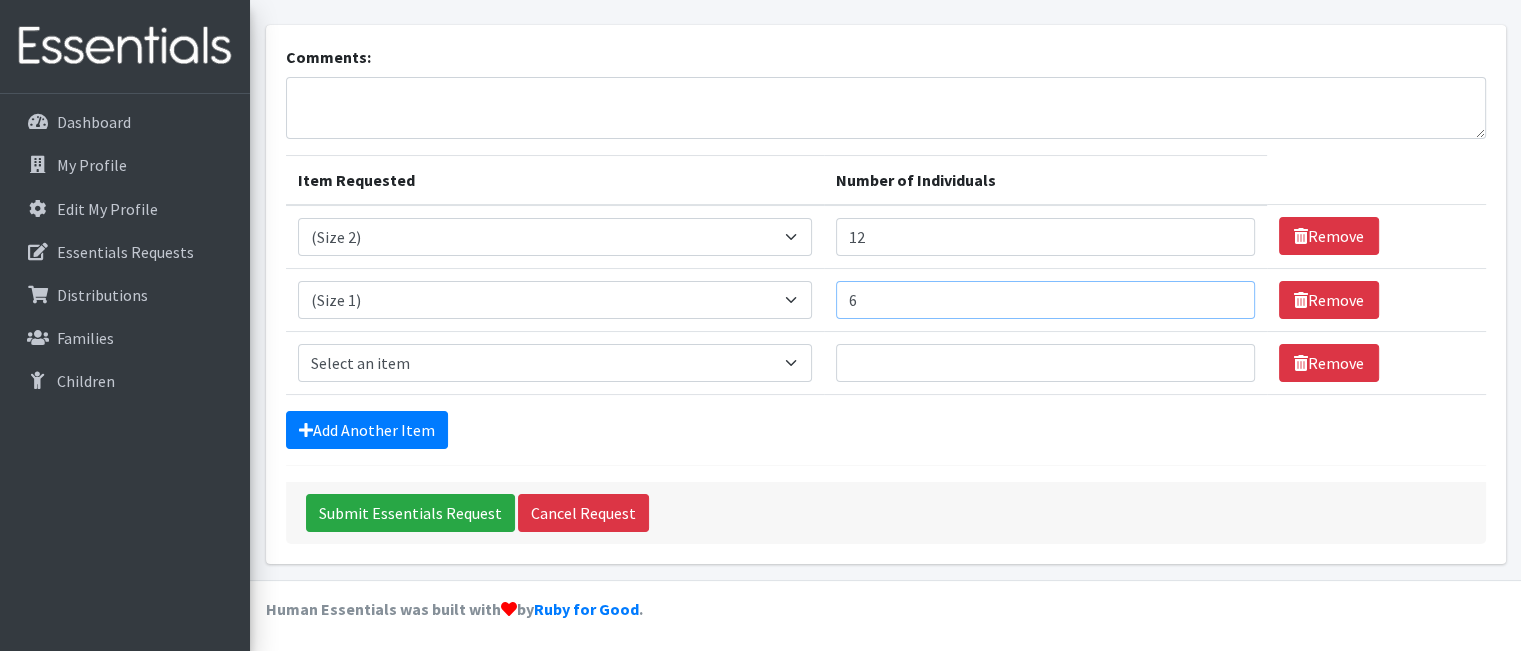 type on "6" 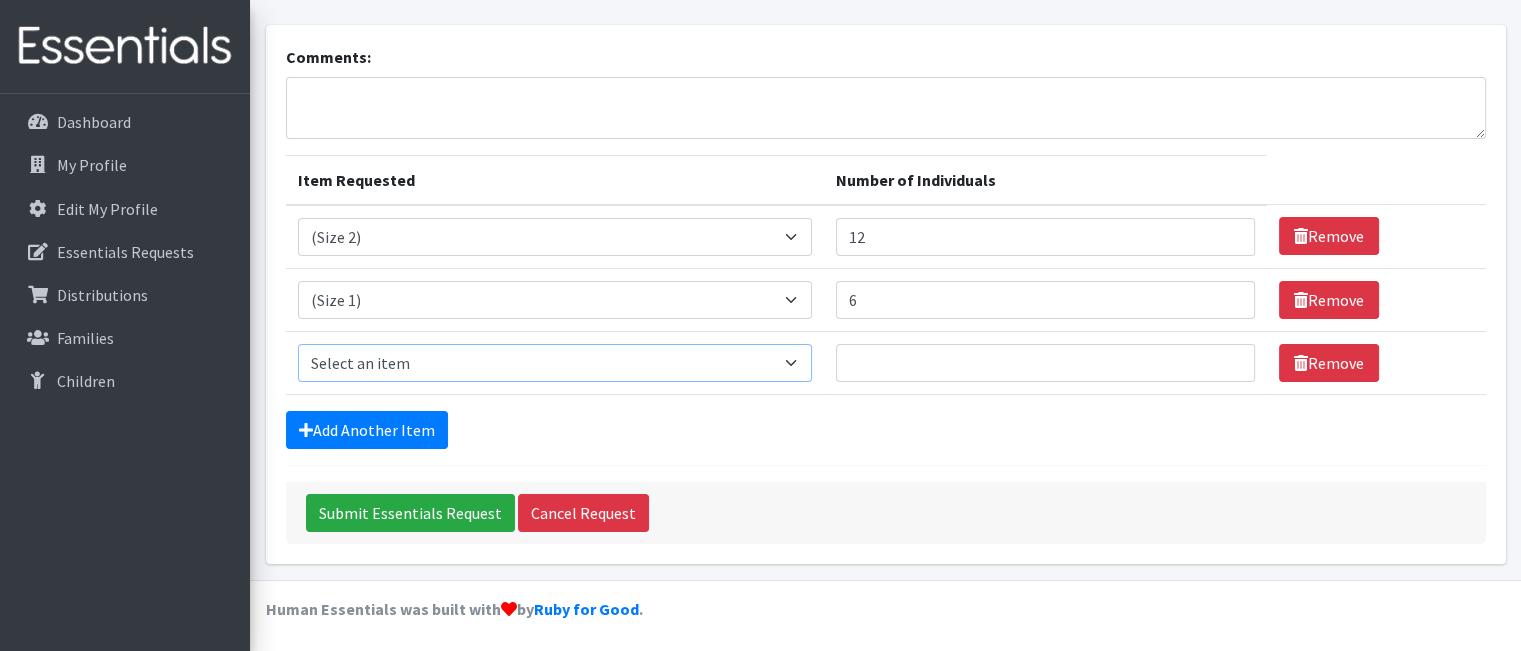 click on "Select an item
(Newborn)
(Preemie)
(Size 1)
(Size 2)
(Size 3)
(Size 4)
(Size 5)
(Size 6)
Adult Briefs (Medium/Large)
Adult Briefs (Small/Medium)
Adult Briefs (XXL)
Adult Briefs Men Large
Adult Briefs Men Small/Medium
Adult Briefs Men X-Large
Adult Briefs Women Large
Adult Briefs Women Medium
Adult Briefs Women Small/Medium
Adult Briefs Women X-Large
CHUX Bed Pads (Disposable)
Cloth Swim Diaper Large
Cloth Swim Diaper Medium
Cloth Swim Diaper One Size (12-35lb)
Cloth Swim Diaper Small
Cloth Swim Diaper XLarge
Cloth Trainer Kit 2T
Cloth Trainer Kit 3T
Cloth Trainer Kit 4T
Cloth Trainer Kit 5T
Disposable Inserts
Emergency Kit of 6 Cloth Diapers
Goodnights L/XL
Goodnights Large
Goodnights S/M
Goodnights Xlarge
Liners (Incontinence)
Liners (Menstrual)
Male Guards
Newborn Cloth Kit-7-12lb.
One Size Cloth Kit 12-35lb.
Pads (Menstrual)
Poise (Size 3)
Poise (Size 4)
Poise (Size 5)
Poise (Size 6)
Poise (Size 8)
Pull-Ups (2T-3T)" at bounding box center (555, 363) 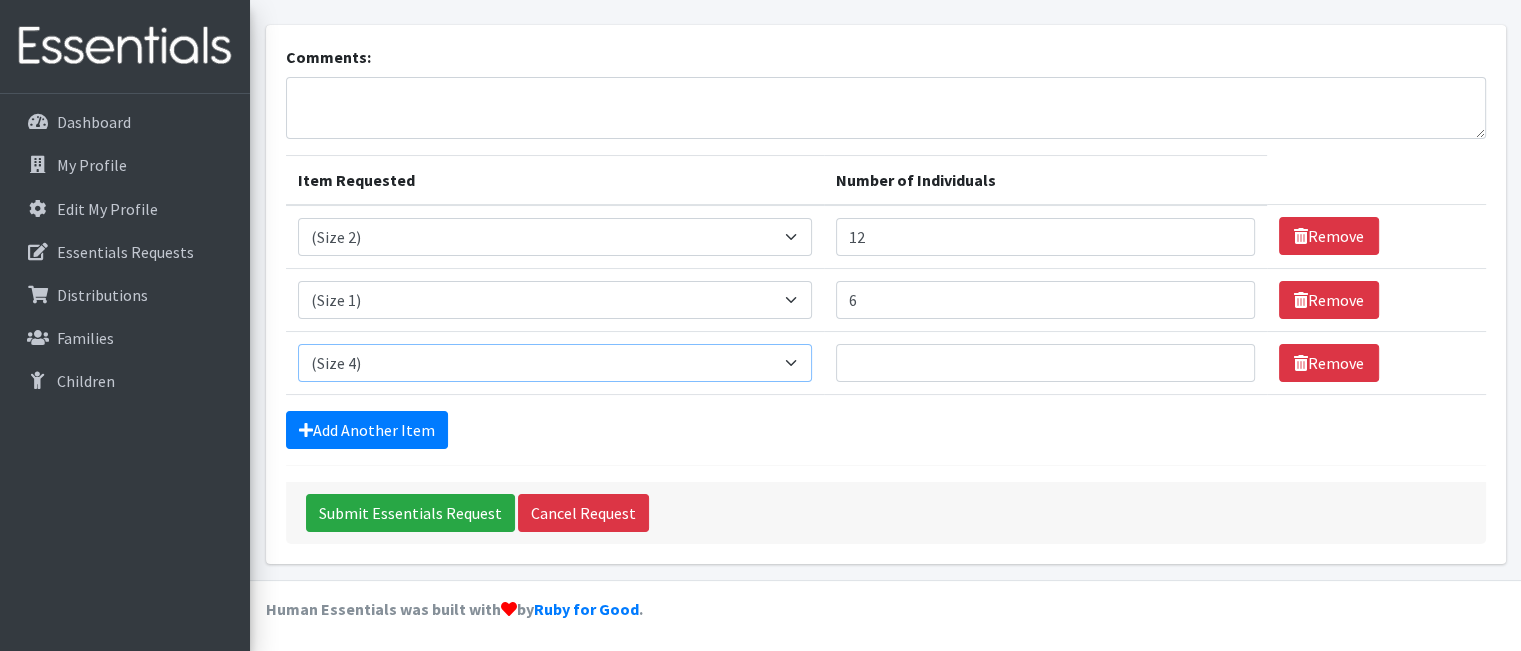 click on "Select an item
(Newborn)
(Preemie)
(Size 1)
(Size 2)
(Size 3)
(Size 4)
(Size 5)
(Size 6)
Adult Briefs (Medium/Large)
Adult Briefs (Small/Medium)
Adult Briefs (XXL)
Adult Briefs Men Large
Adult Briefs Men Small/Medium
Adult Briefs Men X-Large
Adult Briefs Women Large
Adult Briefs Women Medium
Adult Briefs Women Small/Medium
Adult Briefs Women X-Large
CHUX Bed Pads (Disposable)
Cloth Swim Diaper Large
Cloth Swim Diaper Medium
Cloth Swim Diaper One Size (12-35lb)
Cloth Swim Diaper Small
Cloth Swim Diaper XLarge
Cloth Trainer Kit 2T
Cloth Trainer Kit 3T
Cloth Trainer Kit 4T
Cloth Trainer Kit 5T
Disposable Inserts
Emergency Kit of 6 Cloth Diapers
Goodnights L/XL
Goodnights Large
Goodnights S/M
Goodnights Xlarge
Liners (Incontinence)
Liners (Menstrual)
Male Guards
Newborn Cloth Kit-7-12lb.
One Size Cloth Kit 12-35lb.
Pads (Menstrual)
Poise (Size 3)
Poise (Size 4)
Poise (Size 5)
Poise (Size 6)
Poise (Size 8)
Pull-Ups (2T-3T)" at bounding box center (555, 363) 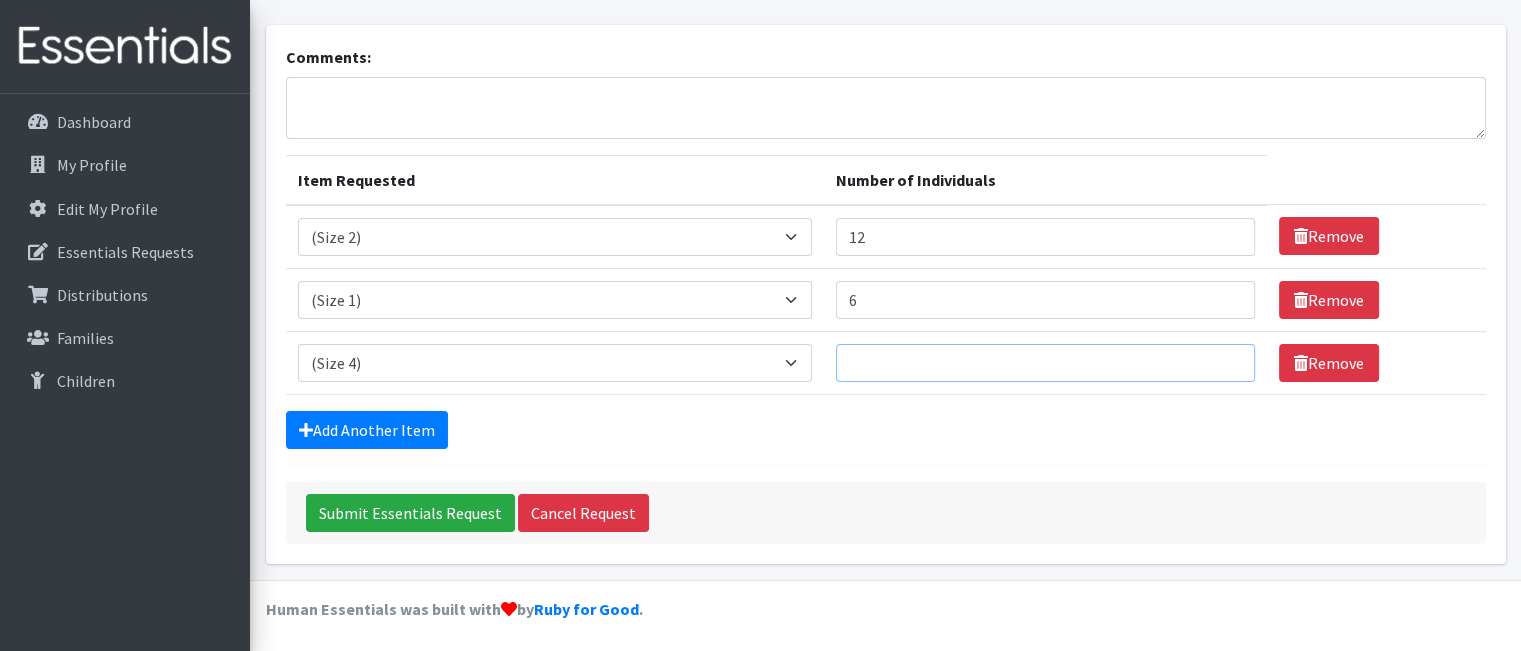 click on "Number of Individuals" at bounding box center [1045, 363] 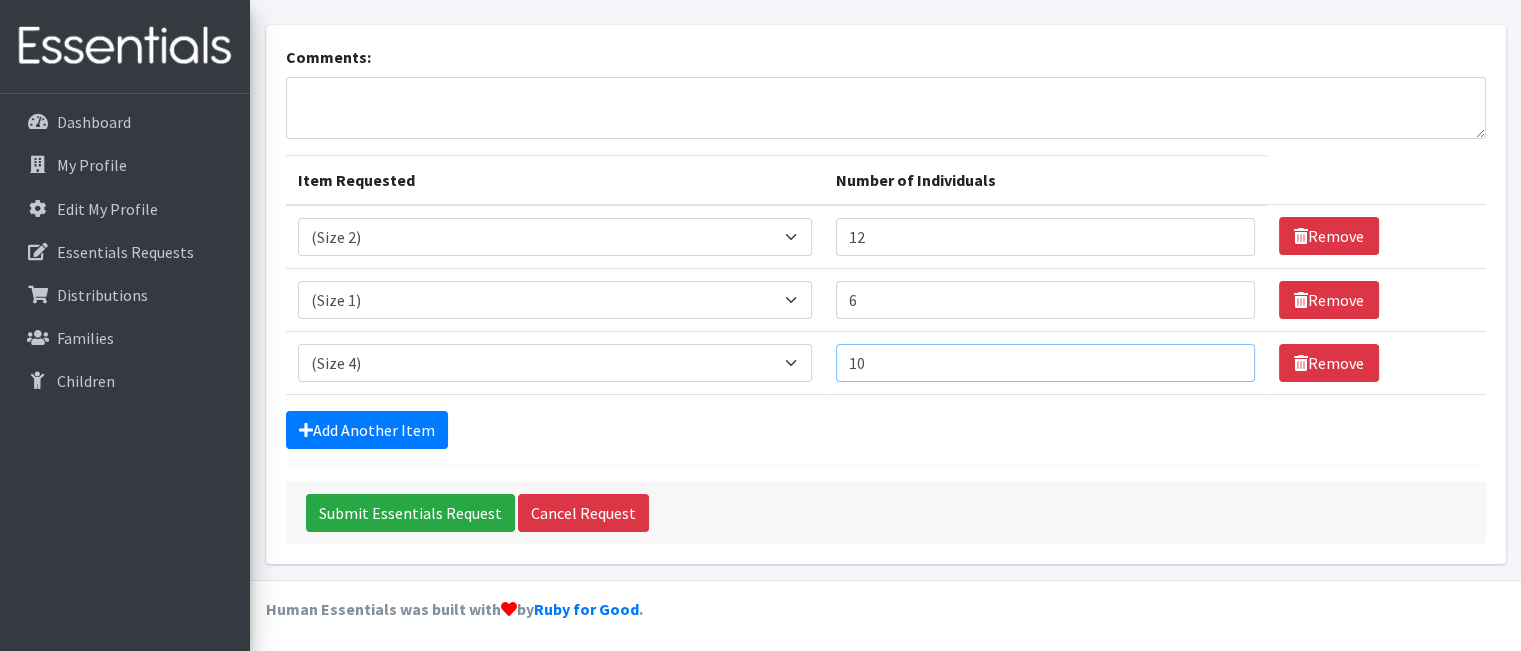 type on "10" 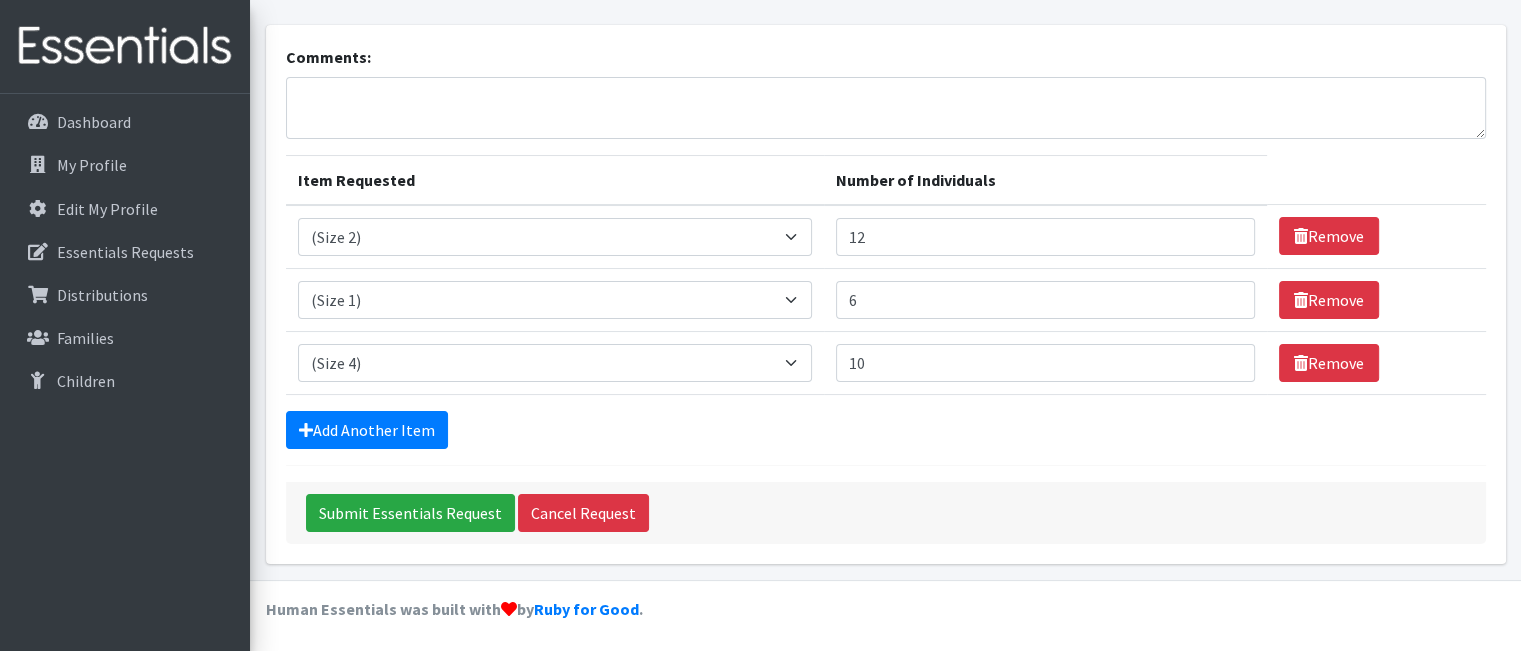 click on "Comments:
Item Requested
Number of Individuals
Item Requested
Select an item
(Newborn)
(Preemie)
(Size 1)
(Size 2)
(Size 3)
(Size 4)
(Size 5)
(Size 6)
Adult Briefs (Medium/Large)
Adult Briefs (Small/Medium)
Adult Briefs (XXL)
Adult Briefs Men Large
Adult Briefs Men Small/Medium
Adult Briefs Men X-Large
Adult Briefs Women Large
Adult Briefs Women Medium
Adult Briefs Women Small/Medium
Adult Briefs Women X-Large
CHUX Bed Pads (Disposable)
Cloth Swim Diaper Large
Cloth Swim Diaper Medium
Cloth Swim Diaper One Size (12-35lb)
Cloth Swim Diaper Small
Cloth Swim Diaper XLarge
Cloth Trainer Kit 2T
Cloth Trainer Kit 3T
Cloth Trainer Kit 4T
Cloth Trainer Kit 5T
Disposable Inserts
Emergency Kit of 6 Cloth Diapers
Goodnights L/XL" at bounding box center [886, 294] 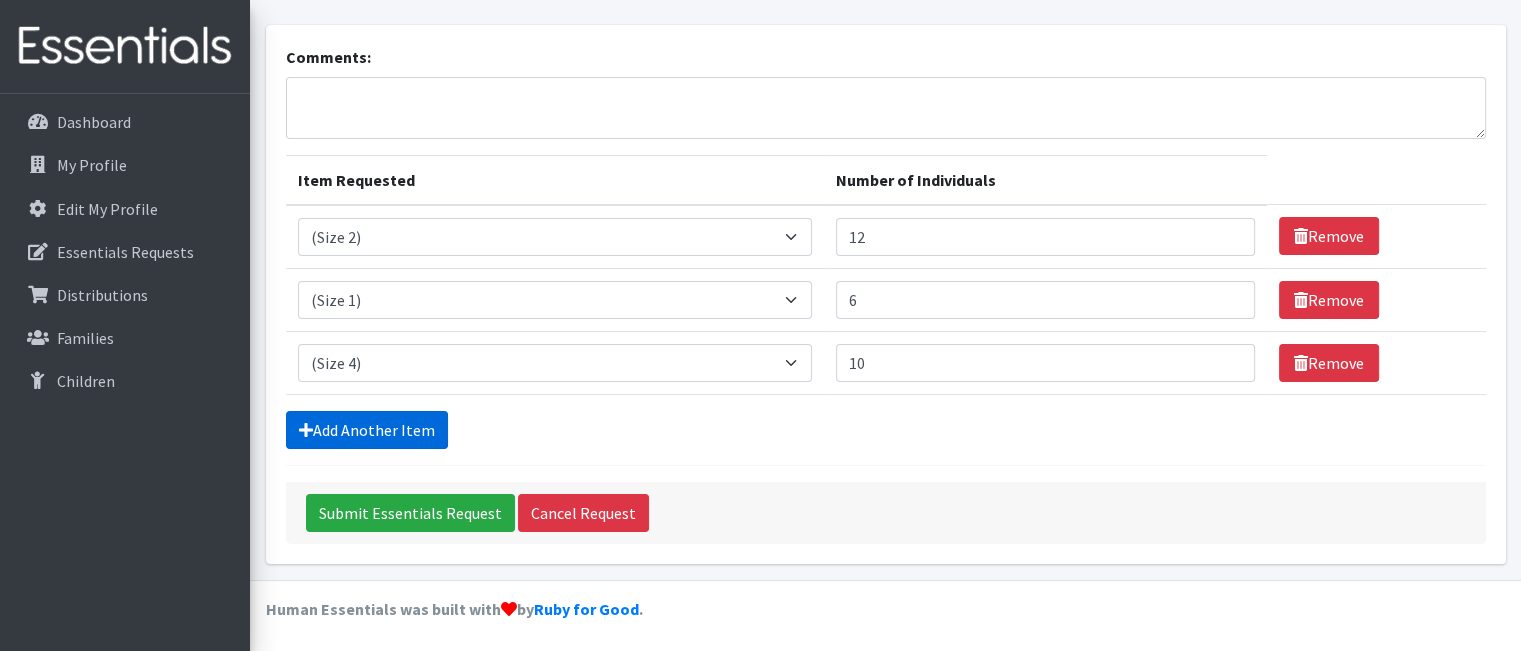 click on "Add Another Item" at bounding box center (367, 430) 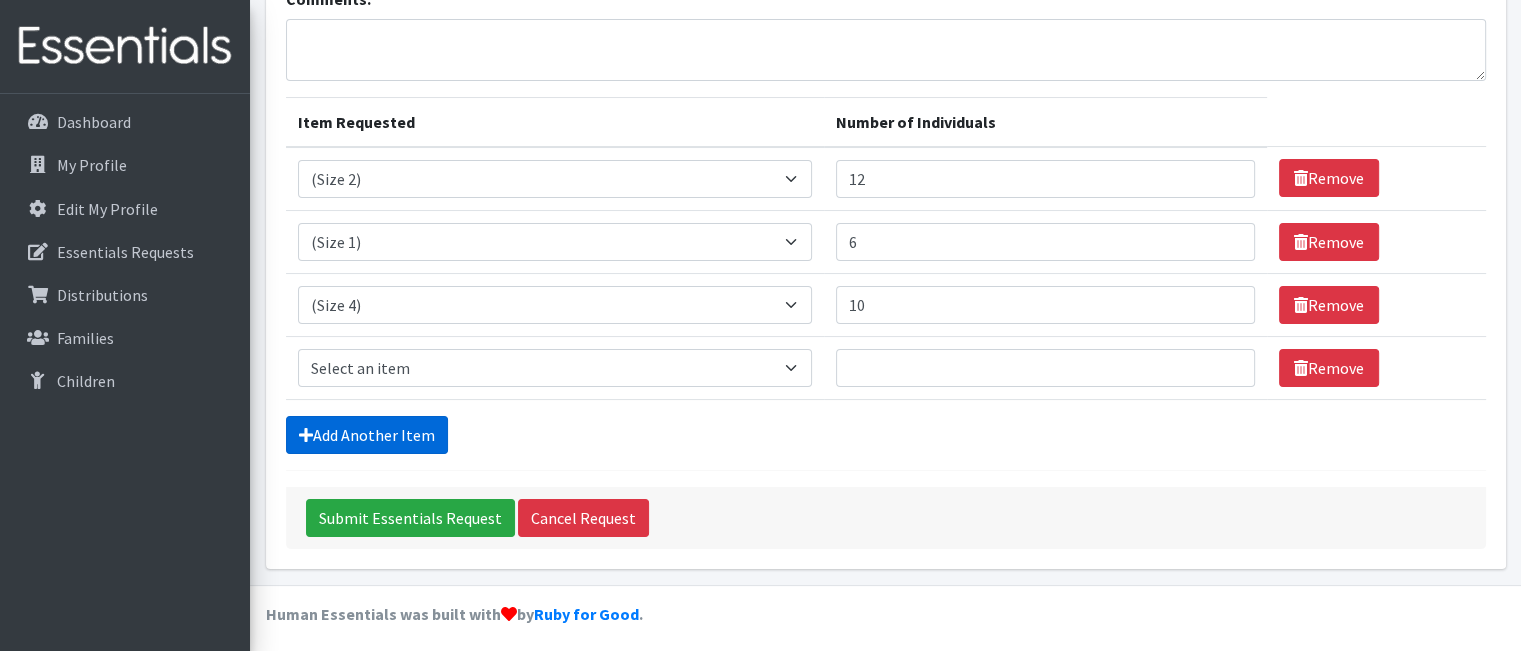 scroll, scrollTop: 168, scrollLeft: 0, axis: vertical 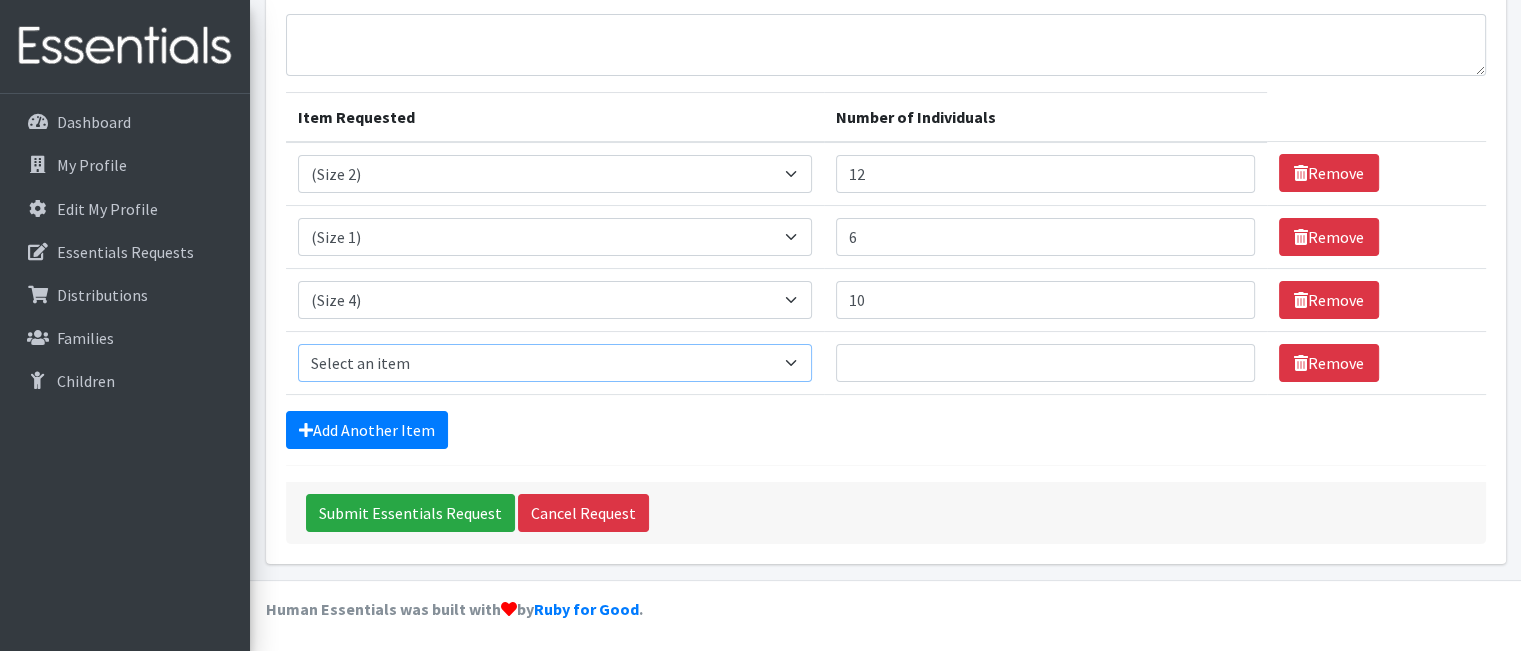 click on "Select an item
(Newborn)
(Preemie)
(Size 1)
(Size 2)
(Size 3)
(Size 4)
(Size 5)
(Size 6)
Adult Briefs (Medium/Large)
Adult Briefs (Small/Medium)
Adult Briefs (XXL)
Adult Briefs Men Large
Adult Briefs Men Small/Medium
Adult Briefs Men X-Large
Adult Briefs Women Large
Adult Briefs Women Medium
Adult Briefs Women Small/Medium
Adult Briefs Women X-Large
CHUX Bed Pads (Disposable)
Cloth Swim Diaper Large
Cloth Swim Diaper Medium
Cloth Swim Diaper One Size (12-35lb)
Cloth Swim Diaper Small
Cloth Swim Diaper XLarge
Cloth Trainer Kit 2T
Cloth Trainer Kit 3T
Cloth Trainer Kit 4T
Cloth Trainer Kit 5T
Disposable Inserts
Emergency Kit of 6 Cloth Diapers
Goodnights L/XL
Goodnights Large
Goodnights S/M
Goodnights Xlarge
Liners (Incontinence)
Liners (Menstrual)
Male Guards
Newborn Cloth Kit-7-12lb.
One Size Cloth Kit 12-35lb.
Pads (Menstrual)
Poise (Size 3)
Poise (Size 4)
Poise (Size 5)
Poise (Size 6)
Poise (Size 8)
Pull-Ups (2T-3T)" at bounding box center [555, 363] 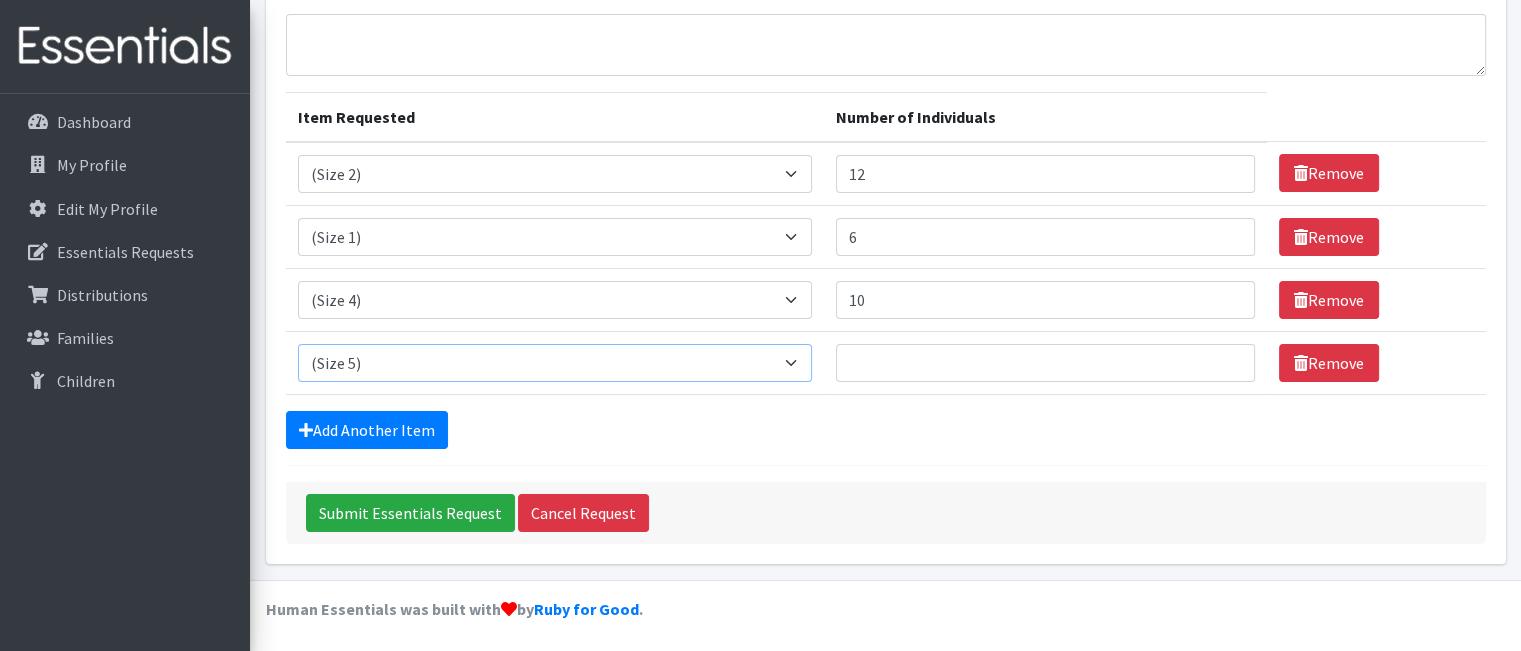 click on "Select an item
(Newborn)
(Preemie)
(Size 1)
(Size 2)
(Size 3)
(Size 4)
(Size 5)
(Size 6)
Adult Briefs (Medium/Large)
Adult Briefs (Small/Medium)
Adult Briefs (XXL)
Adult Briefs Men Large
Adult Briefs Men Small/Medium
Adult Briefs Men X-Large
Adult Briefs Women Large
Adult Briefs Women Medium
Adult Briefs Women Small/Medium
Adult Briefs Women X-Large
CHUX Bed Pads (Disposable)
Cloth Swim Diaper Large
Cloth Swim Diaper Medium
Cloth Swim Diaper One Size (12-35lb)
Cloth Swim Diaper Small
Cloth Swim Diaper XLarge
Cloth Trainer Kit 2T
Cloth Trainer Kit 3T
Cloth Trainer Kit 4T
Cloth Trainer Kit 5T
Disposable Inserts
Emergency Kit of 6 Cloth Diapers
Goodnights L/XL
Goodnights Large
Goodnights S/M
Goodnights Xlarge
Liners (Incontinence)
Liners (Menstrual)
Male Guards
Newborn Cloth Kit-7-12lb.
One Size Cloth Kit 12-35lb.
Pads (Menstrual)
Poise (Size 3)
Poise (Size 4)
Poise (Size 5)
Poise (Size 6)
Poise (Size 8)
Pull-Ups (2T-3T)" at bounding box center [555, 363] 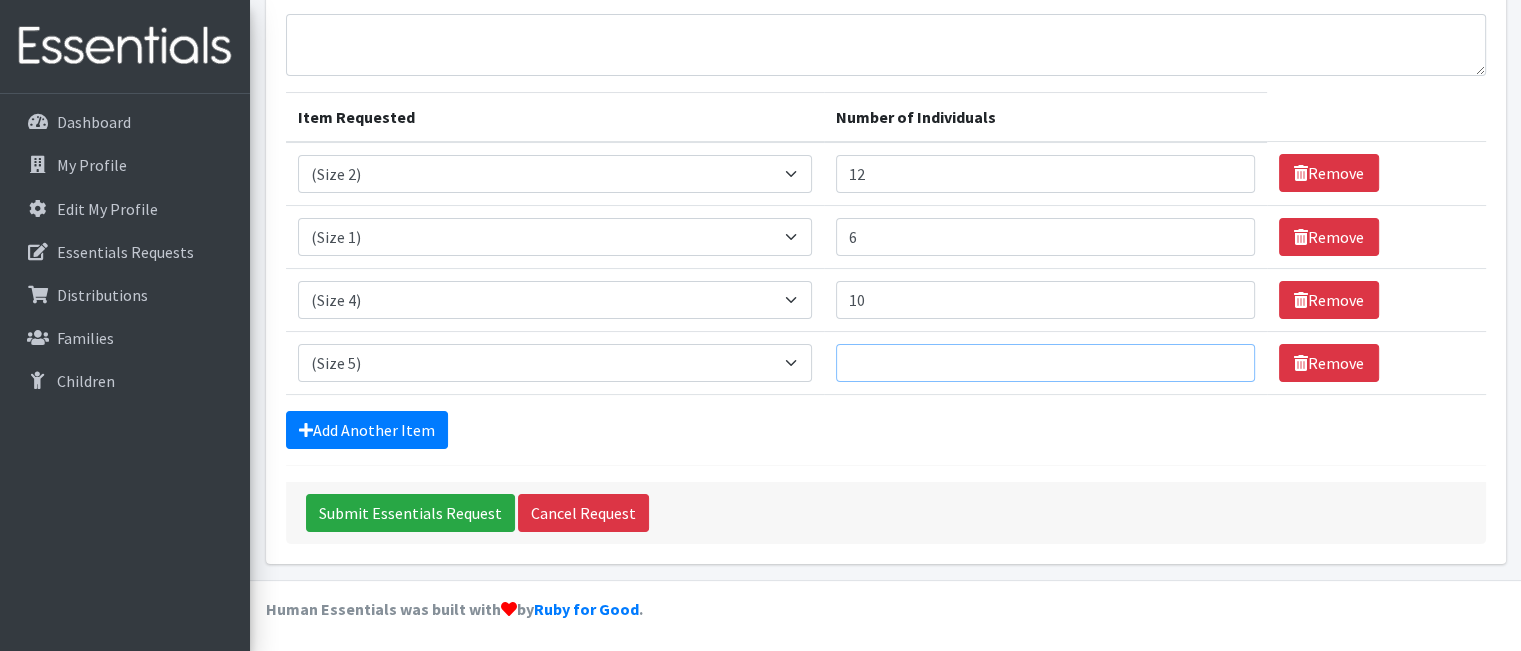 click on "Number of Individuals" at bounding box center (1045, 363) 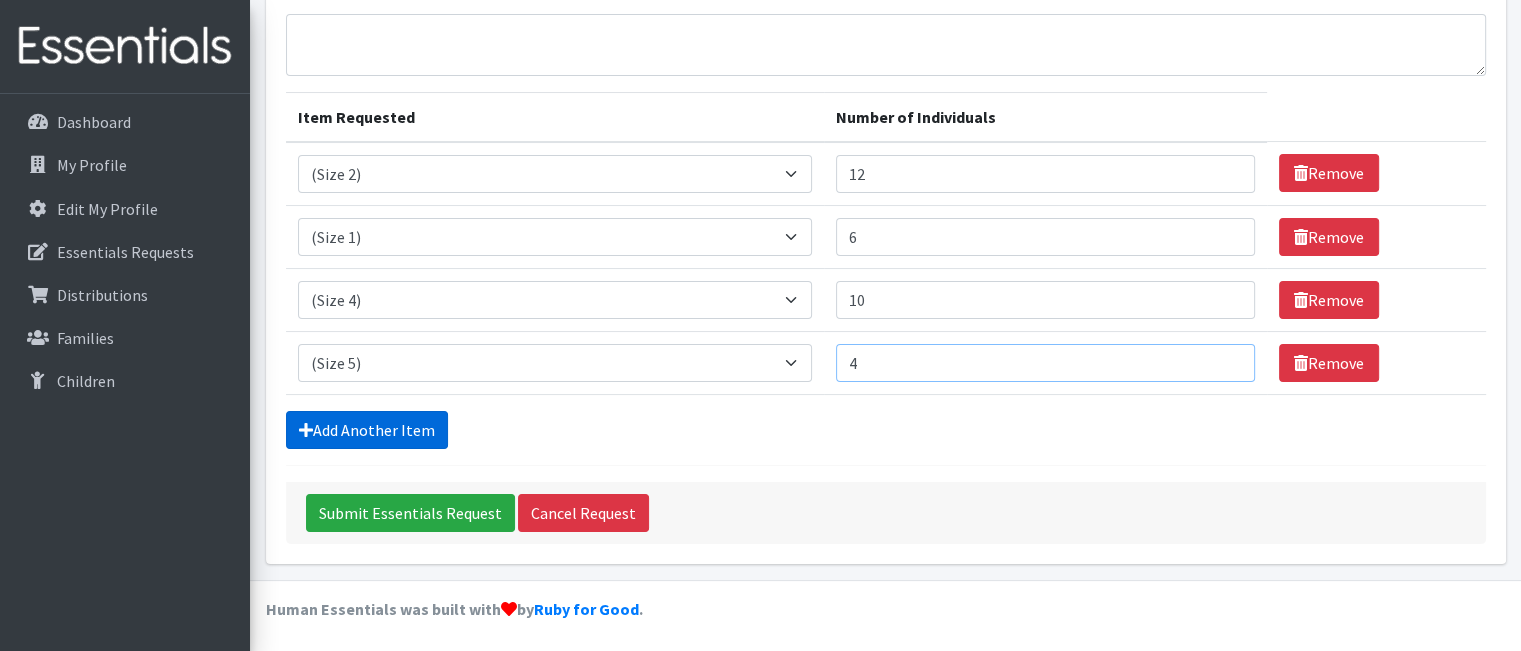 type on "4" 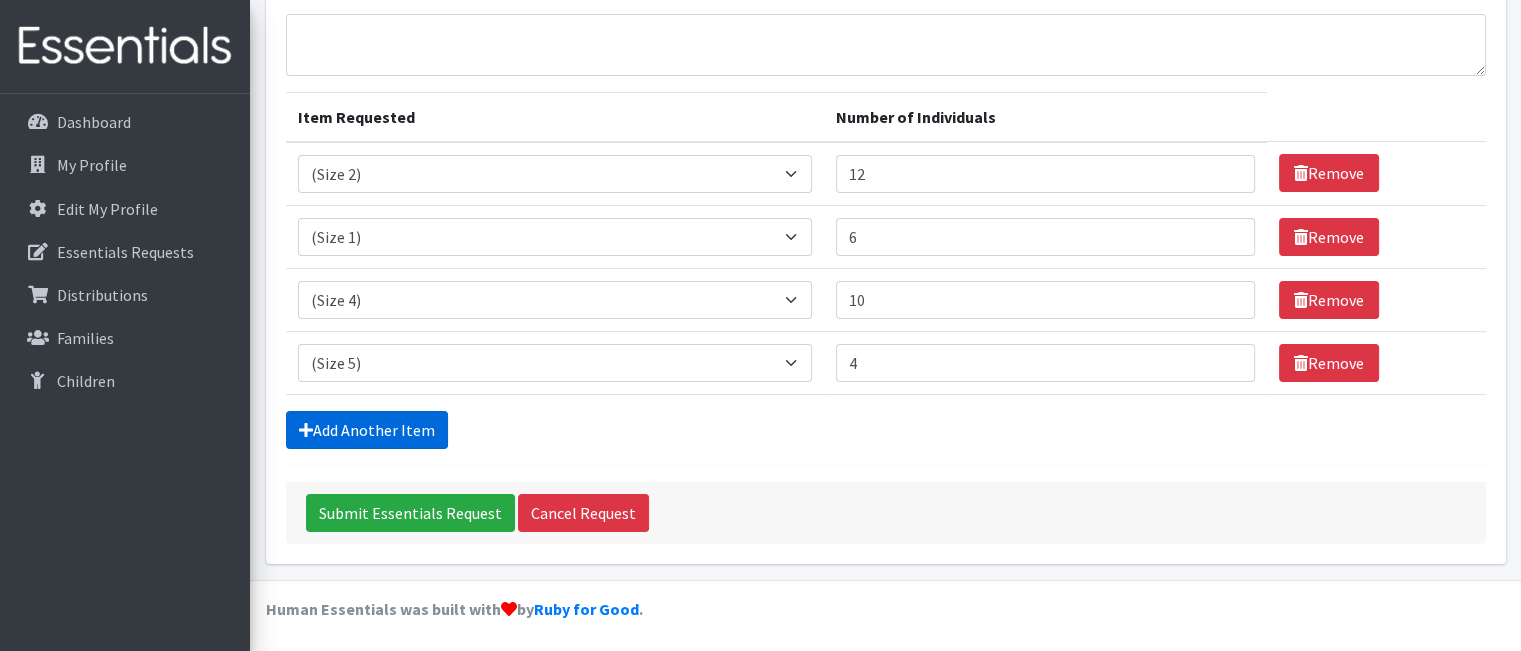 click on "Add Another Item" at bounding box center [367, 430] 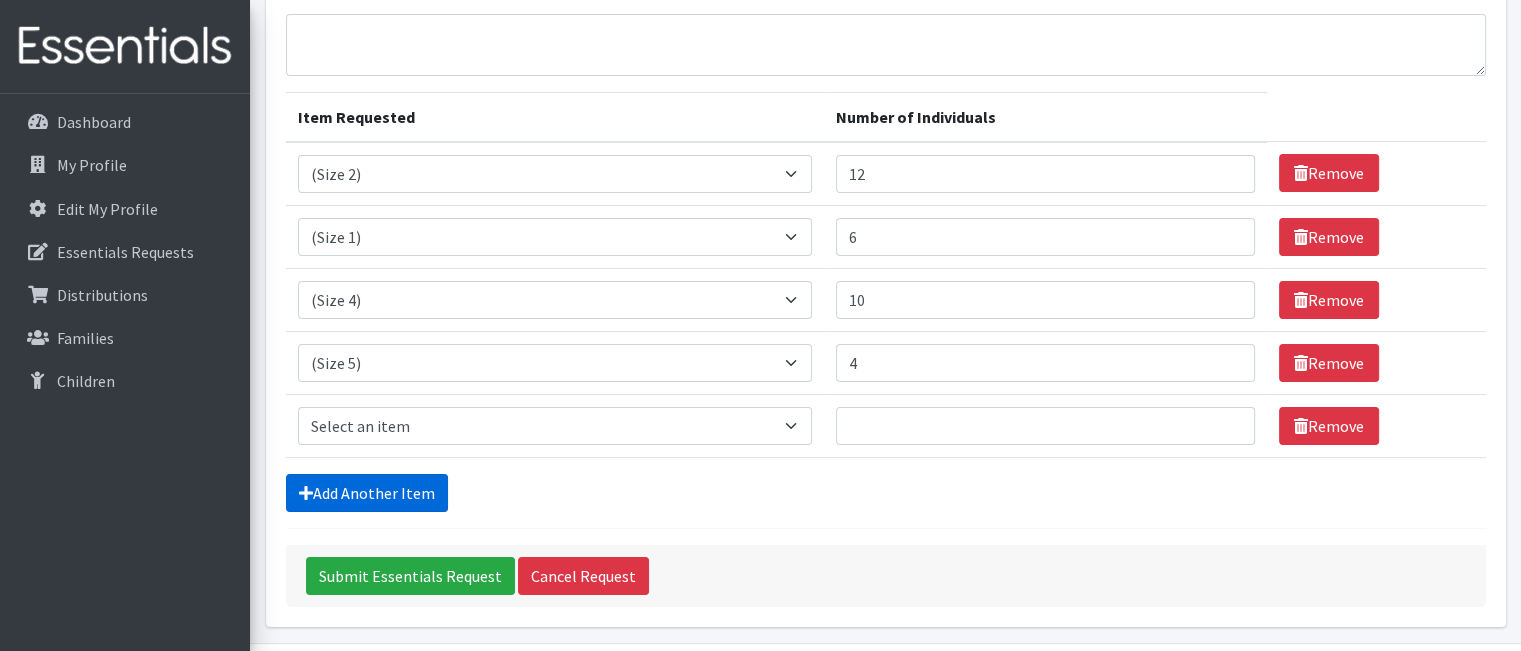 scroll, scrollTop: 231, scrollLeft: 0, axis: vertical 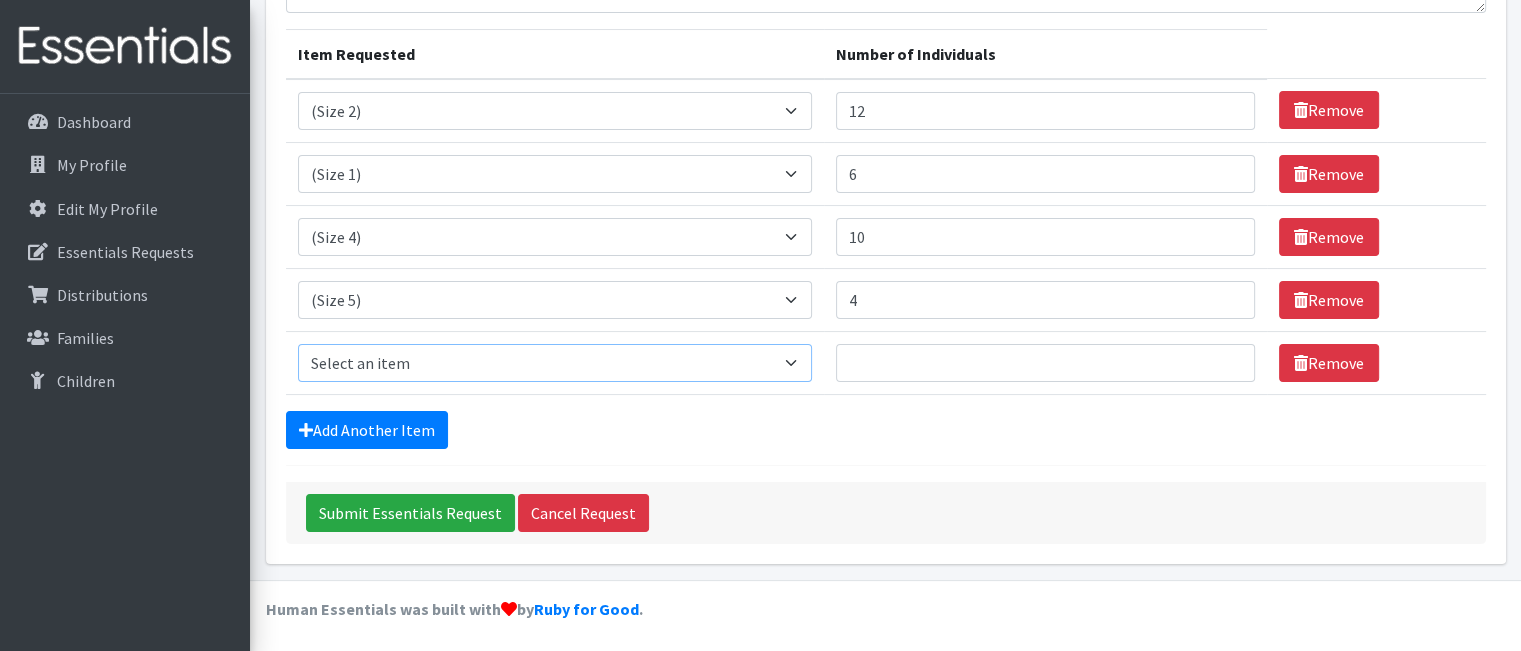 click on "Select an item
(Newborn)
(Preemie)
(Size 1)
(Size 2)
(Size 3)
(Size 4)
(Size 5)
(Size 6)
Adult Briefs (Medium/Large)
Adult Briefs (Small/Medium)
Adult Briefs (XXL)
Adult Briefs Men Large
Adult Briefs Men Small/Medium
Adult Briefs Men X-Large
Adult Briefs Women Large
Adult Briefs Women Medium
Adult Briefs Women Small/Medium
Adult Briefs Women X-Large
CHUX Bed Pads (Disposable)
Cloth Swim Diaper Large
Cloth Swim Diaper Medium
Cloth Swim Diaper One Size (12-35lb)
Cloth Swim Diaper Small
Cloth Swim Diaper XLarge
Cloth Trainer Kit 2T
Cloth Trainer Kit 3T
Cloth Trainer Kit 4T
Cloth Trainer Kit 5T
Disposable Inserts
Emergency Kit of 6 Cloth Diapers
Goodnights L/XL
Goodnights Large
Goodnights S/M
Goodnights Xlarge
Liners (Incontinence)
Liners (Menstrual)
Male Guards
Newborn Cloth Kit-7-12lb.
One Size Cloth Kit 12-35lb.
Pads (Menstrual)
Poise (Size 3)
Poise (Size 4)
Poise (Size 5)
Poise (Size 6)
Poise (Size 8)
Pull-Ups (2T-3T)" at bounding box center [555, 363] 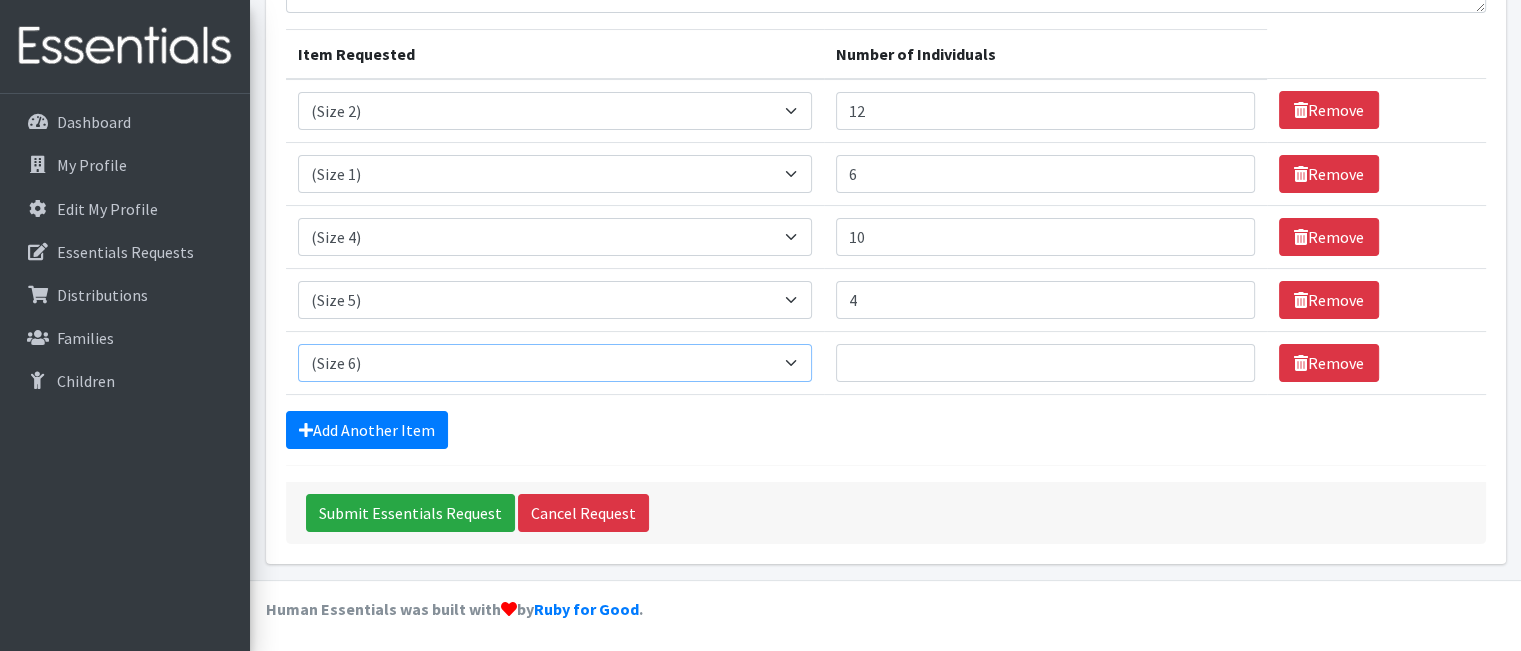 click on "Select an item
(Newborn)
(Preemie)
(Size 1)
(Size 2)
(Size 3)
(Size 4)
(Size 5)
(Size 6)
Adult Briefs (Medium/Large)
Adult Briefs (Small/Medium)
Adult Briefs (XXL)
Adult Briefs Men Large
Adult Briefs Men Small/Medium
Adult Briefs Men X-Large
Adult Briefs Women Large
Adult Briefs Women Medium
Adult Briefs Women Small/Medium
Adult Briefs Women X-Large
CHUX Bed Pads (Disposable)
Cloth Swim Diaper Large
Cloth Swim Diaper Medium
Cloth Swim Diaper One Size (12-35lb)
Cloth Swim Diaper Small
Cloth Swim Diaper XLarge
Cloth Trainer Kit 2T
Cloth Trainer Kit 3T
Cloth Trainer Kit 4T
Cloth Trainer Kit 5T
Disposable Inserts
Emergency Kit of 6 Cloth Diapers
Goodnights L/XL
Goodnights Large
Goodnights S/M
Goodnights Xlarge
Liners (Incontinence)
Liners (Menstrual)
Male Guards
Newborn Cloth Kit-7-12lb.
One Size Cloth Kit 12-35lb.
Pads (Menstrual)
Poise (Size 3)
Poise (Size 4)
Poise (Size 5)
Poise (Size 6)
Poise (Size 8)
Pull-Ups (2T-3T)" at bounding box center (555, 363) 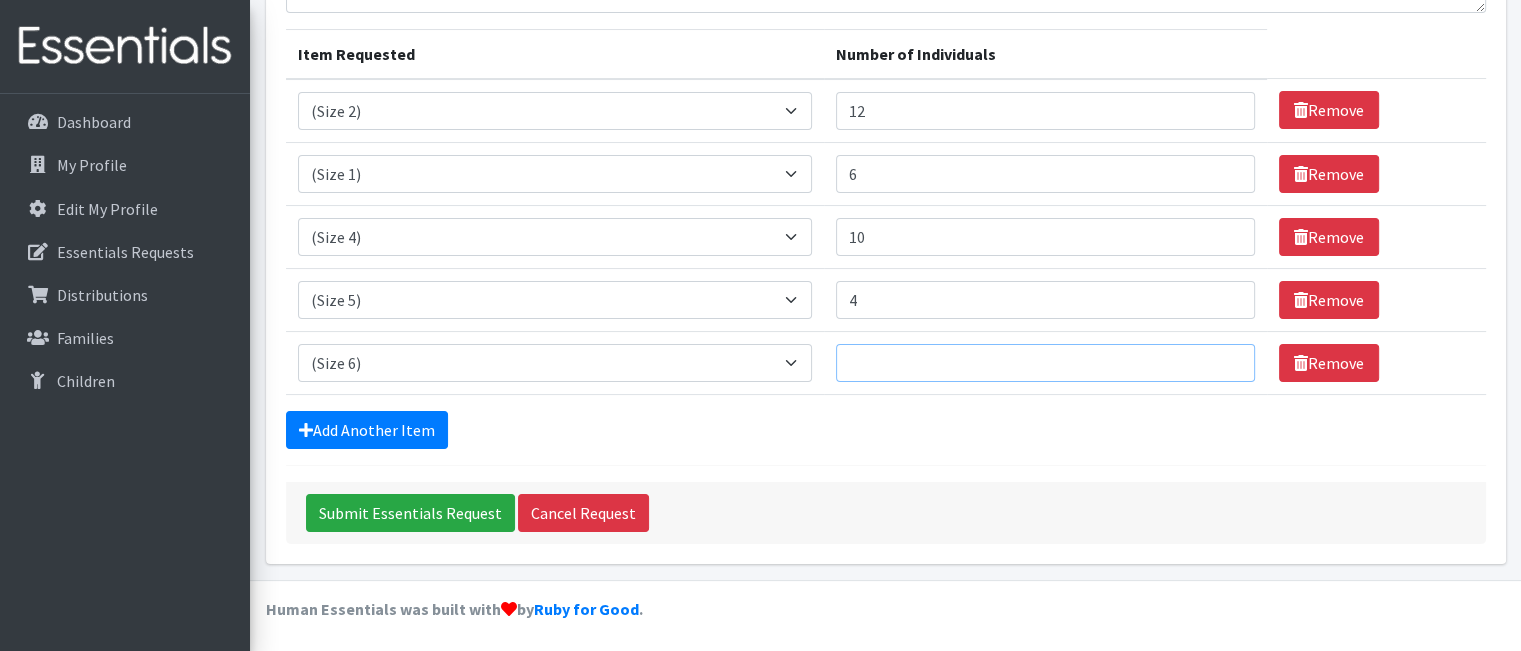 click on "Number of Individuals" at bounding box center [1045, 363] 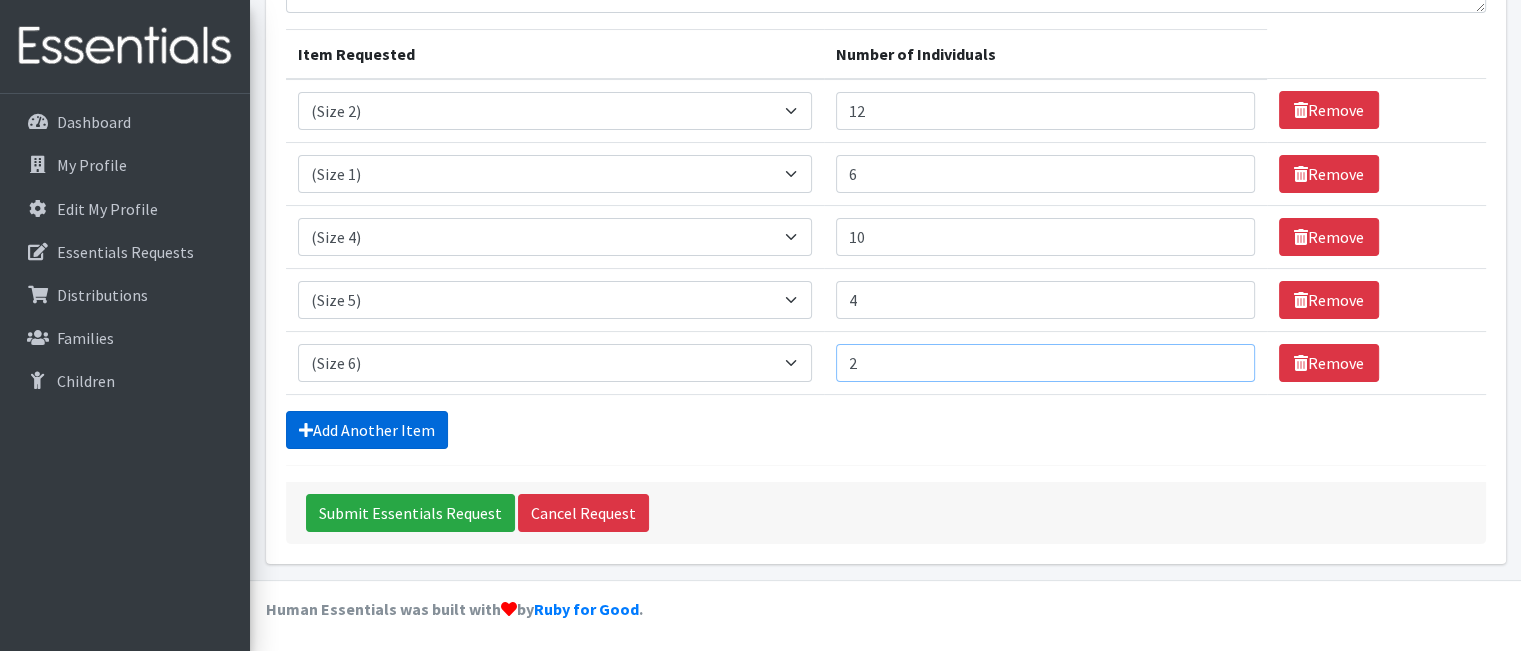 type on "2" 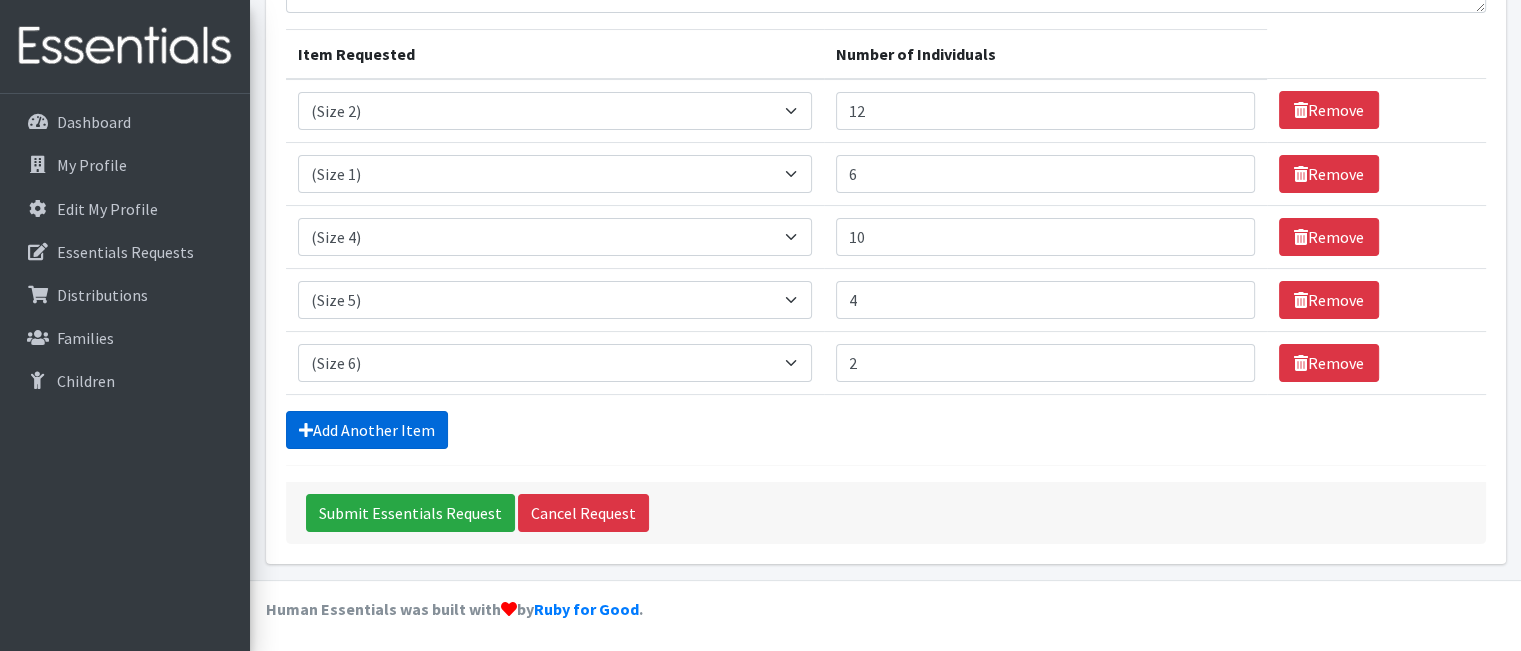 drag, startPoint x: 336, startPoint y: 419, endPoint x: 323, endPoint y: 421, distance: 13.152946 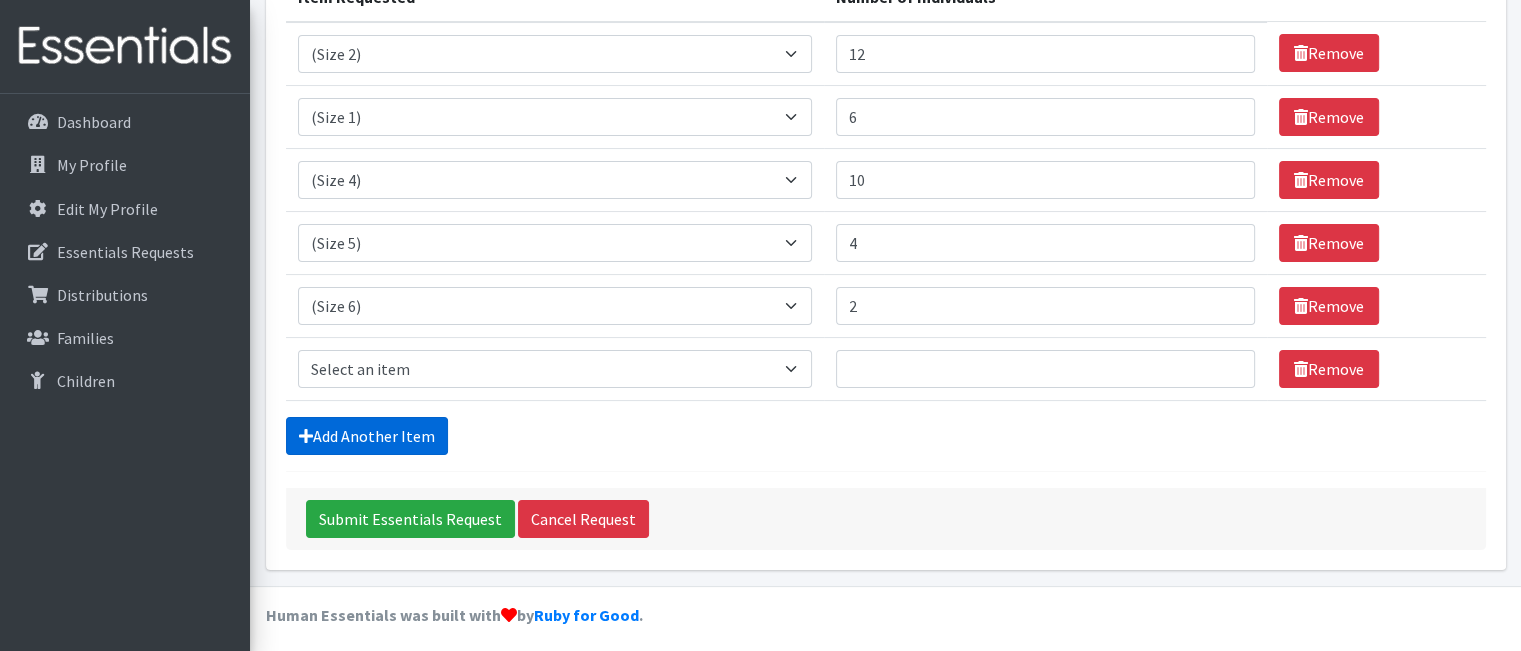 scroll, scrollTop: 294, scrollLeft: 0, axis: vertical 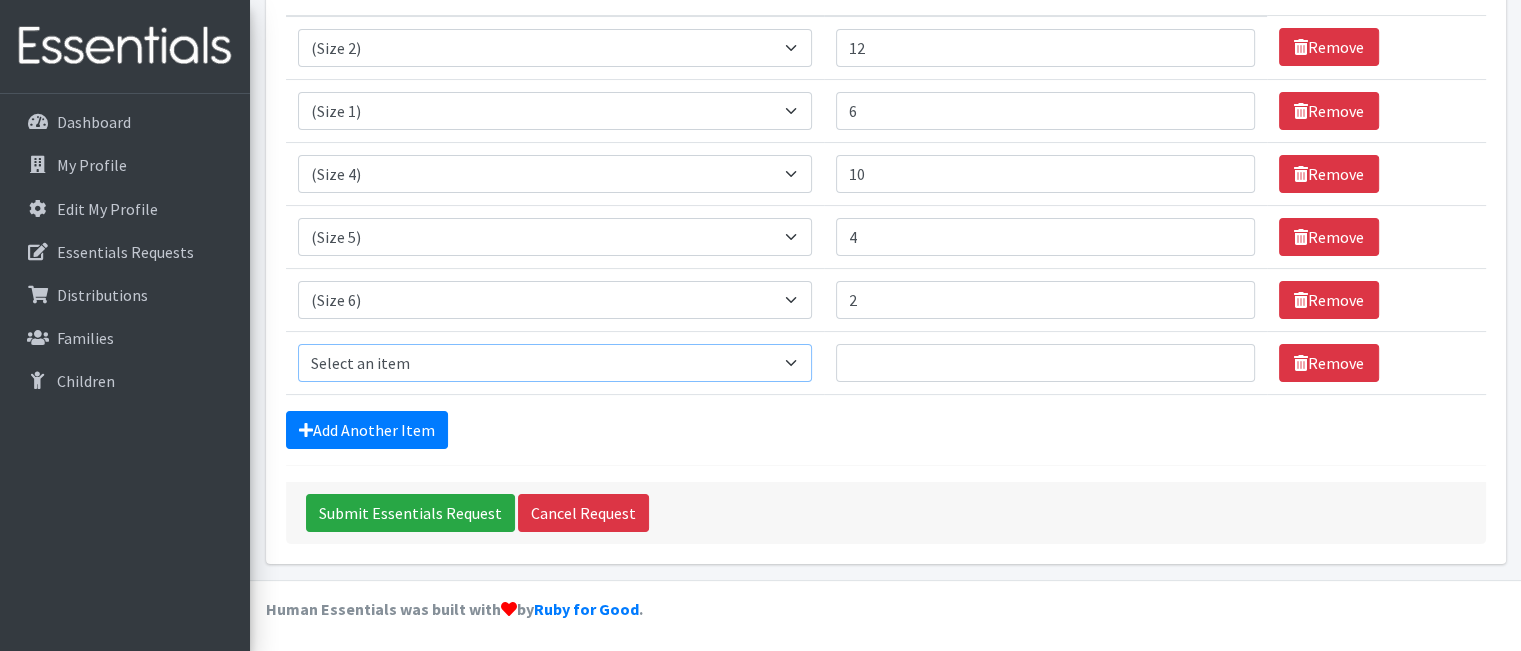click on "Select an item
(Newborn)
(Preemie)
(Size 1)
(Size 2)
(Size 3)
(Size 4)
(Size 5)
(Size 6)
Adult Briefs (Medium/Large)
Adult Briefs (Small/Medium)
Adult Briefs (XXL)
Adult Briefs Men Large
Adult Briefs Men Small/Medium
Adult Briefs Men X-Large
Adult Briefs Women Large
Adult Briefs Women Medium
Adult Briefs Women Small/Medium
Adult Briefs Women X-Large
CHUX Bed Pads (Disposable)
Cloth Swim Diaper Large
Cloth Swim Diaper Medium
Cloth Swim Diaper One Size (12-35lb)
Cloth Swim Diaper Small
Cloth Swim Diaper XLarge
Cloth Trainer Kit 2T
Cloth Trainer Kit 3T
Cloth Trainer Kit 4T
Cloth Trainer Kit 5T
Disposable Inserts
Emergency Kit of 6 Cloth Diapers
Goodnights L/XL
Goodnights Large
Goodnights S/M
Goodnights Xlarge
Liners (Incontinence)
Liners (Menstrual)
Male Guards
Newborn Cloth Kit-7-12lb.
One Size Cloth Kit 12-35lb.
Pads (Menstrual)
Poise (Size 3)
Poise (Size 4)
Poise (Size 5)
Poise (Size 6)
Poise (Size 8)
Pull-Ups (2T-3T)" at bounding box center (555, 363) 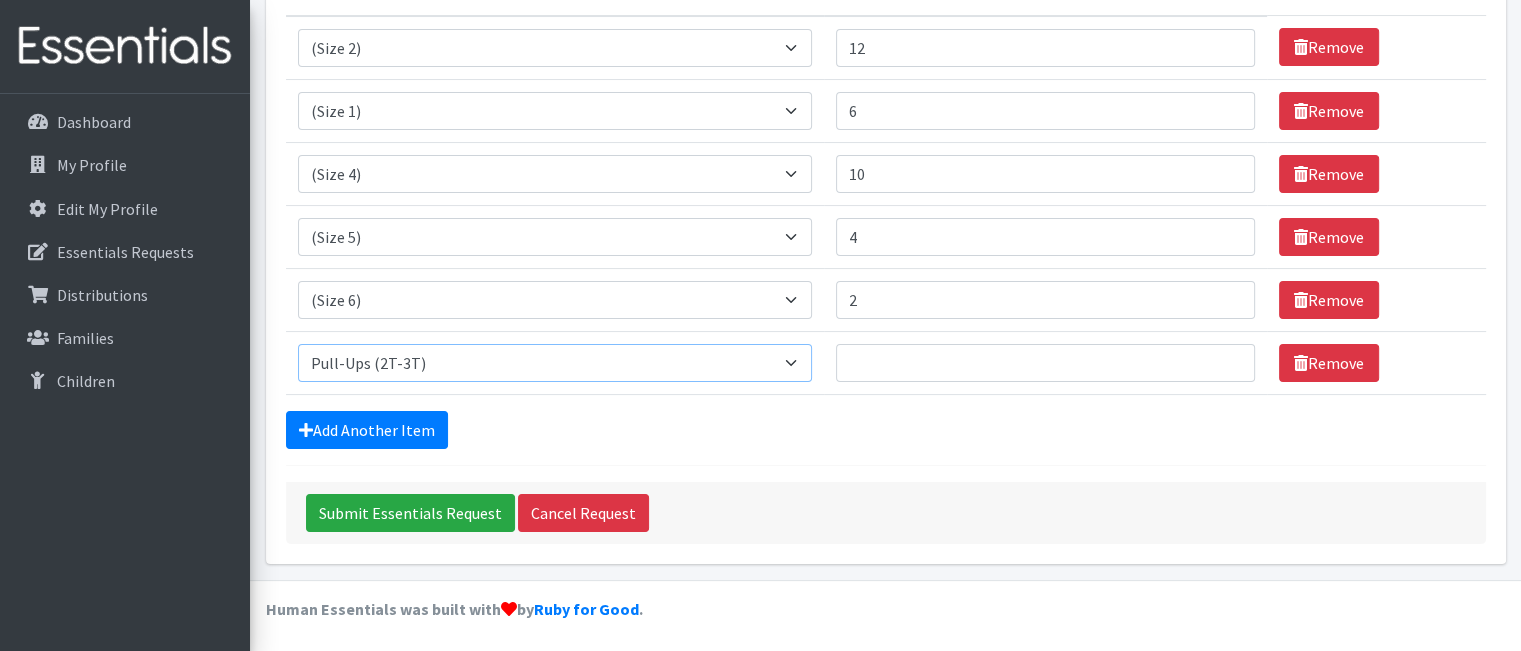 click on "Select an item
(Newborn)
(Preemie)
(Size 1)
(Size 2)
(Size 3)
(Size 4)
(Size 5)
(Size 6)
Adult Briefs (Medium/Large)
Adult Briefs (Small/Medium)
Adult Briefs (XXL)
Adult Briefs Men Large
Adult Briefs Men Small/Medium
Adult Briefs Men X-Large
Adult Briefs Women Large
Adult Briefs Women Medium
Adult Briefs Women Small/Medium
Adult Briefs Women X-Large
CHUX Bed Pads (Disposable)
Cloth Swim Diaper Large
Cloth Swim Diaper Medium
Cloth Swim Diaper One Size (12-35lb)
Cloth Swim Diaper Small
Cloth Swim Diaper XLarge
Cloth Trainer Kit 2T
Cloth Trainer Kit 3T
Cloth Trainer Kit 4T
Cloth Trainer Kit 5T
Disposable Inserts
Emergency Kit of 6 Cloth Diapers
Goodnights L/XL
Goodnights Large
Goodnights S/M
Goodnights Xlarge
Liners (Incontinence)
Liners (Menstrual)
Male Guards
Newborn Cloth Kit-7-12lb.
One Size Cloth Kit 12-35lb.
Pads (Menstrual)
Poise (Size 3)
Poise (Size 4)
Poise (Size 5)
Poise (Size 6)
Poise (Size 8)
Pull-Ups (2T-3T)" at bounding box center (555, 363) 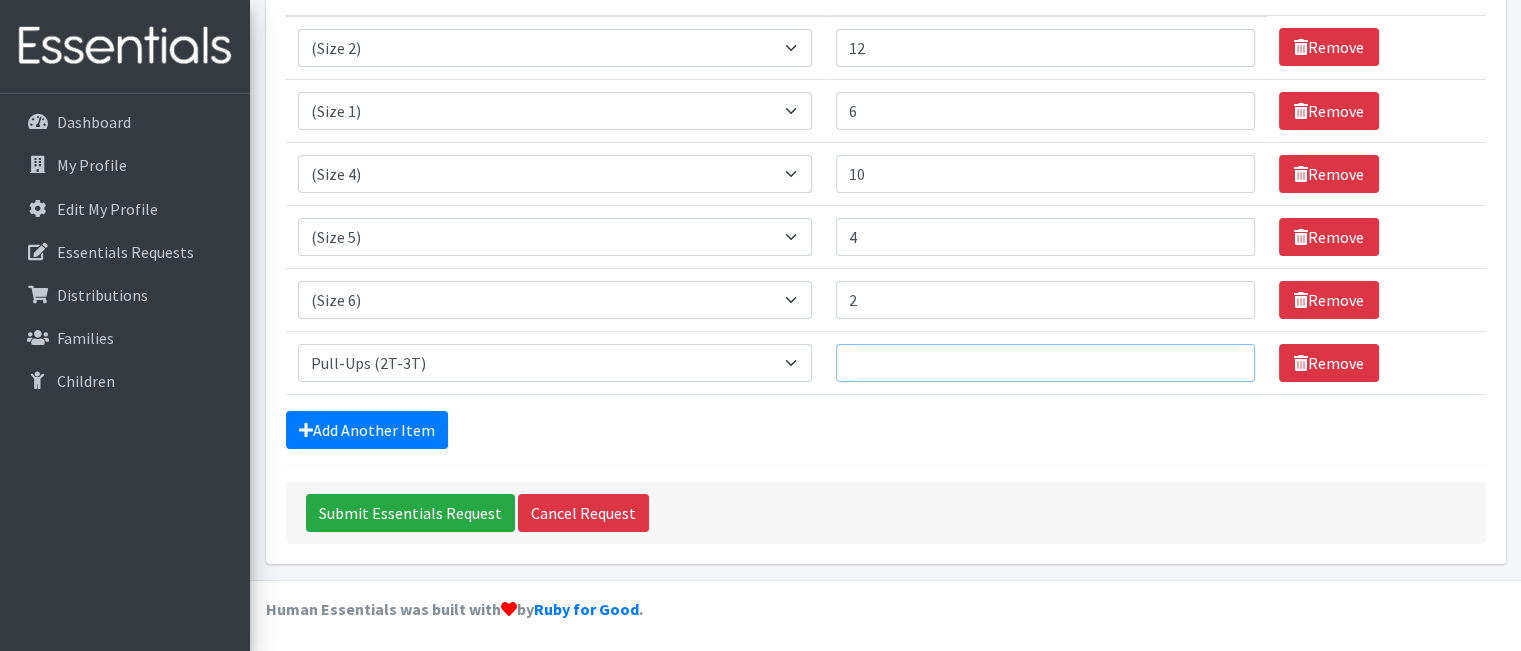 click on "Number of Individuals" at bounding box center (1045, 363) 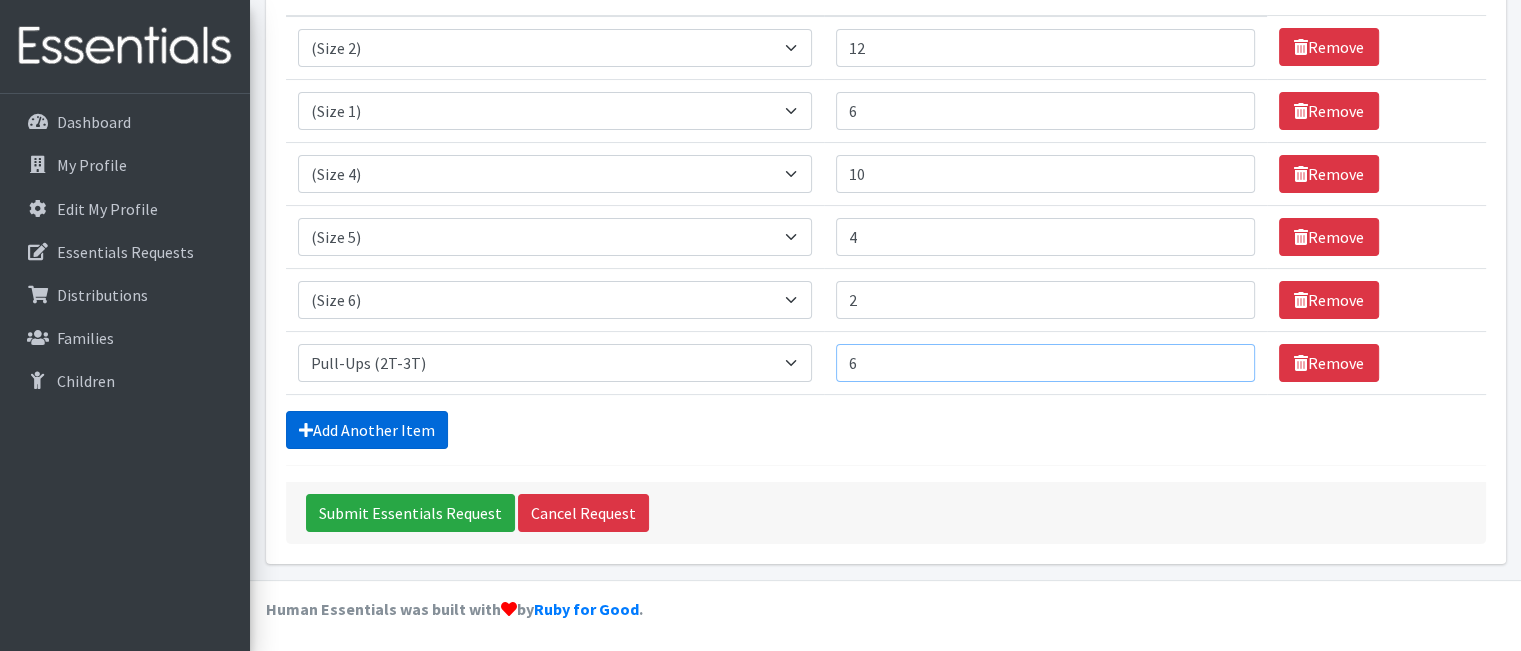 type on "6" 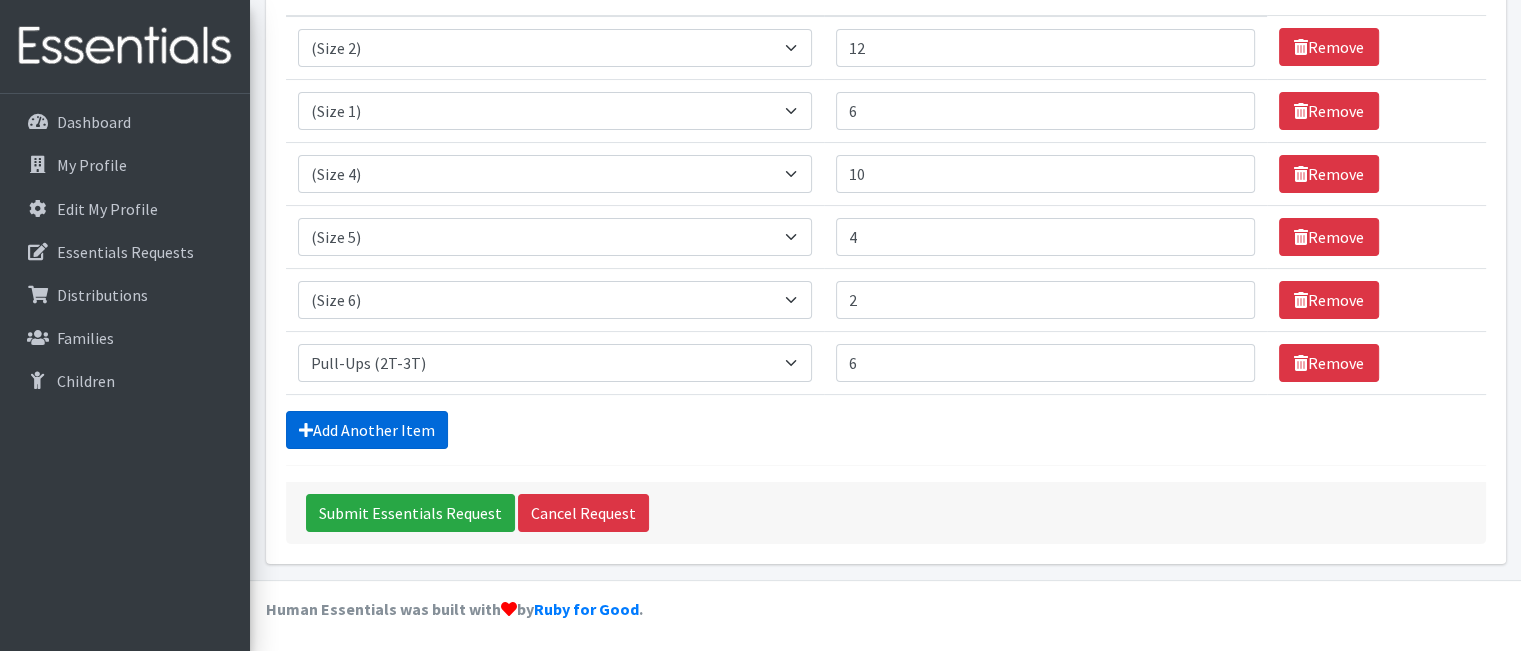 click on "Add Another Item" at bounding box center (367, 430) 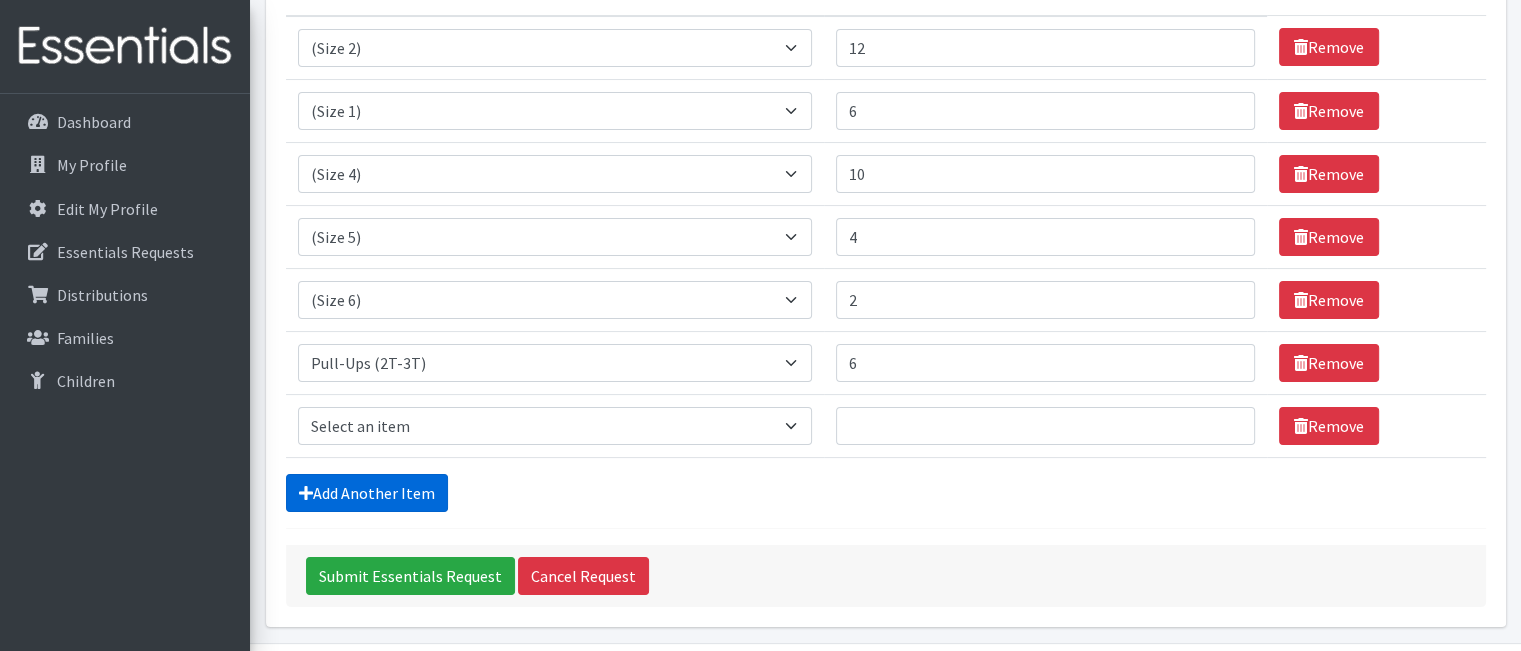 scroll, scrollTop: 356, scrollLeft: 0, axis: vertical 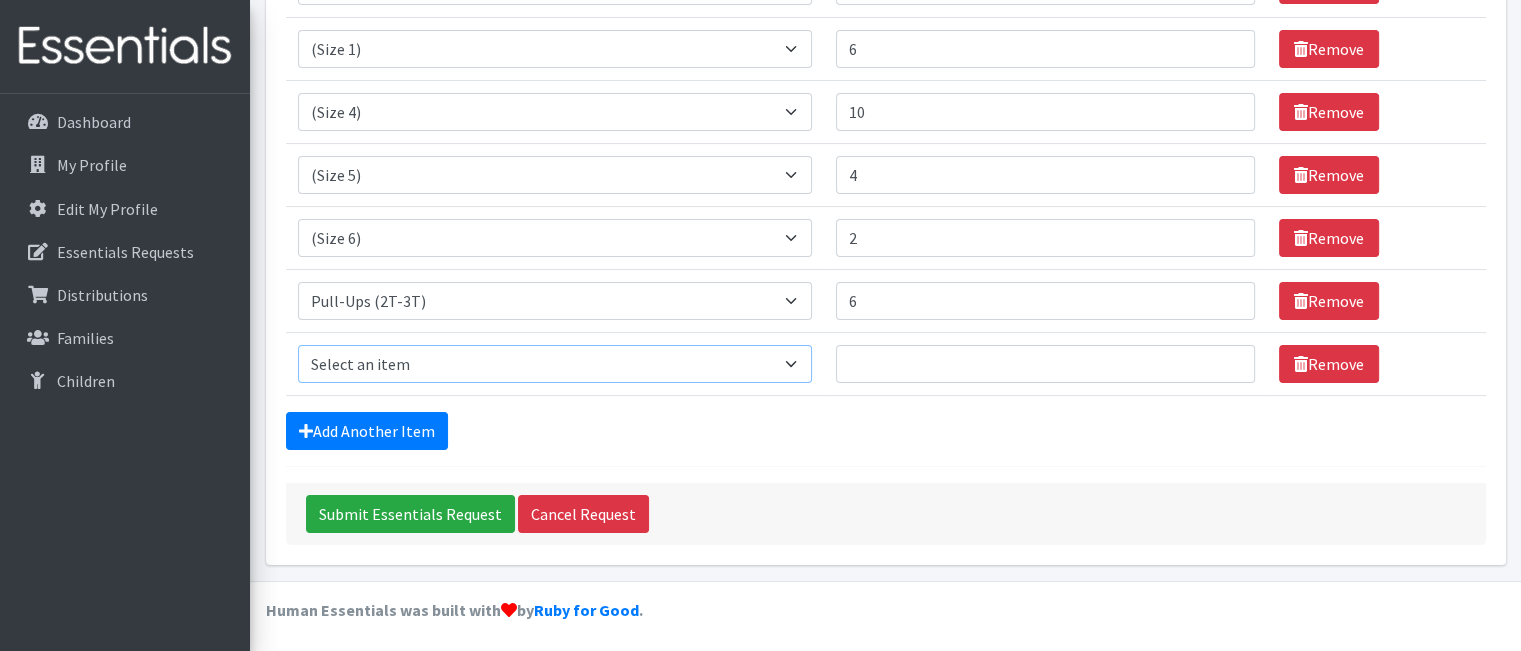 click on "Select an item
(Newborn)
(Preemie)
(Size 1)
(Size 2)
(Size 3)
(Size 4)
(Size 5)
(Size 6)
Adult Briefs (Medium/Large)
Adult Briefs (Small/Medium)
Adult Briefs (XXL)
Adult Briefs Men Large
Adult Briefs Men Small/Medium
Adult Briefs Men X-Large
Adult Briefs Women Large
Adult Briefs Women Medium
Adult Briefs Women Small/Medium
Adult Briefs Women X-Large
CHUX Bed Pads (Disposable)
Cloth Swim Diaper Large
Cloth Swim Diaper Medium
Cloth Swim Diaper One Size (12-35lb)
Cloth Swim Diaper Small
Cloth Swim Diaper XLarge
Cloth Trainer Kit 2T
Cloth Trainer Kit 3T
Cloth Trainer Kit 4T
Cloth Trainer Kit 5T
Disposable Inserts
Emergency Kit of 6 Cloth Diapers
Goodnights L/XL
Goodnights Large
Goodnights S/M
Goodnights Xlarge
Liners (Incontinence)
Liners (Menstrual)
Male Guards
Newborn Cloth Kit-7-12lb.
One Size Cloth Kit 12-35lb.
Pads (Menstrual)
Poise (Size 3)
Poise (Size 4)
Poise (Size 5)
Poise (Size 6)
Poise (Size 8)
Pull-Ups (2T-3T)" at bounding box center (555, 364) 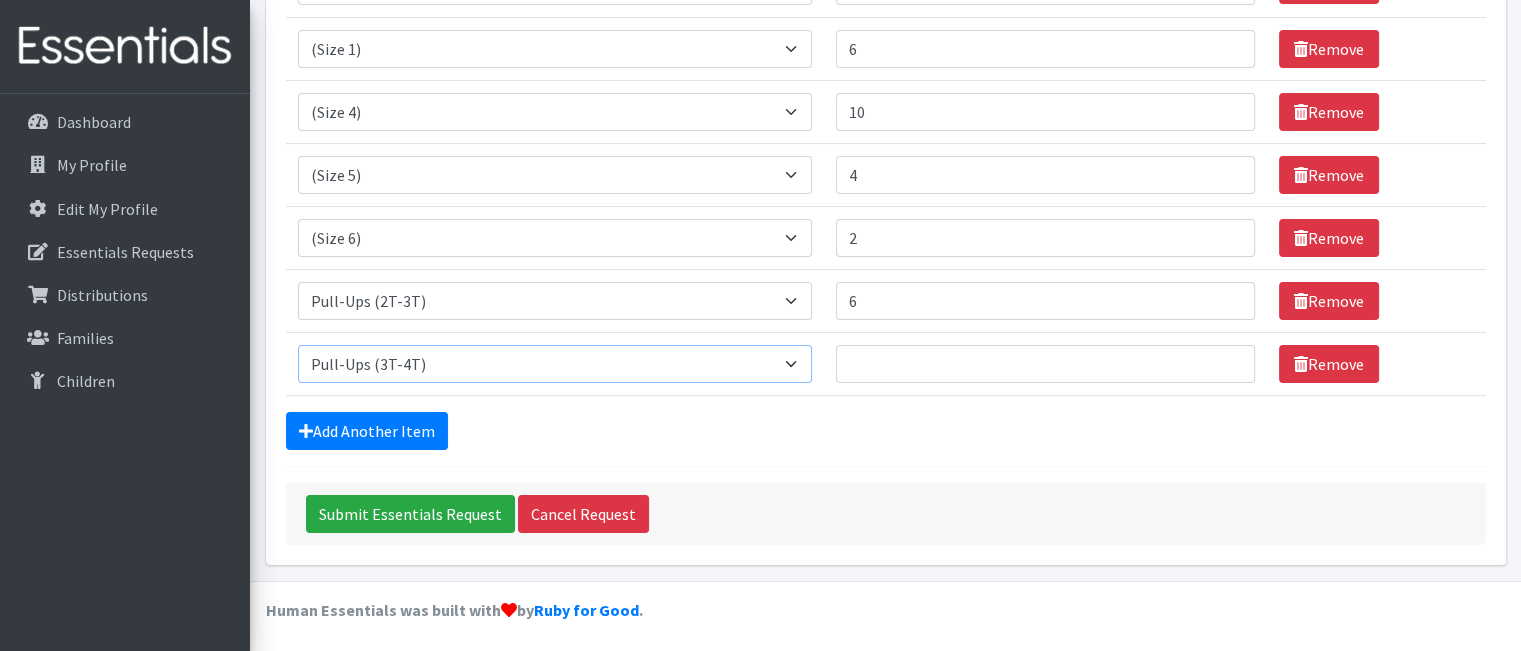 click on "Select an item
(Newborn)
(Preemie)
(Size 1)
(Size 2)
(Size 3)
(Size 4)
(Size 5)
(Size 6)
Adult Briefs (Medium/Large)
Adult Briefs (Small/Medium)
Adult Briefs (XXL)
Adult Briefs Men Large
Adult Briefs Men Small/Medium
Adult Briefs Men X-Large
Adult Briefs Women Large
Adult Briefs Women Medium
Adult Briefs Women Small/Medium
Adult Briefs Women X-Large
CHUX Bed Pads (Disposable)
Cloth Swim Diaper Large
Cloth Swim Diaper Medium
Cloth Swim Diaper One Size (12-35lb)
Cloth Swim Diaper Small
Cloth Swim Diaper XLarge
Cloth Trainer Kit 2T
Cloth Trainer Kit 3T
Cloth Trainer Kit 4T
Cloth Trainer Kit 5T
Disposable Inserts
Emergency Kit of 6 Cloth Diapers
Goodnights L/XL
Goodnights Large
Goodnights S/M
Goodnights Xlarge
Liners (Incontinence)
Liners (Menstrual)
Male Guards
Newborn Cloth Kit-7-12lb.
One Size Cloth Kit 12-35lb.
Pads (Menstrual)
Poise (Size 3)
Poise (Size 4)
Poise (Size 5)
Poise (Size 6)
Poise (Size 8)
Pull-Ups (2T-3T)" at bounding box center (555, 364) 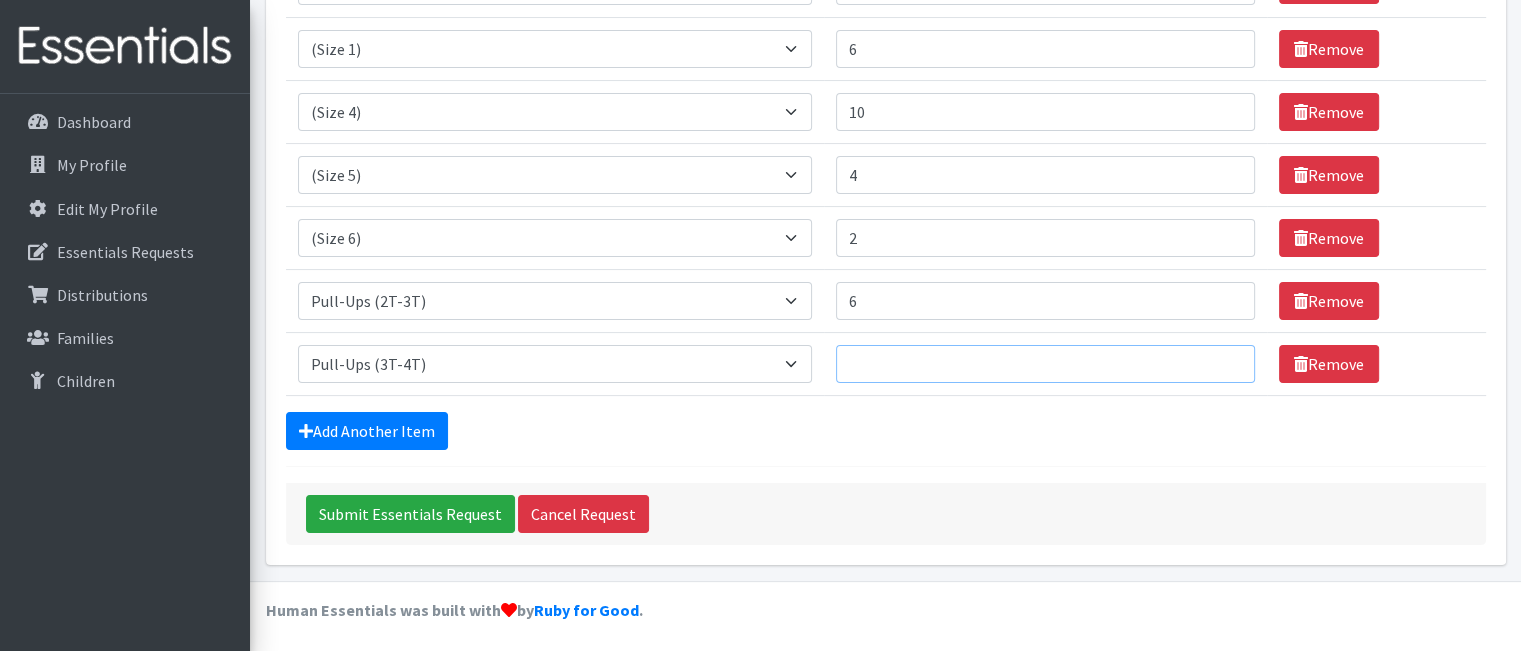 click on "Number of Individuals" at bounding box center (1045, 364) 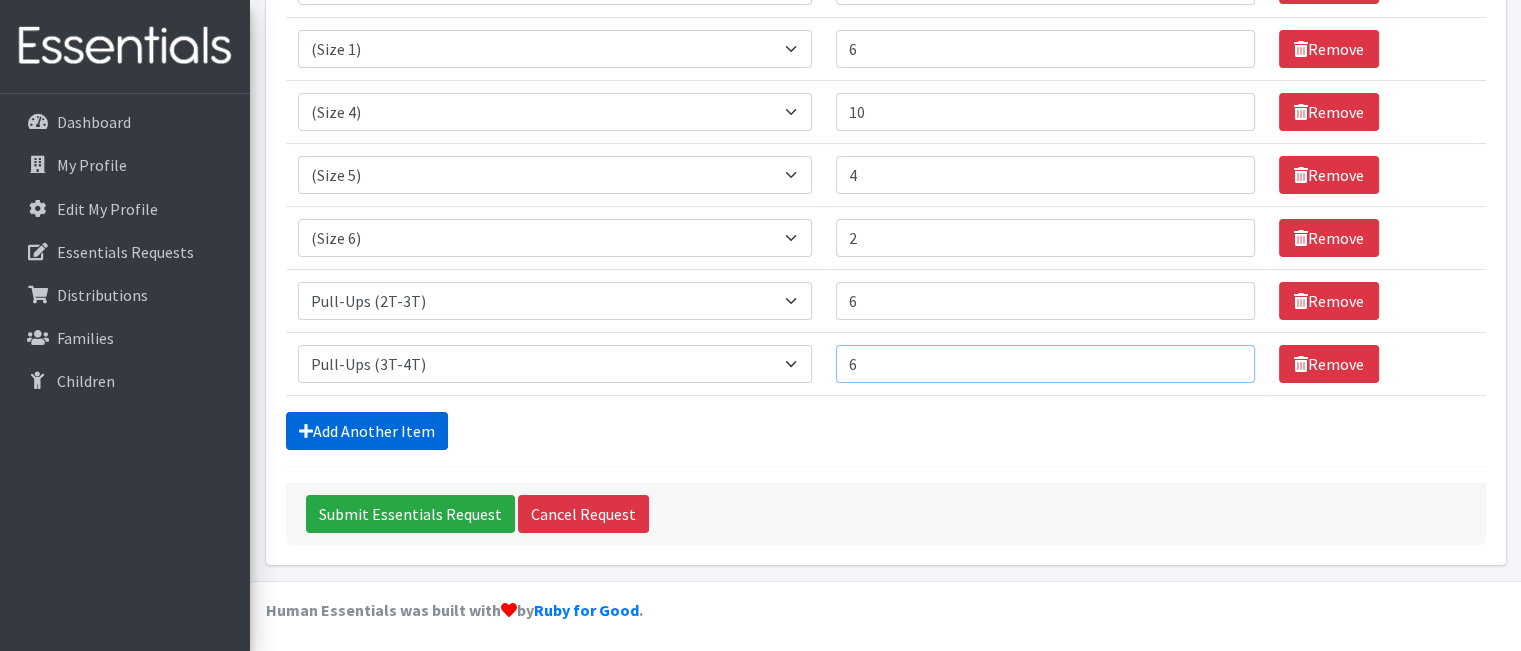 type on "6" 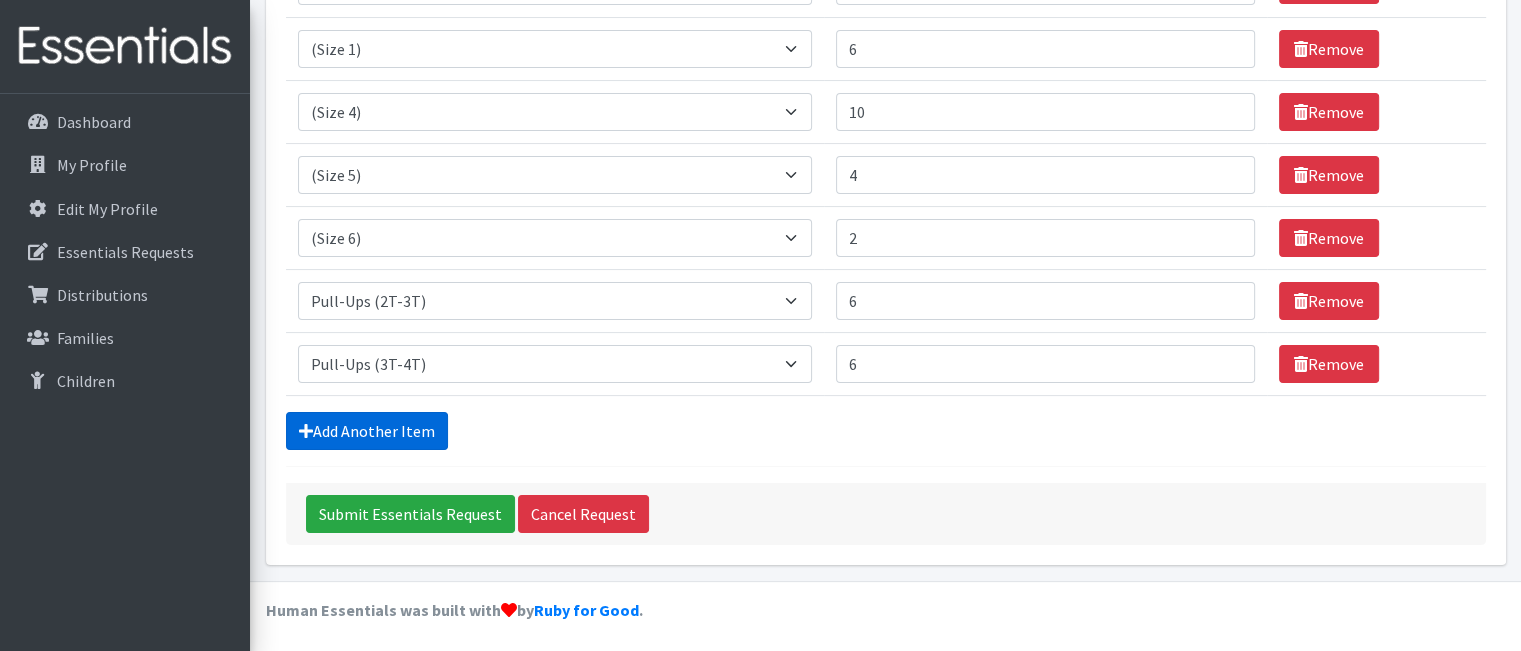 click on "Add Another Item" at bounding box center [367, 431] 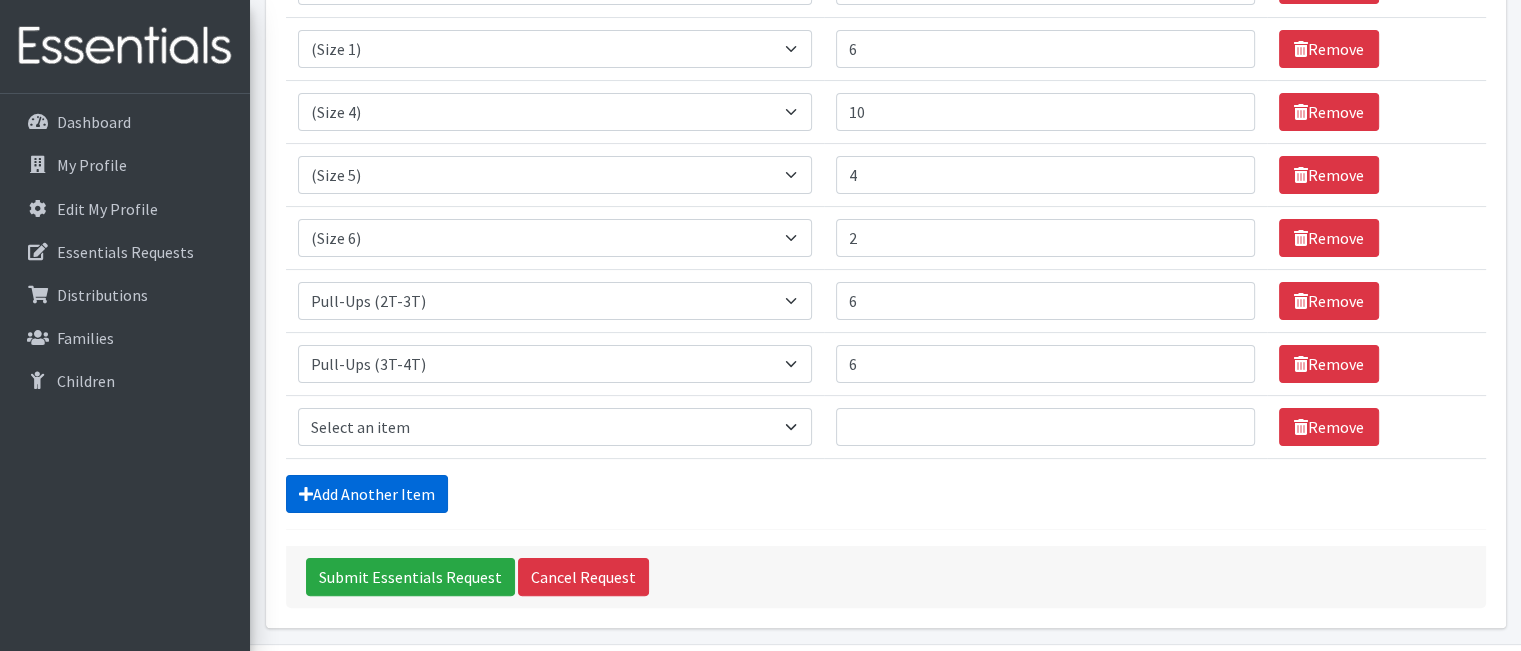 scroll, scrollTop: 420, scrollLeft: 0, axis: vertical 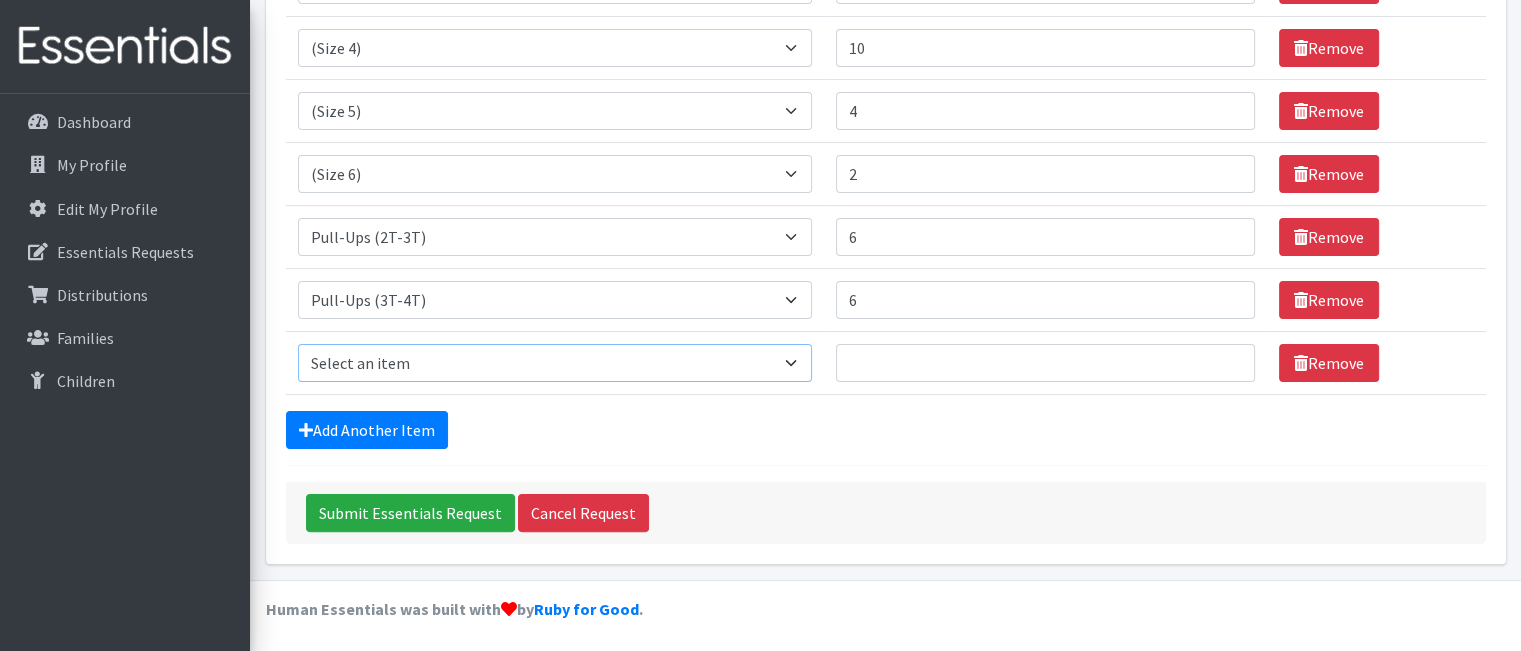 click on "Select an item
(Newborn)
(Preemie)
(Size 1)
(Size 2)
(Size 3)
(Size 4)
(Size 5)
(Size 6)
Adult Briefs (Medium/Large)
Adult Briefs (Small/Medium)
Adult Briefs (XXL)
Adult Briefs Men Large
Adult Briefs Men Small/Medium
Adult Briefs Men X-Large
Adult Briefs Women Large
Adult Briefs Women Medium
Adult Briefs Women Small/Medium
Adult Briefs Women X-Large
CHUX Bed Pads (Disposable)
Cloth Swim Diaper Large
Cloth Swim Diaper Medium
Cloth Swim Diaper One Size (12-35lb)
Cloth Swim Diaper Small
Cloth Swim Diaper XLarge
Cloth Trainer Kit 2T
Cloth Trainer Kit 3T
Cloth Trainer Kit 4T
Cloth Trainer Kit 5T
Disposable Inserts
Emergency Kit of 6 Cloth Diapers
Goodnights L/XL
Goodnights Large
Goodnights S/M
Goodnights Xlarge
Liners (Incontinence)
Liners (Menstrual)
Male Guards
Newborn Cloth Kit-7-12lb.
One Size Cloth Kit 12-35lb.
Pads (Menstrual)
Poise (Size 3)
Poise (Size 4)
Poise (Size 5)
Poise (Size 6)
Poise (Size 8)
Pull-Ups (2T-3T)" at bounding box center (555, 363) 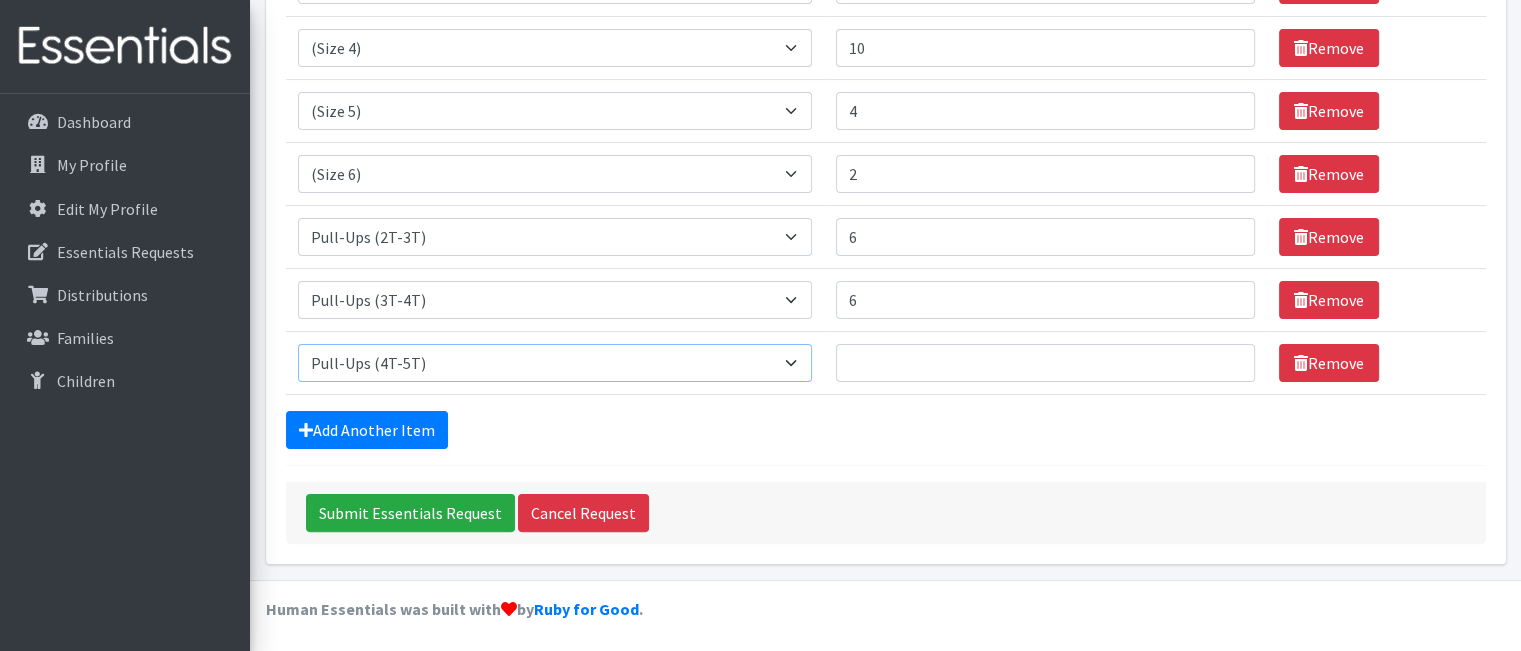 click on "Select an item
(Newborn)
(Preemie)
(Size 1)
(Size 2)
(Size 3)
(Size 4)
(Size 5)
(Size 6)
Adult Briefs (Medium/Large)
Adult Briefs (Small/Medium)
Adult Briefs (XXL)
Adult Briefs Men Large
Adult Briefs Men Small/Medium
Adult Briefs Men X-Large
Adult Briefs Women Large
Adult Briefs Women Medium
Adult Briefs Women Small/Medium
Adult Briefs Women X-Large
CHUX Bed Pads (Disposable)
Cloth Swim Diaper Large
Cloth Swim Diaper Medium
Cloth Swim Diaper One Size (12-35lb)
Cloth Swim Diaper Small
Cloth Swim Diaper XLarge
Cloth Trainer Kit 2T
Cloth Trainer Kit 3T
Cloth Trainer Kit 4T
Cloth Trainer Kit 5T
Disposable Inserts
Emergency Kit of 6 Cloth Diapers
Goodnights L/XL
Goodnights Large
Goodnights S/M
Goodnights Xlarge
Liners (Incontinence)
Liners (Menstrual)
Male Guards
Newborn Cloth Kit-7-12lb.
One Size Cloth Kit 12-35lb.
Pads (Menstrual)
Poise (Size 3)
Poise (Size 4)
Poise (Size 5)
Poise (Size 6)
Poise (Size 8)
Pull-Ups (2T-3T)" at bounding box center (555, 363) 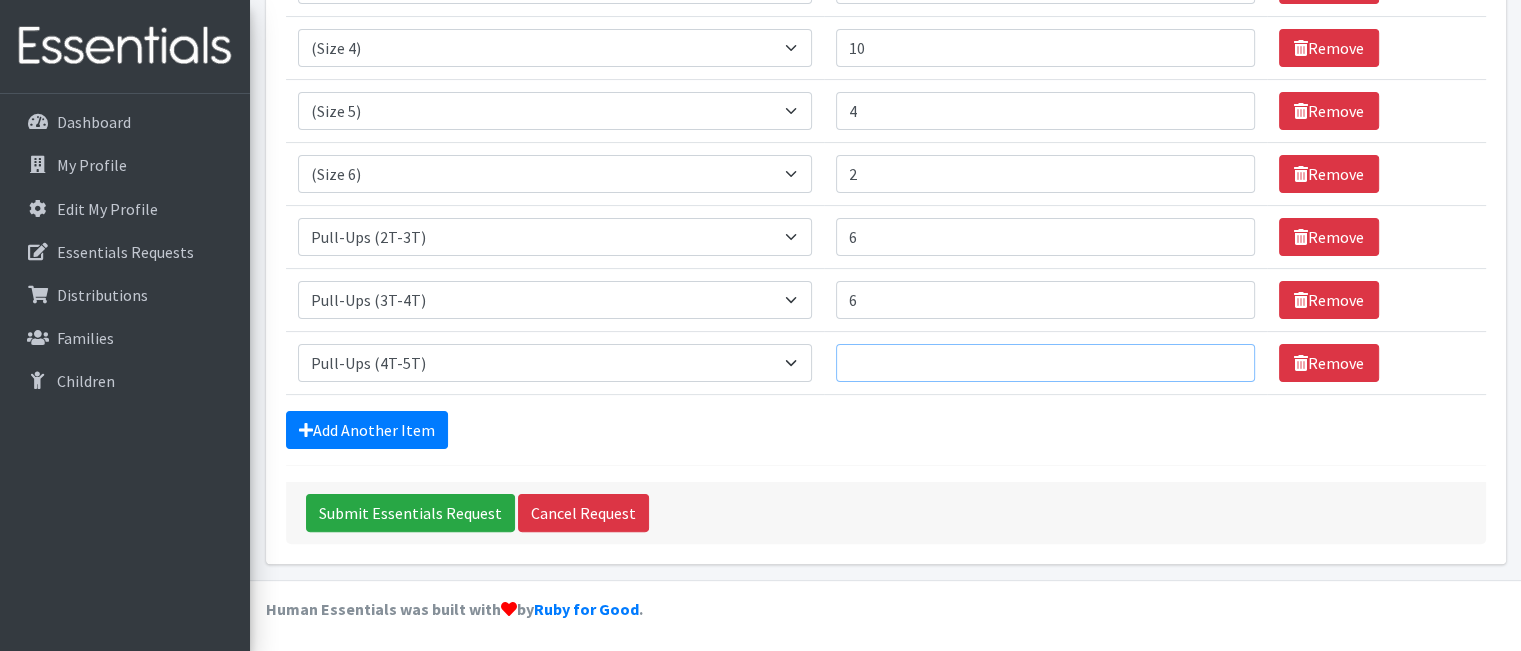 click on "Number of Individuals" at bounding box center (1045, 363) 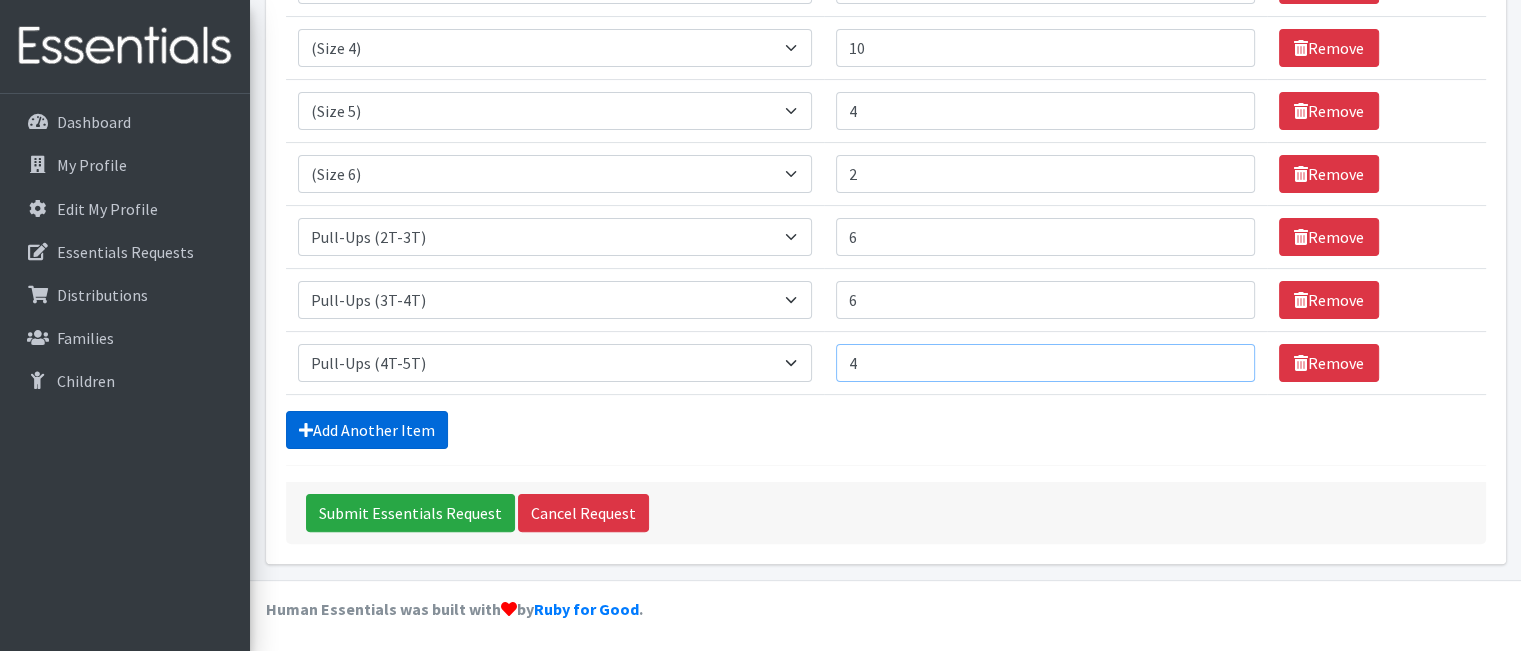 type on "4" 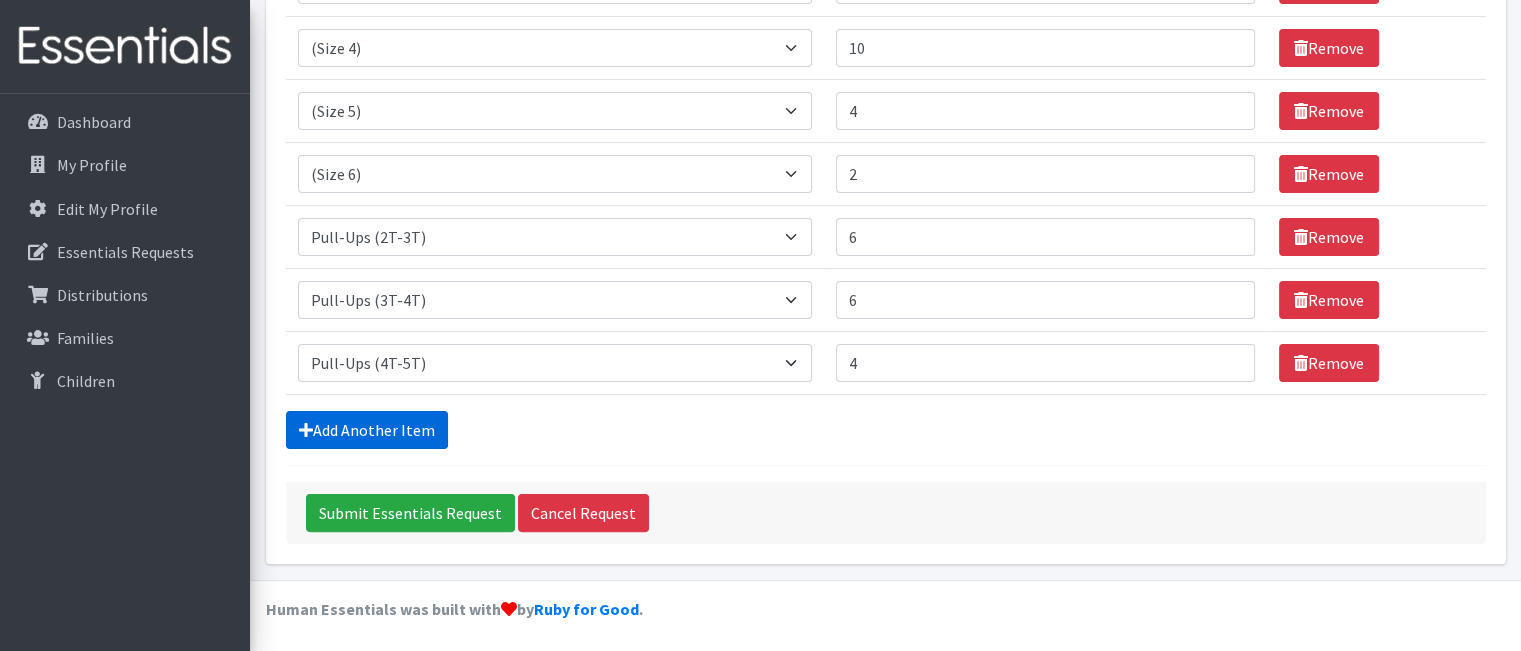 click on "Add Another Item" at bounding box center [367, 430] 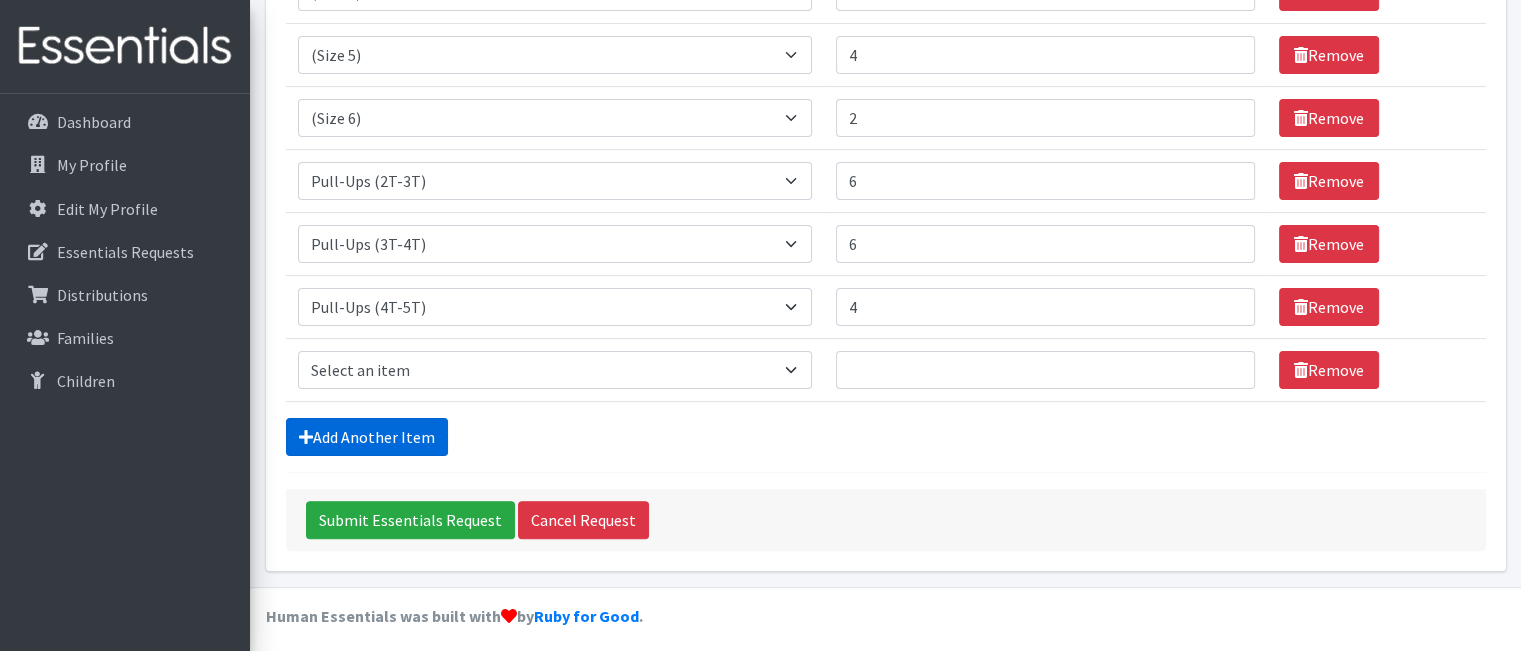 scroll, scrollTop: 482, scrollLeft: 0, axis: vertical 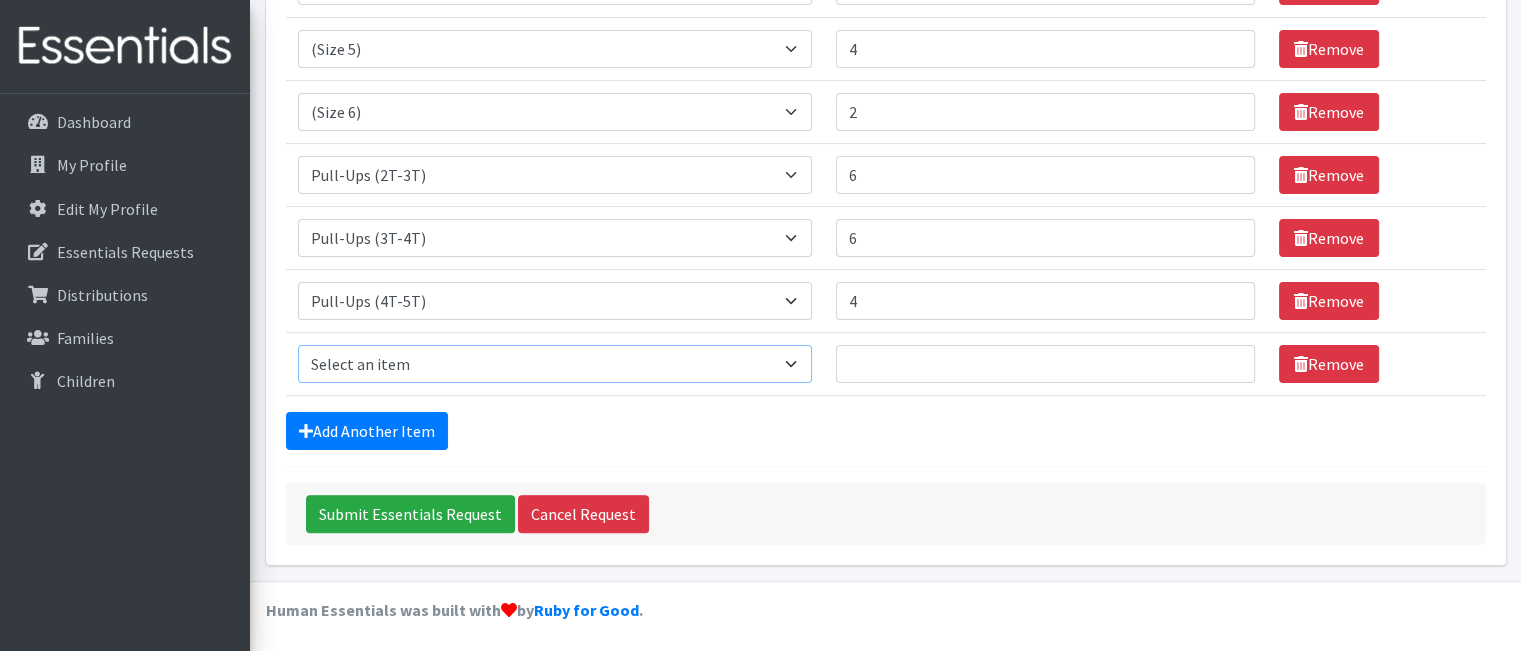 click on "Select an item
(Newborn)
(Preemie)
(Size 1)
(Size 2)
(Size 3)
(Size 4)
(Size 5)
(Size 6)
Adult Briefs (Medium/Large)
Adult Briefs (Small/Medium)
Adult Briefs (XXL)
Adult Briefs Men Large
Adult Briefs Men Small/Medium
Adult Briefs Men X-Large
Adult Briefs Women Large
Adult Briefs Women Medium
Adult Briefs Women Small/Medium
Adult Briefs Women X-Large
CHUX Bed Pads (Disposable)
Cloth Swim Diaper Large
Cloth Swim Diaper Medium
Cloth Swim Diaper One Size (12-35lb)
Cloth Swim Diaper Small
Cloth Swim Diaper XLarge
Cloth Trainer Kit 2T
Cloth Trainer Kit 3T
Cloth Trainer Kit 4T
Cloth Trainer Kit 5T
Disposable Inserts
Emergency Kit of 6 Cloth Diapers
Goodnights L/XL
Goodnights Large
Goodnights S/M
Goodnights Xlarge
Liners (Incontinence)
Liners (Menstrual)
Male Guards
Newborn Cloth Kit-7-12lb.
One Size Cloth Kit 12-35lb.
Pads (Menstrual)
Poise (Size 3)
Poise (Size 4)
Poise (Size 5)
Poise (Size 6)
Poise (Size 8)
Pull-Ups (2T-3T)" at bounding box center [555, 364] 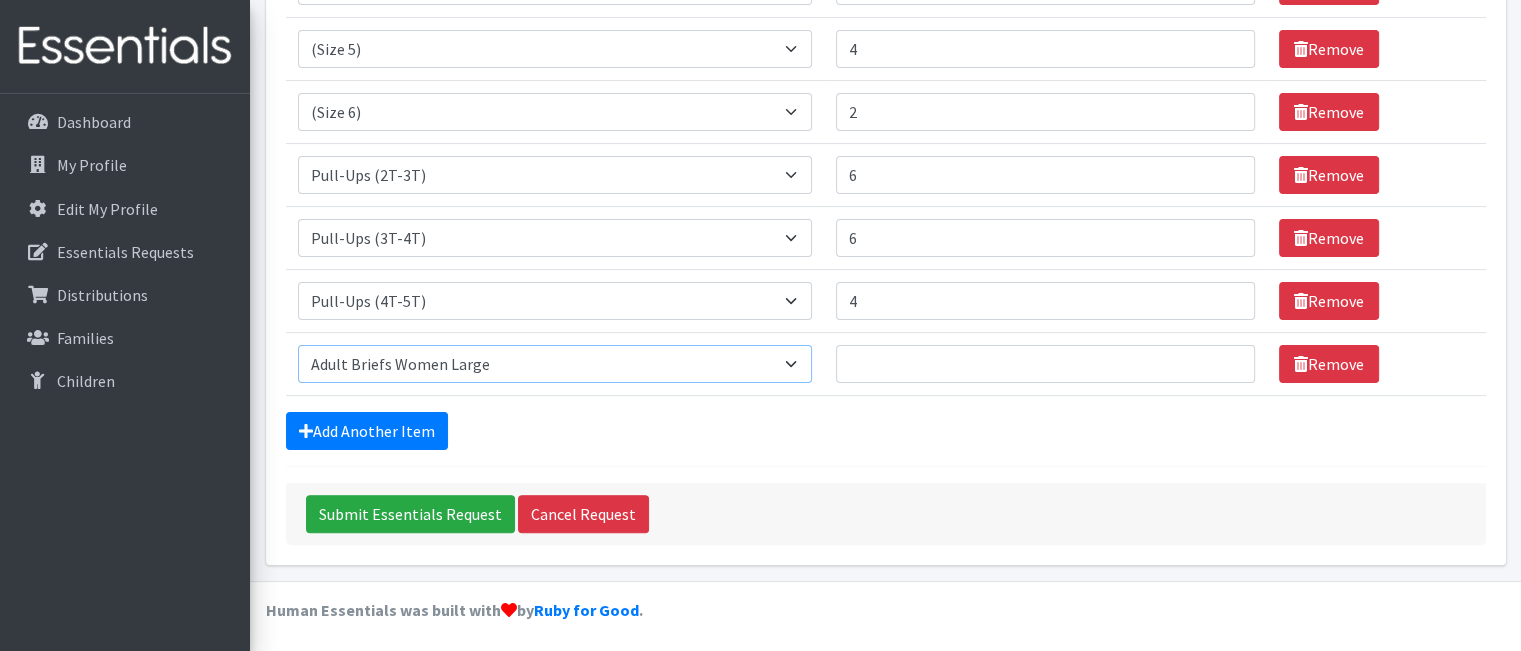 click on "Select an item
(Newborn)
(Preemie)
(Size 1)
(Size 2)
(Size 3)
(Size 4)
(Size 5)
(Size 6)
Adult Briefs (Medium/Large)
Adult Briefs (Small/Medium)
Adult Briefs (XXL)
Adult Briefs Men Large
Adult Briefs Men Small/Medium
Adult Briefs Men X-Large
Adult Briefs Women Large
Adult Briefs Women Medium
Adult Briefs Women Small/Medium
Adult Briefs Women X-Large
CHUX Bed Pads (Disposable)
Cloth Swim Diaper Large
Cloth Swim Diaper Medium
Cloth Swim Diaper One Size (12-35lb)
Cloth Swim Diaper Small
Cloth Swim Diaper XLarge
Cloth Trainer Kit 2T
Cloth Trainer Kit 3T
Cloth Trainer Kit 4T
Cloth Trainer Kit 5T
Disposable Inserts
Emergency Kit of 6 Cloth Diapers
Goodnights L/XL
Goodnights Large
Goodnights S/M
Goodnights Xlarge
Liners (Incontinence)
Liners (Menstrual)
Male Guards
Newborn Cloth Kit-7-12lb.
One Size Cloth Kit 12-35lb.
Pads (Menstrual)
Poise (Size 3)
Poise (Size 4)
Poise (Size 5)
Poise (Size 6)
Poise (Size 8)
Pull-Ups (2T-3T)" at bounding box center (555, 364) 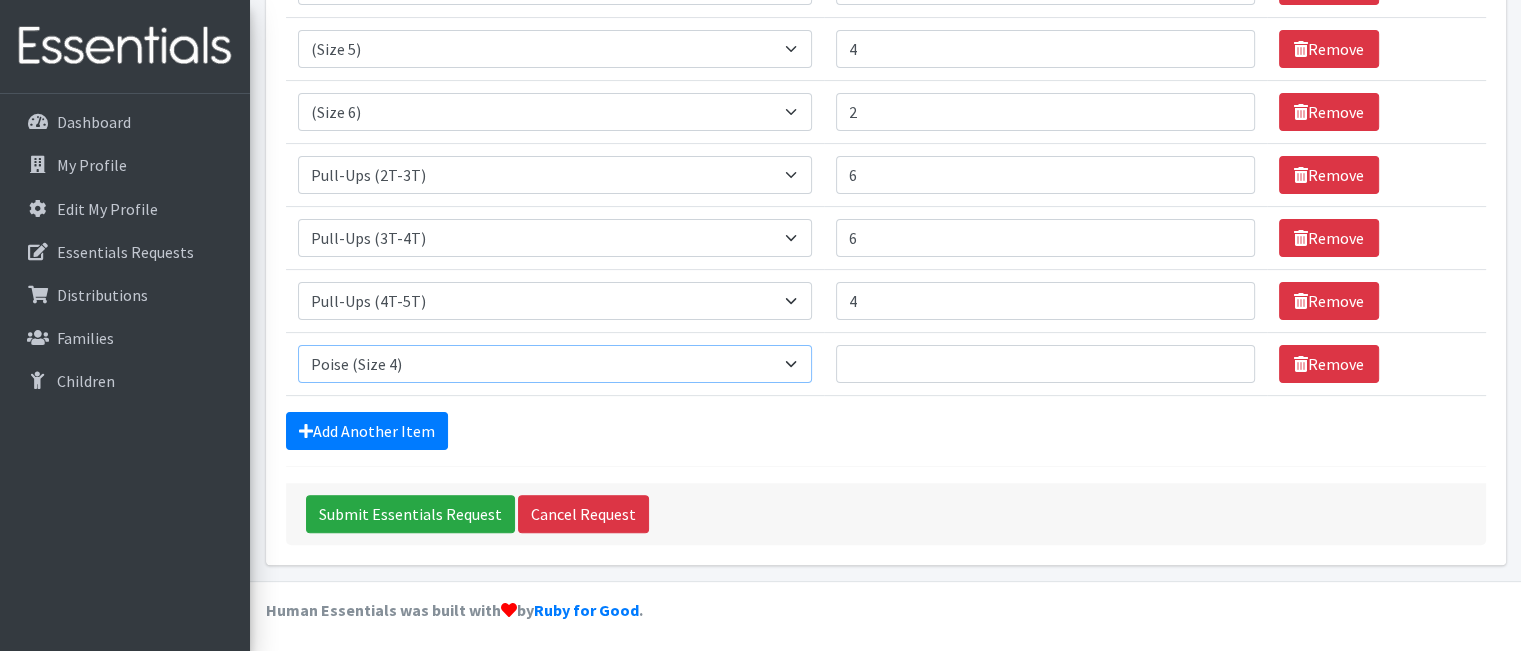 click on "Select an item
(Newborn)
(Preemie)
(Size 1)
(Size 2)
(Size 3)
(Size 4)
(Size 5)
(Size 6)
Adult Briefs (Medium/Large)
Adult Briefs (Small/Medium)
Adult Briefs (XXL)
Adult Briefs Men Large
Adult Briefs Men Small/Medium
Adult Briefs Men X-Large
Adult Briefs Women Large
Adult Briefs Women Medium
Adult Briefs Women Small/Medium
Adult Briefs Women X-Large
CHUX Bed Pads (Disposable)
Cloth Swim Diaper Large
Cloth Swim Diaper Medium
Cloth Swim Diaper One Size (12-35lb)
Cloth Swim Diaper Small
Cloth Swim Diaper XLarge
Cloth Trainer Kit 2T
Cloth Trainer Kit 3T
Cloth Trainer Kit 4T
Cloth Trainer Kit 5T
Disposable Inserts
Emergency Kit of 6 Cloth Diapers
Goodnights L/XL
Goodnights Large
Goodnights S/M
Goodnights Xlarge
Liners (Incontinence)
Liners (Menstrual)
Male Guards
Newborn Cloth Kit-7-12lb.
One Size Cloth Kit 12-35lb.
Pads (Menstrual)
Poise (Size 3)
Poise (Size 4)
Poise (Size 5)
Poise (Size 6)
Poise (Size 8)
Pull-Ups (2T-3T)" at bounding box center (555, 364) 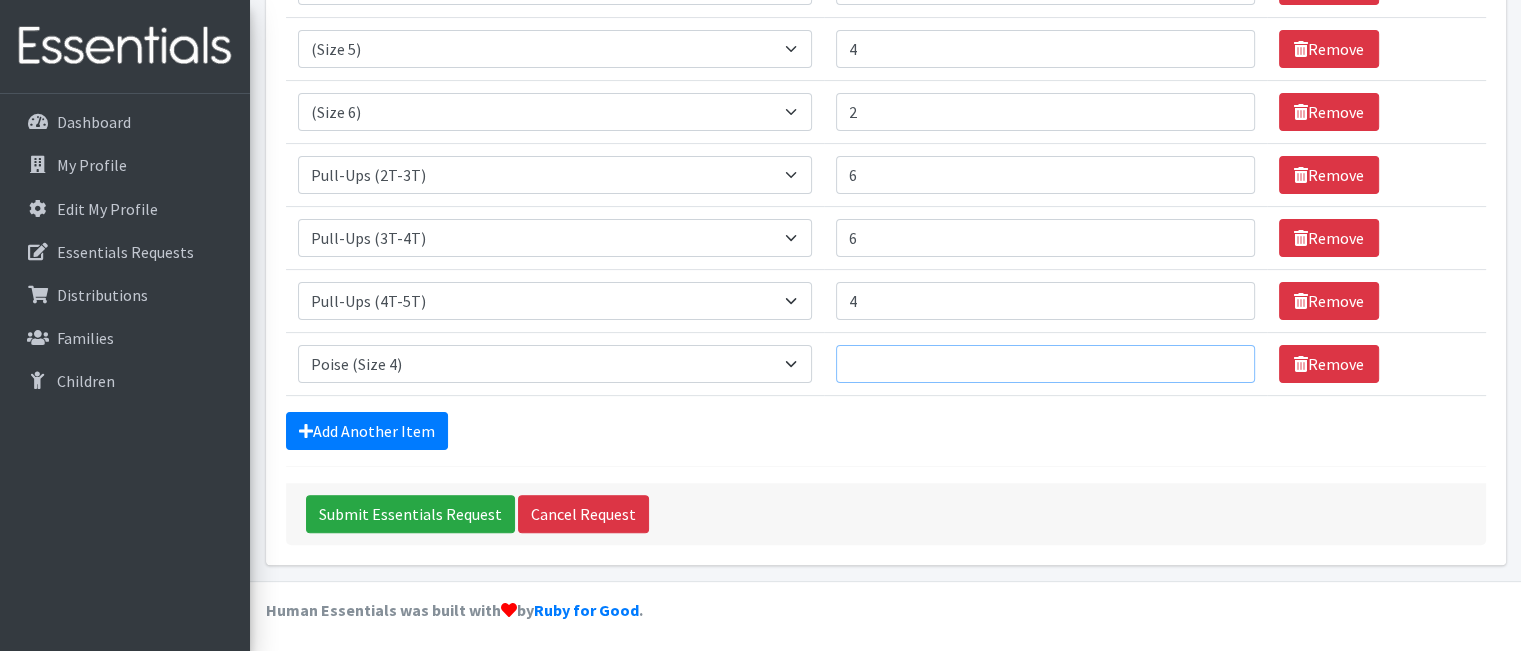 click on "Number of Individuals" at bounding box center [1045, 364] 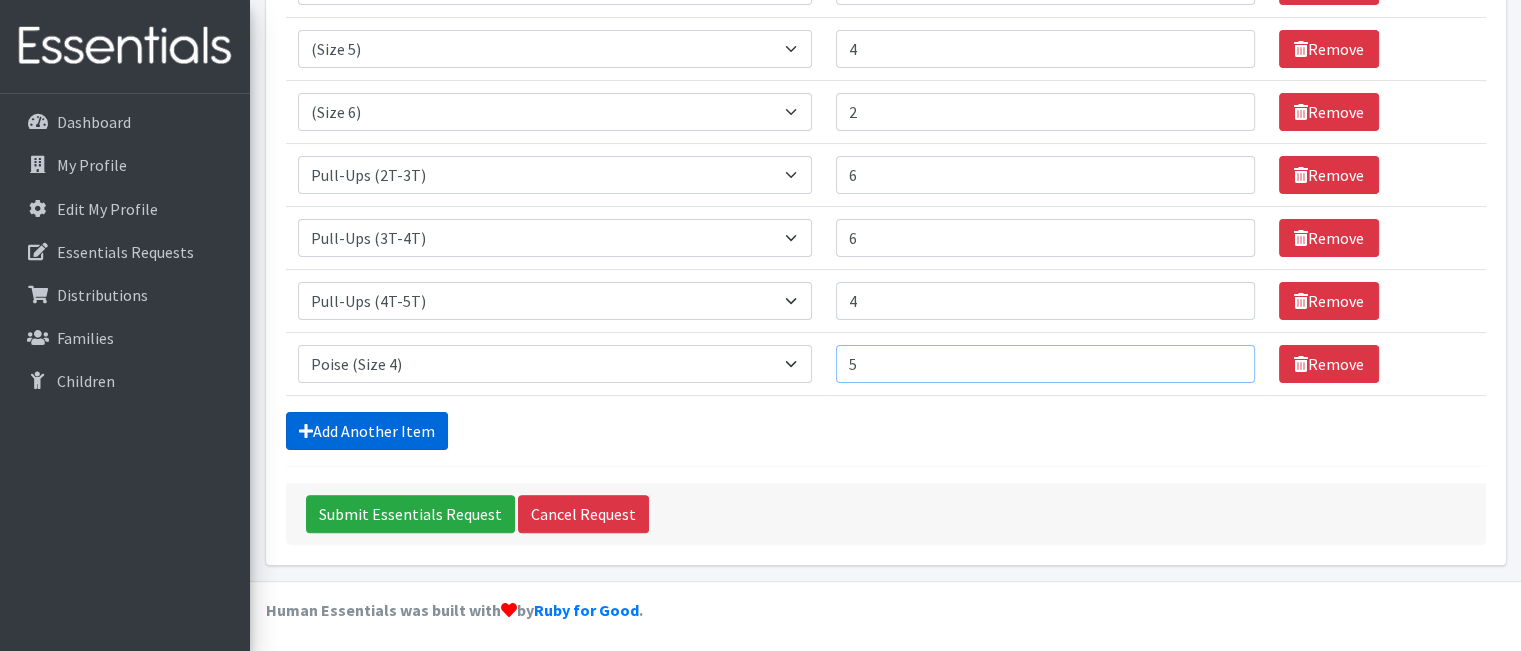 type on "5" 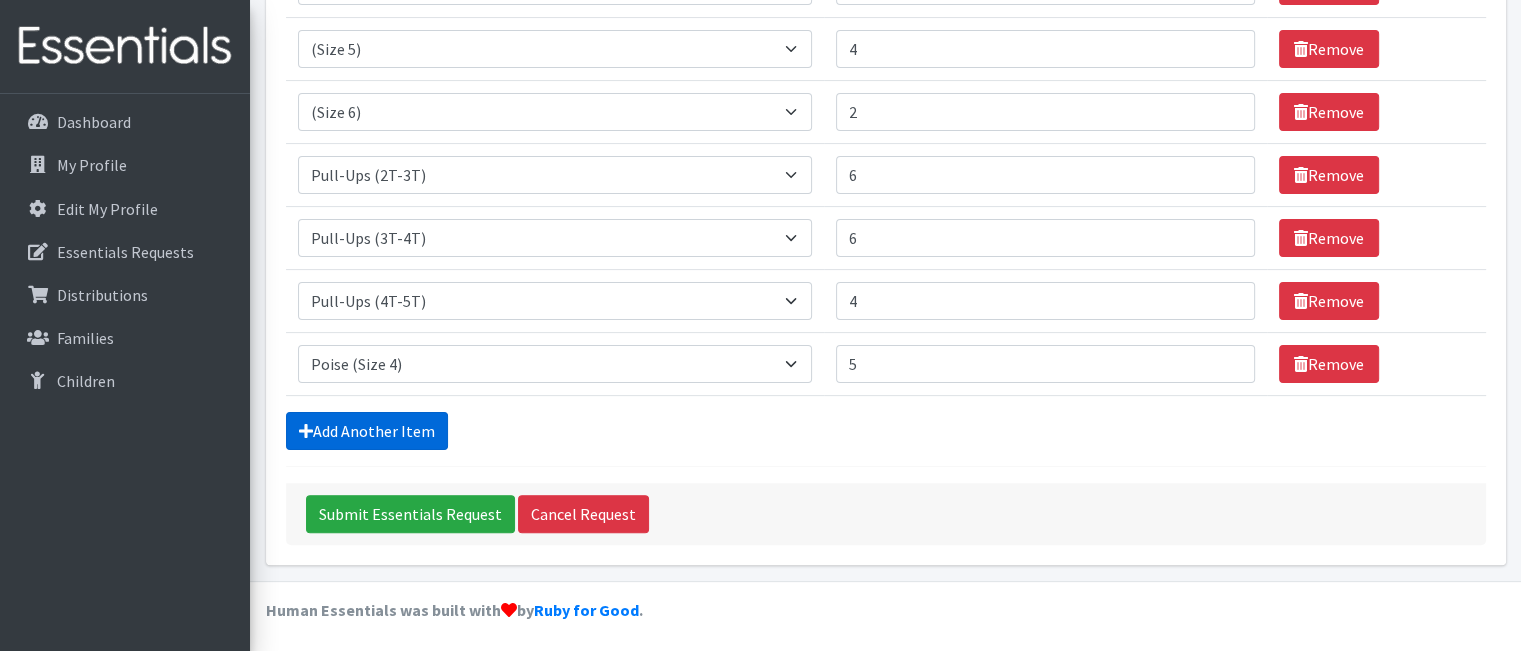 click on "Add Another Item" at bounding box center (367, 431) 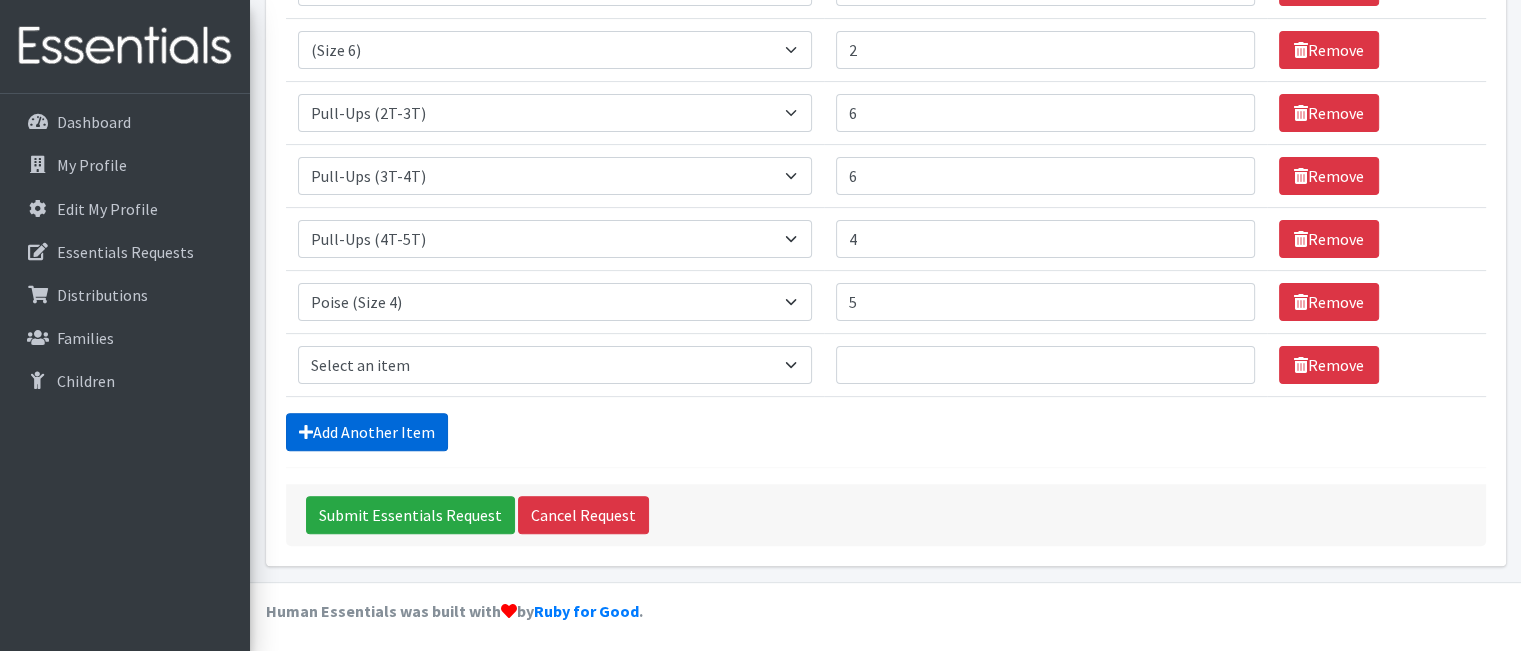 scroll, scrollTop: 545, scrollLeft: 0, axis: vertical 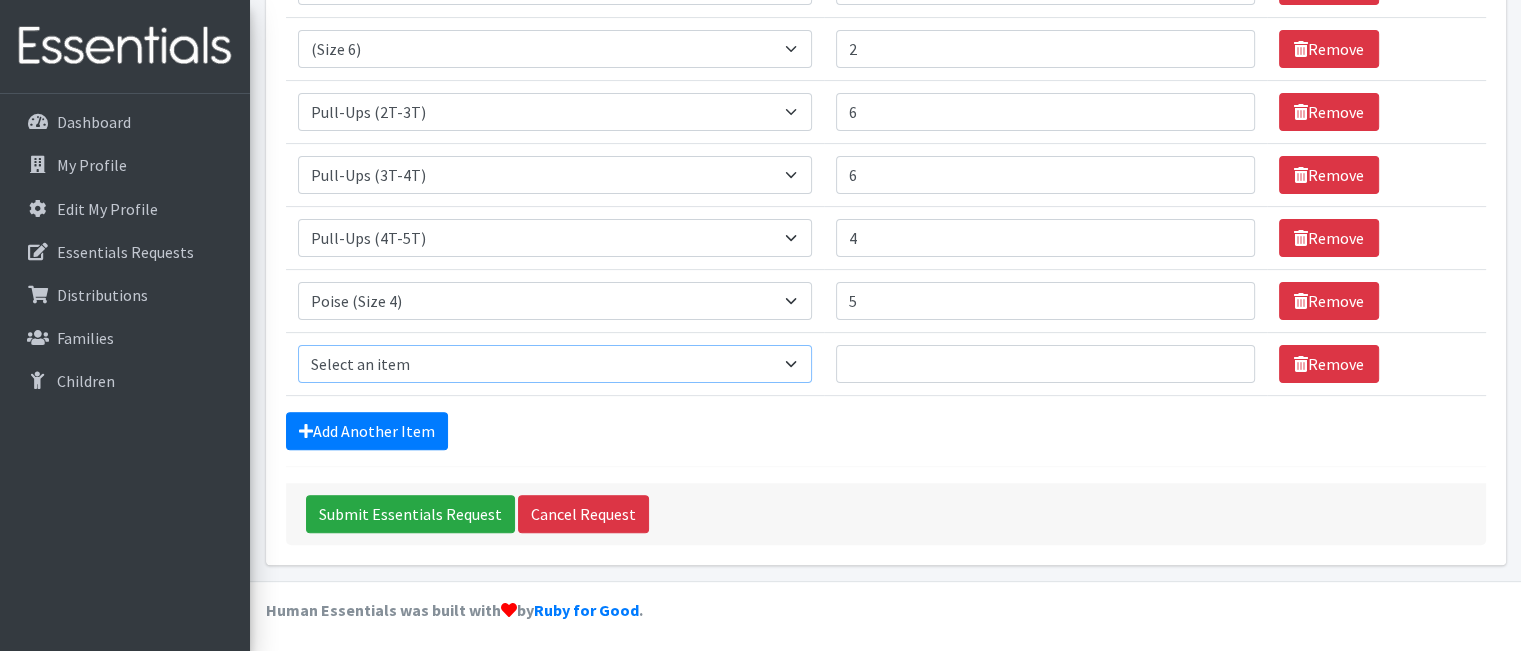 click on "Select an item
(Newborn)
(Preemie)
(Size 1)
(Size 2)
(Size 3)
(Size 4)
(Size 5)
(Size 6)
Adult Briefs (Medium/Large)
Adult Briefs (Small/Medium)
Adult Briefs (XXL)
Adult Briefs Men Large
Adult Briefs Men Small/Medium
Adult Briefs Men X-Large
Adult Briefs Women Large
Adult Briefs Women Medium
Adult Briefs Women Small/Medium
Adult Briefs Women X-Large
CHUX Bed Pads (Disposable)
Cloth Swim Diaper Large
Cloth Swim Diaper Medium
Cloth Swim Diaper One Size (12-35lb)
Cloth Swim Diaper Small
Cloth Swim Diaper XLarge
Cloth Trainer Kit 2T
Cloth Trainer Kit 3T
Cloth Trainer Kit 4T
Cloth Trainer Kit 5T
Disposable Inserts
Emergency Kit of 6 Cloth Diapers
Goodnights L/XL
Goodnights Large
Goodnights S/M
Goodnights Xlarge
Liners (Incontinence)
Liners (Menstrual)
Male Guards
Newborn Cloth Kit-7-12lb.
One Size Cloth Kit 12-35lb.
Pads (Menstrual)
Poise (Size 3)
Poise (Size 4)
Poise (Size 5)
Poise (Size 6)
Poise (Size 8)
Pull-Ups (2T-3T)" at bounding box center (555, 364) 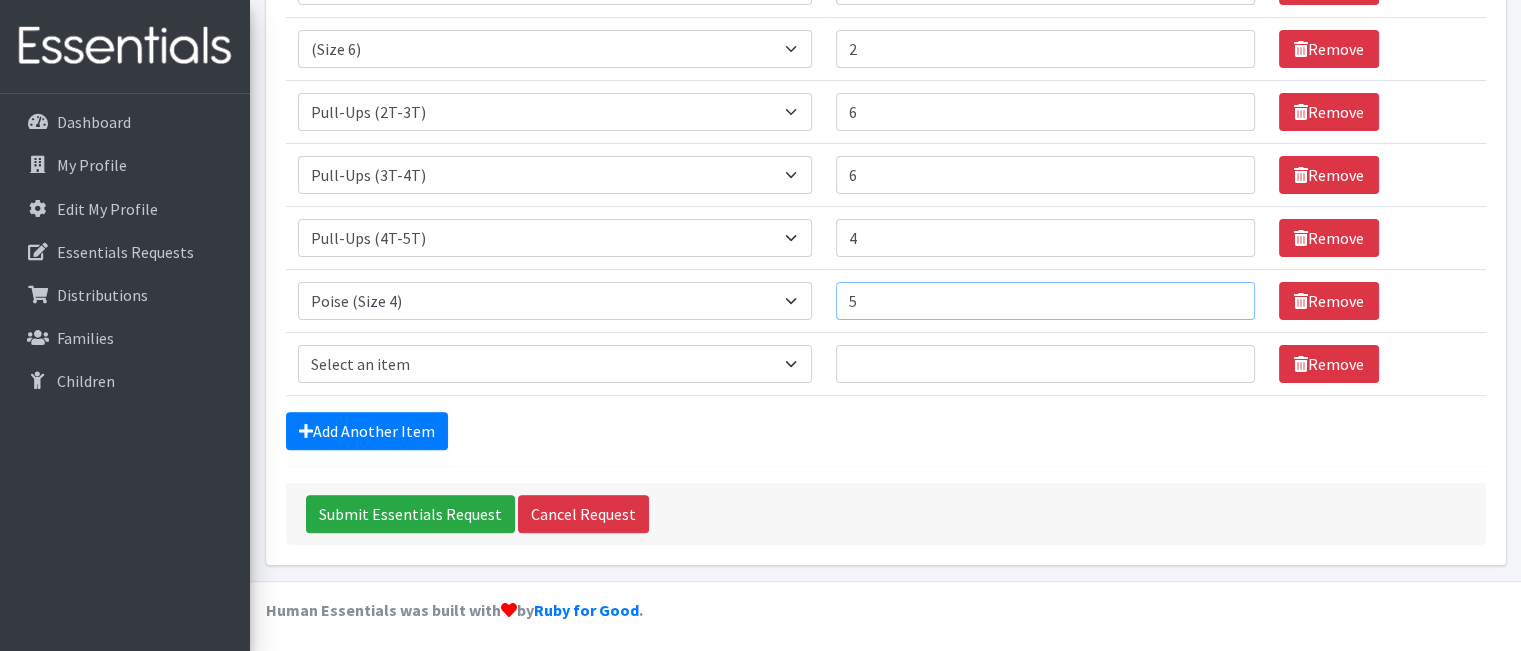 click on "5" at bounding box center [1045, 301] 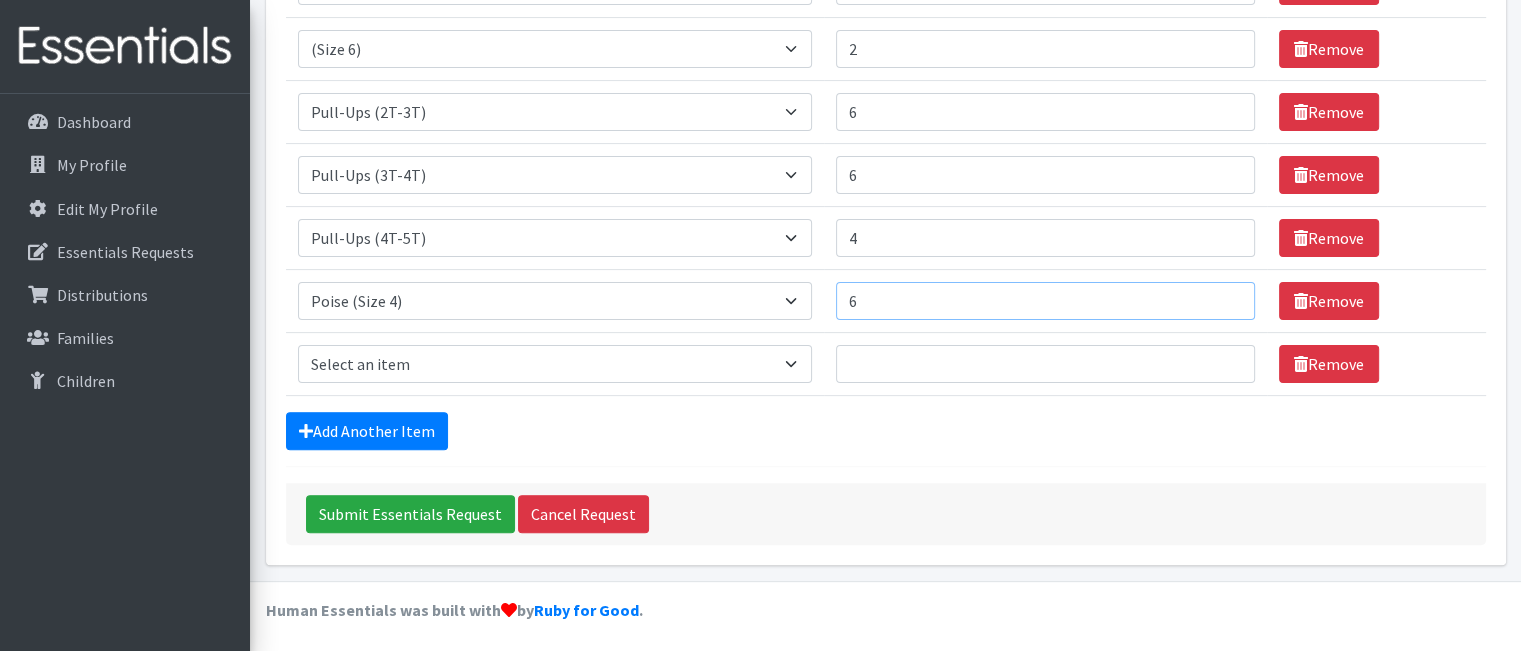 type on "6" 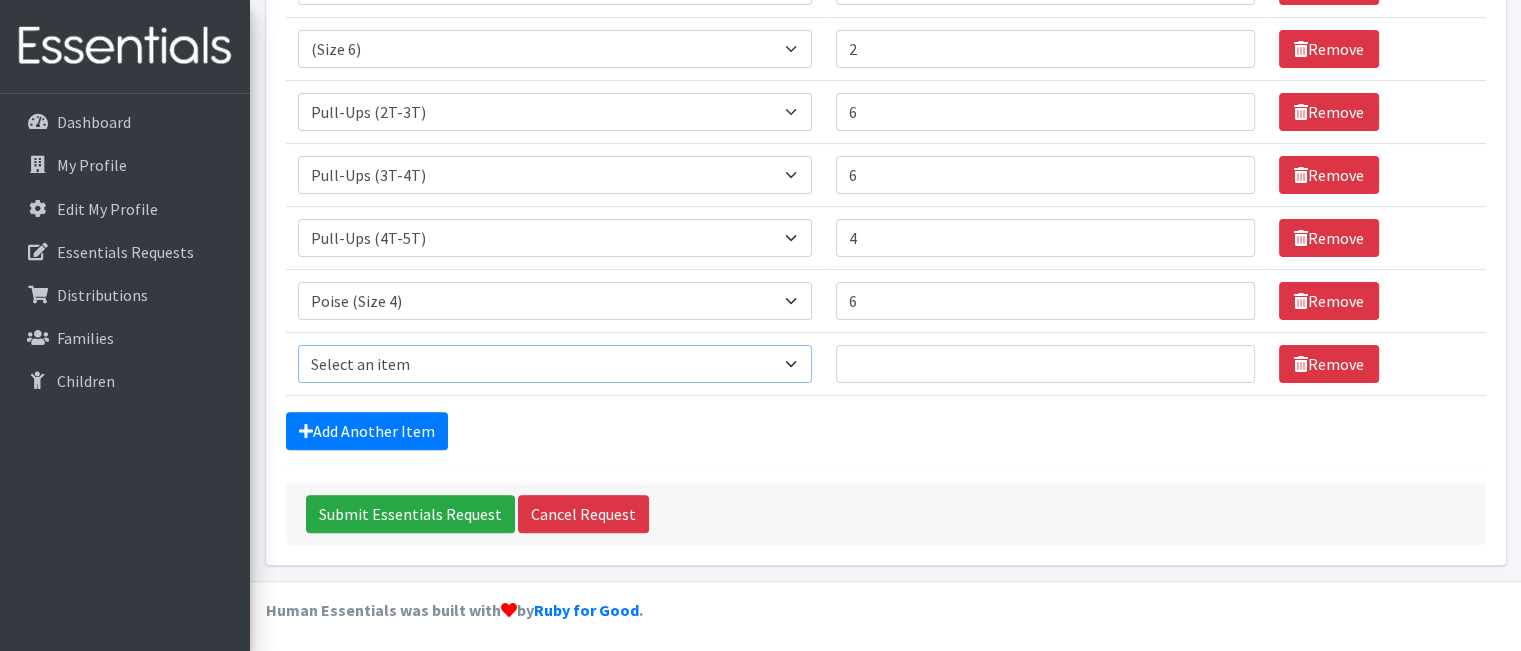 click on "Select an item
(Newborn)
(Preemie)
(Size 1)
(Size 2)
(Size 3)
(Size 4)
(Size 5)
(Size 6)
Adult Briefs (Medium/Large)
Adult Briefs (Small/Medium)
Adult Briefs (XXL)
Adult Briefs Men Large
Adult Briefs Men Small/Medium
Adult Briefs Men X-Large
Adult Briefs Women Large
Adult Briefs Women Medium
Adult Briefs Women Small/Medium
Adult Briefs Women X-Large
CHUX Bed Pads (Disposable)
Cloth Swim Diaper Large
Cloth Swim Diaper Medium
Cloth Swim Diaper One Size (12-35lb)
Cloth Swim Diaper Small
Cloth Swim Diaper XLarge
Cloth Trainer Kit 2T
Cloth Trainer Kit 3T
Cloth Trainer Kit 4T
Cloth Trainer Kit 5T
Disposable Inserts
Emergency Kit of 6 Cloth Diapers
Goodnights L/XL
Goodnights Large
Goodnights S/M
Goodnights Xlarge
Liners (Incontinence)
Liners (Menstrual)
Male Guards
Newborn Cloth Kit-7-12lb.
One Size Cloth Kit 12-35lb.
Pads (Menstrual)
Poise (Size 3)
Poise (Size 4)
Poise (Size 5)
Poise (Size 6)
Poise (Size 8)
Pull-Ups (2T-3T)" at bounding box center (555, 364) 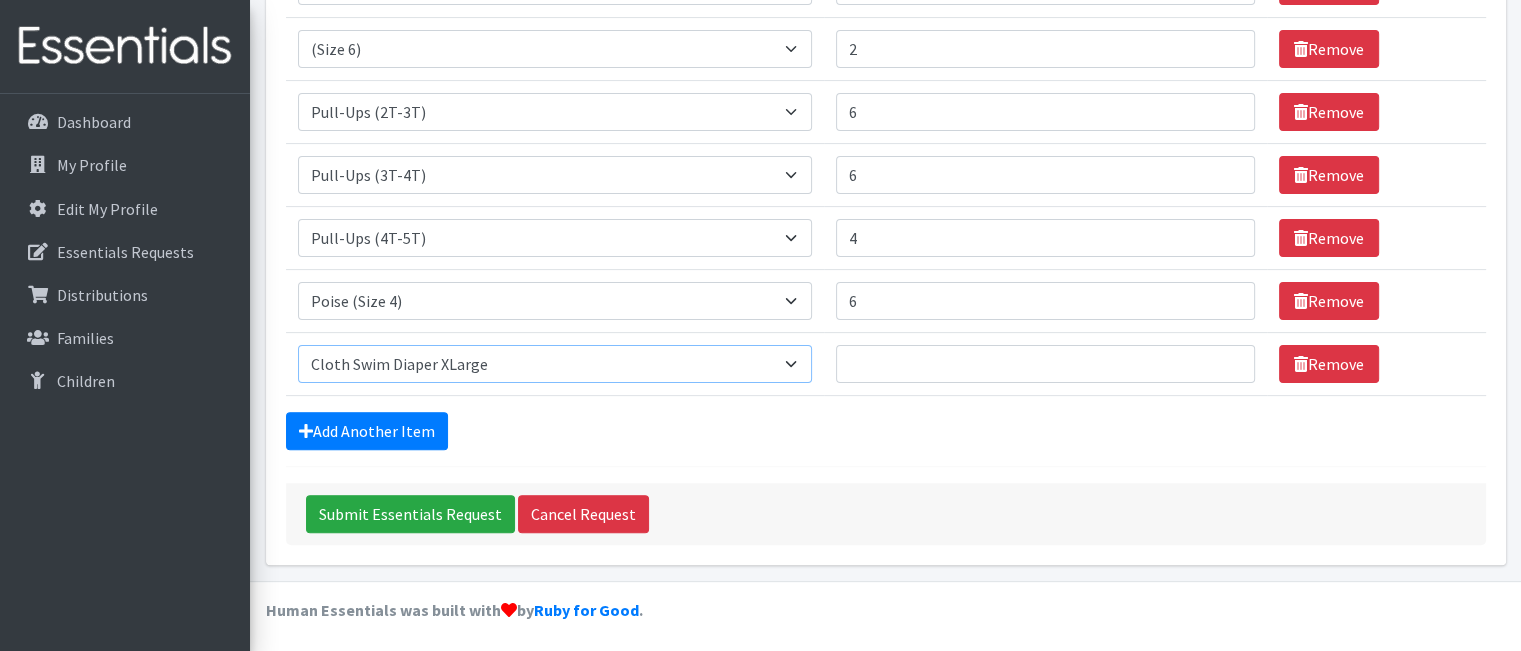 click on "Select an item
(Newborn)
(Preemie)
(Size 1)
(Size 2)
(Size 3)
(Size 4)
(Size 5)
(Size 6)
Adult Briefs (Medium/Large)
Adult Briefs (Small/Medium)
Adult Briefs (XXL)
Adult Briefs Men Large
Adult Briefs Men Small/Medium
Adult Briefs Men X-Large
Adult Briefs Women Large
Adult Briefs Women Medium
Adult Briefs Women Small/Medium
Adult Briefs Women X-Large
CHUX Bed Pads (Disposable)
Cloth Swim Diaper Large
Cloth Swim Diaper Medium
Cloth Swim Diaper One Size (12-35lb)
Cloth Swim Diaper Small
Cloth Swim Diaper XLarge
Cloth Trainer Kit 2T
Cloth Trainer Kit 3T
Cloth Trainer Kit 4T
Cloth Trainer Kit 5T
Disposable Inserts
Emergency Kit of 6 Cloth Diapers
Goodnights L/XL
Goodnights Large
Goodnights S/M
Goodnights Xlarge
Liners (Incontinence)
Liners (Menstrual)
Male Guards
Newborn Cloth Kit-7-12lb.
One Size Cloth Kit 12-35lb.
Pads (Menstrual)
Poise (Size 3)
Poise (Size 4)
Poise (Size 5)
Poise (Size 6)
Poise (Size 8)
Pull-Ups (2T-3T)" at bounding box center (555, 364) 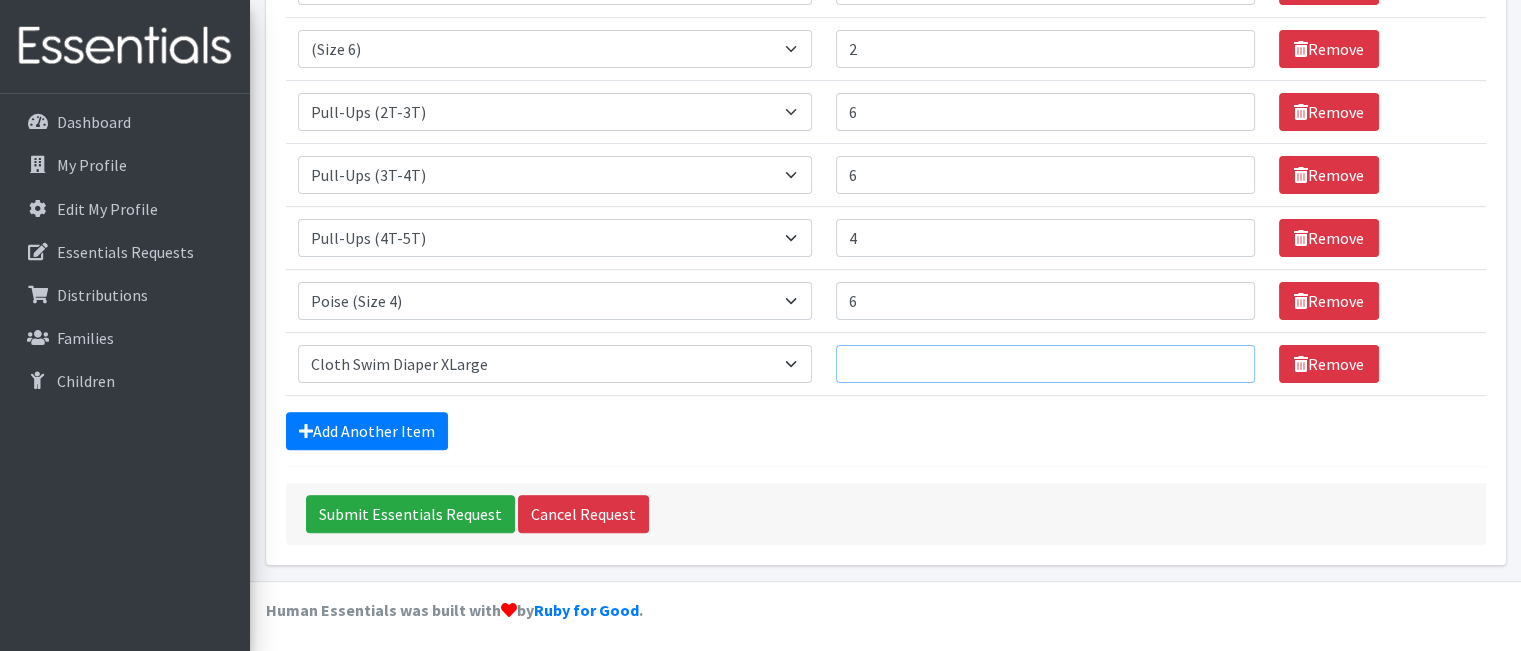 click on "Number of Individuals" at bounding box center (1045, 364) 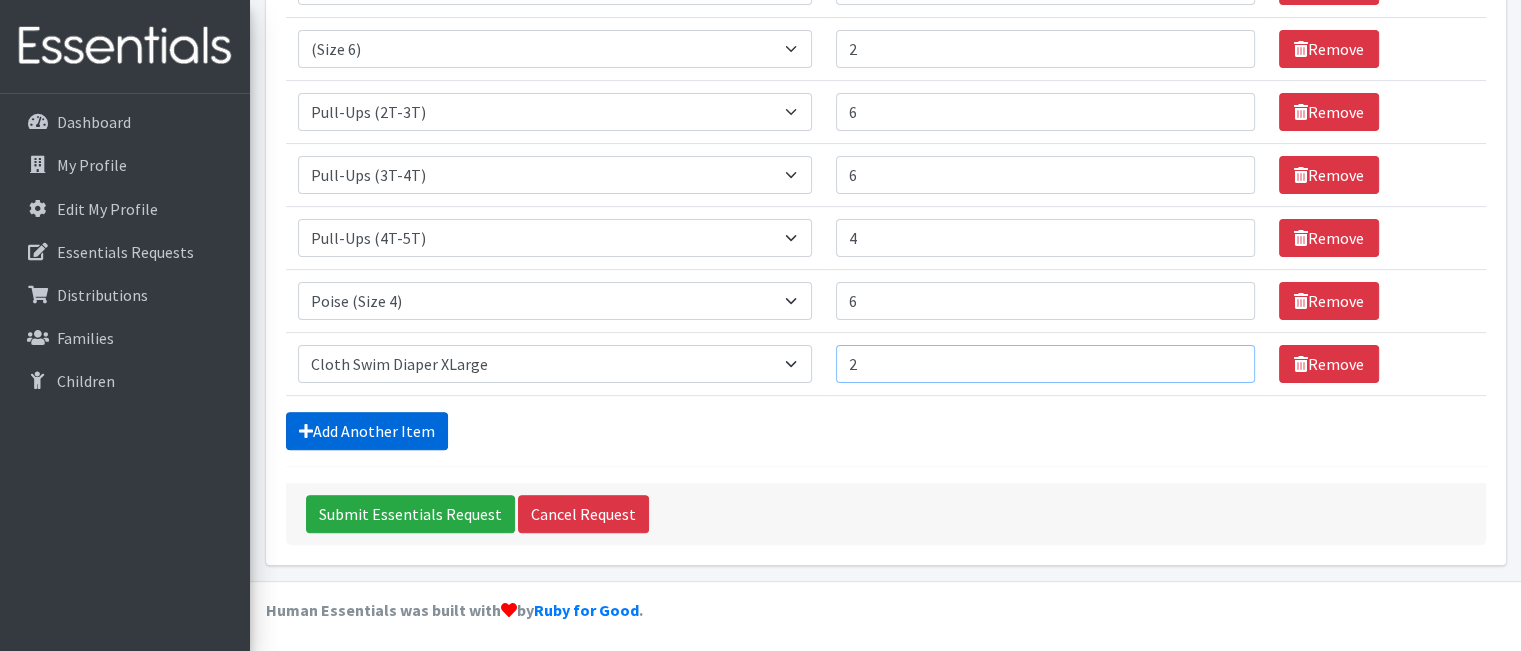 type on "2" 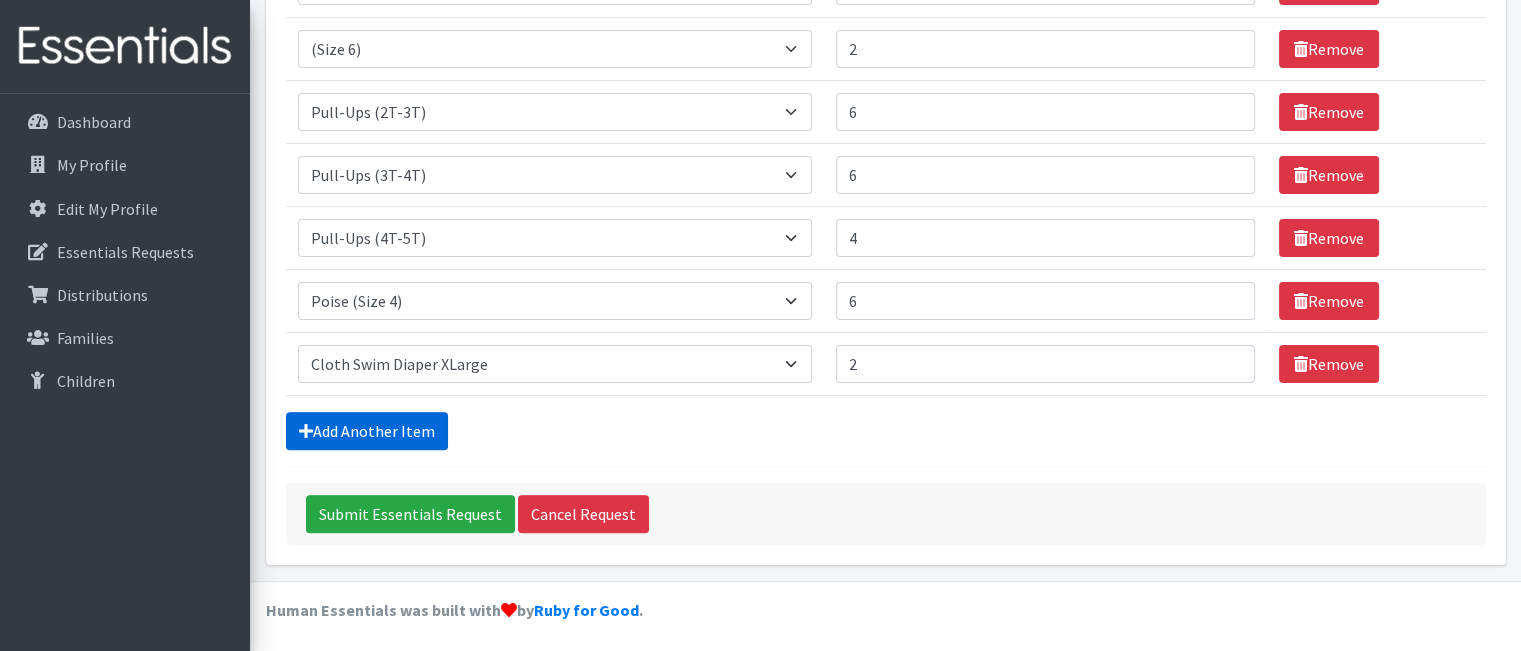 click on "Add Another Item" at bounding box center (367, 431) 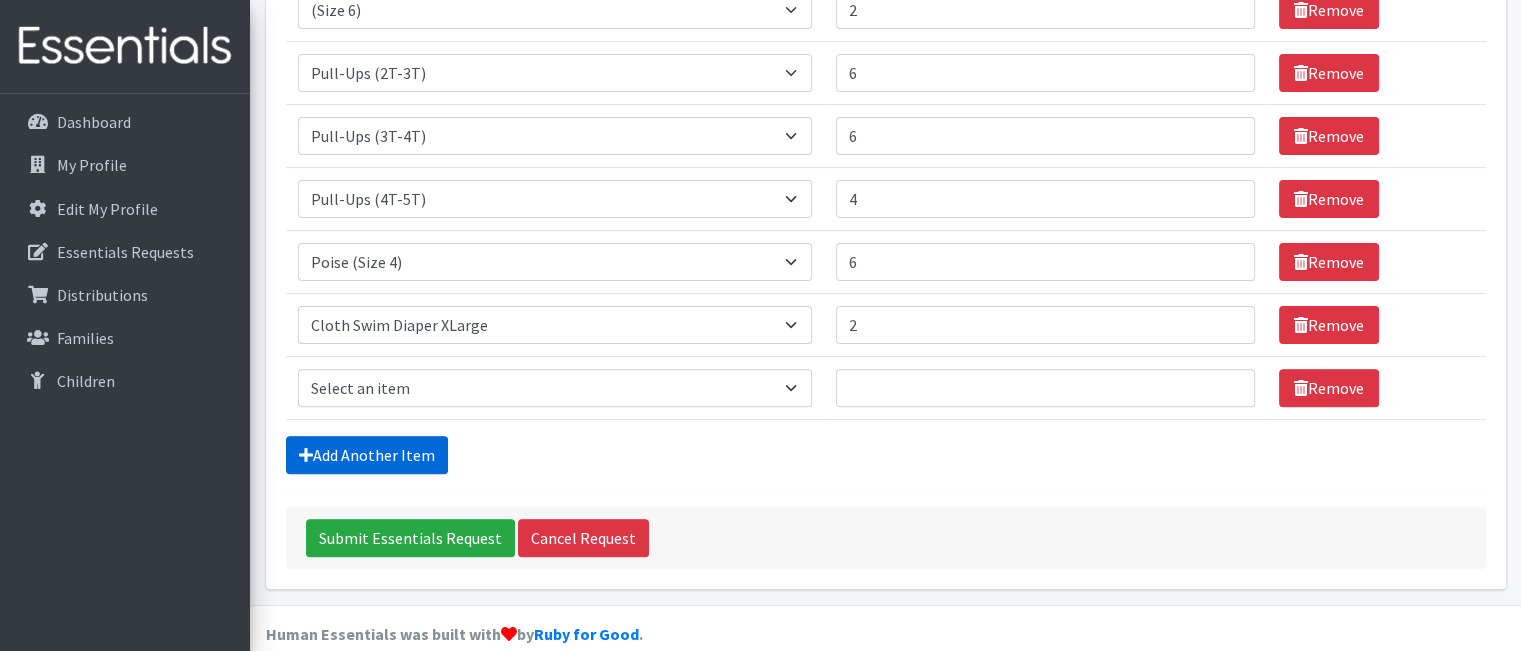 scroll, scrollTop: 608, scrollLeft: 0, axis: vertical 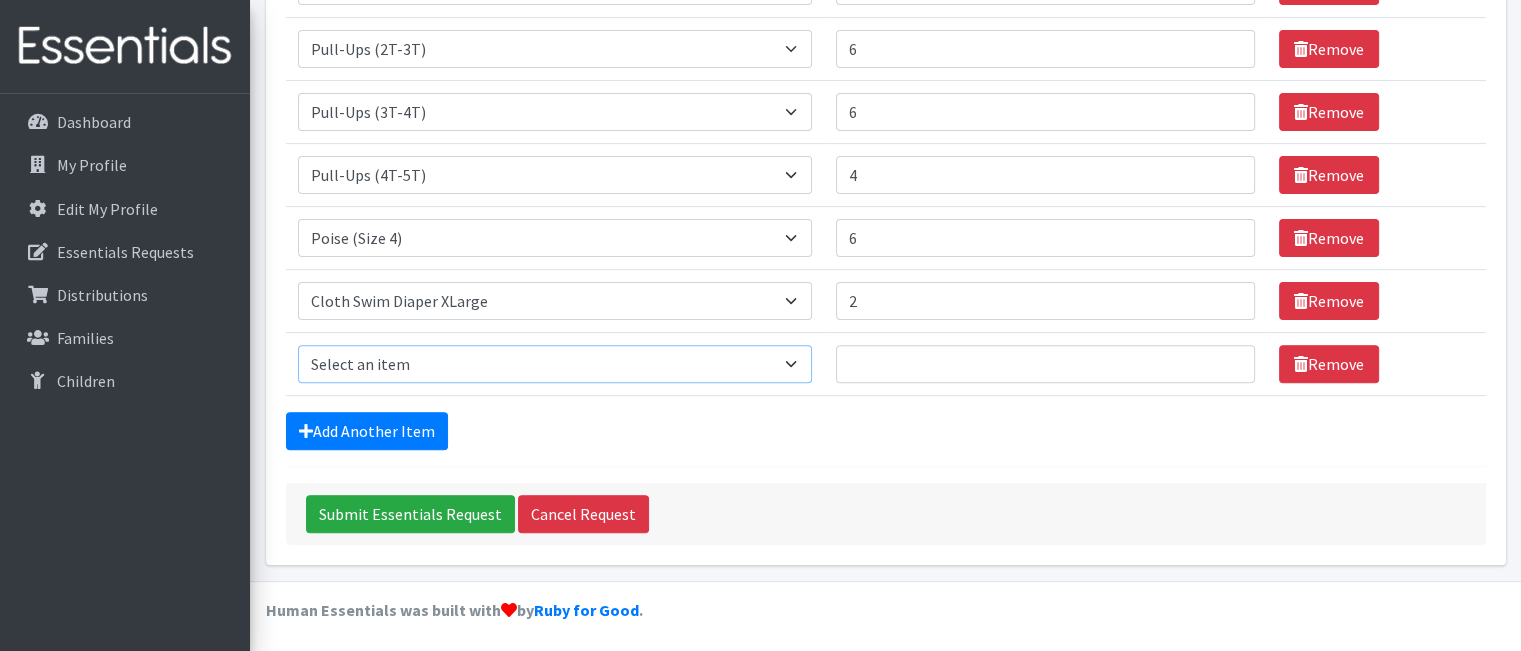 click on "Select an item
(Newborn)
(Preemie)
(Size 1)
(Size 2)
(Size 3)
(Size 4)
(Size 5)
(Size 6)
Adult Briefs (Medium/Large)
Adult Briefs (Small/Medium)
Adult Briefs (XXL)
Adult Briefs Men Large
Adult Briefs Men Small/Medium
Adult Briefs Men X-Large
Adult Briefs Women Large
Adult Briefs Women Medium
Adult Briefs Women Small/Medium
Adult Briefs Women X-Large
CHUX Bed Pads (Disposable)
Cloth Swim Diaper Large
Cloth Swim Diaper Medium
Cloth Swim Diaper One Size (12-35lb)
Cloth Swim Diaper Small
Cloth Swim Diaper XLarge
Cloth Trainer Kit 2T
Cloth Trainer Kit 3T
Cloth Trainer Kit 4T
Cloth Trainer Kit 5T
Disposable Inserts
Emergency Kit of 6 Cloth Diapers
Goodnights L/XL
Goodnights Large
Goodnights S/M
Goodnights Xlarge
Liners (Incontinence)
Liners (Menstrual)
Male Guards
Newborn Cloth Kit-7-12lb.
One Size Cloth Kit 12-35lb.
Pads (Menstrual)
Poise (Size 3)
Poise (Size 4)
Poise (Size 5)
Poise (Size 6)
Poise (Size 8)
Pull-Ups (2T-3T)" at bounding box center (555, 364) 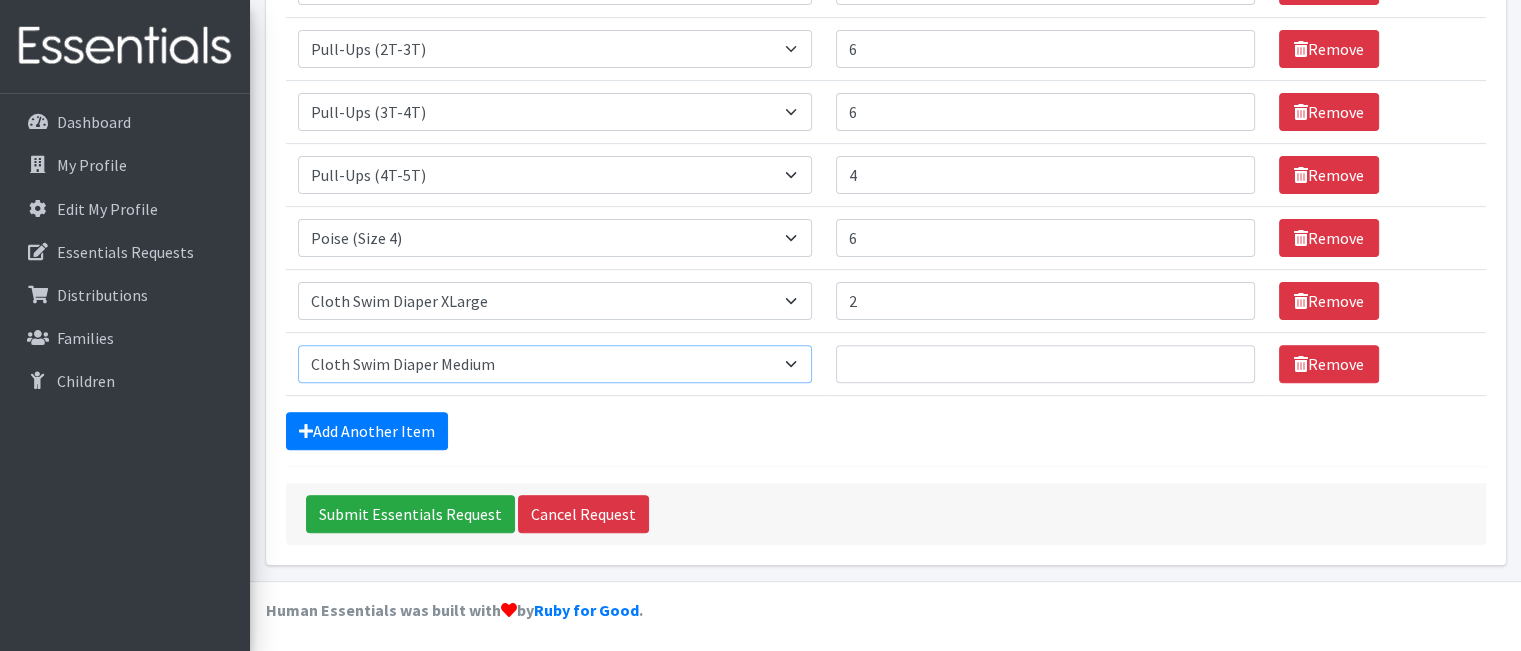 click on "Select an item
(Newborn)
(Preemie)
(Size 1)
(Size 2)
(Size 3)
(Size 4)
(Size 5)
(Size 6)
Adult Briefs (Medium/Large)
Adult Briefs (Small/Medium)
Adult Briefs (XXL)
Adult Briefs Men Large
Adult Briefs Men Small/Medium
Adult Briefs Men X-Large
Adult Briefs Women Large
Adult Briefs Women Medium
Adult Briefs Women Small/Medium
Adult Briefs Women X-Large
CHUX Bed Pads (Disposable)
Cloth Swim Diaper Large
Cloth Swim Diaper Medium
Cloth Swim Diaper One Size (12-35lb)
Cloth Swim Diaper Small
Cloth Swim Diaper XLarge
Cloth Trainer Kit 2T
Cloth Trainer Kit 3T
Cloth Trainer Kit 4T
Cloth Trainer Kit 5T
Disposable Inserts
Emergency Kit of 6 Cloth Diapers
Goodnights L/XL
Goodnights Large
Goodnights S/M
Goodnights Xlarge
Liners (Incontinence)
Liners (Menstrual)
Male Guards
Newborn Cloth Kit-7-12lb.
One Size Cloth Kit 12-35lb.
Pads (Menstrual)
Poise (Size 3)
Poise (Size 4)
Poise (Size 5)
Poise (Size 6)
Poise (Size 8)
Pull-Ups (2T-3T)" at bounding box center [555, 364] 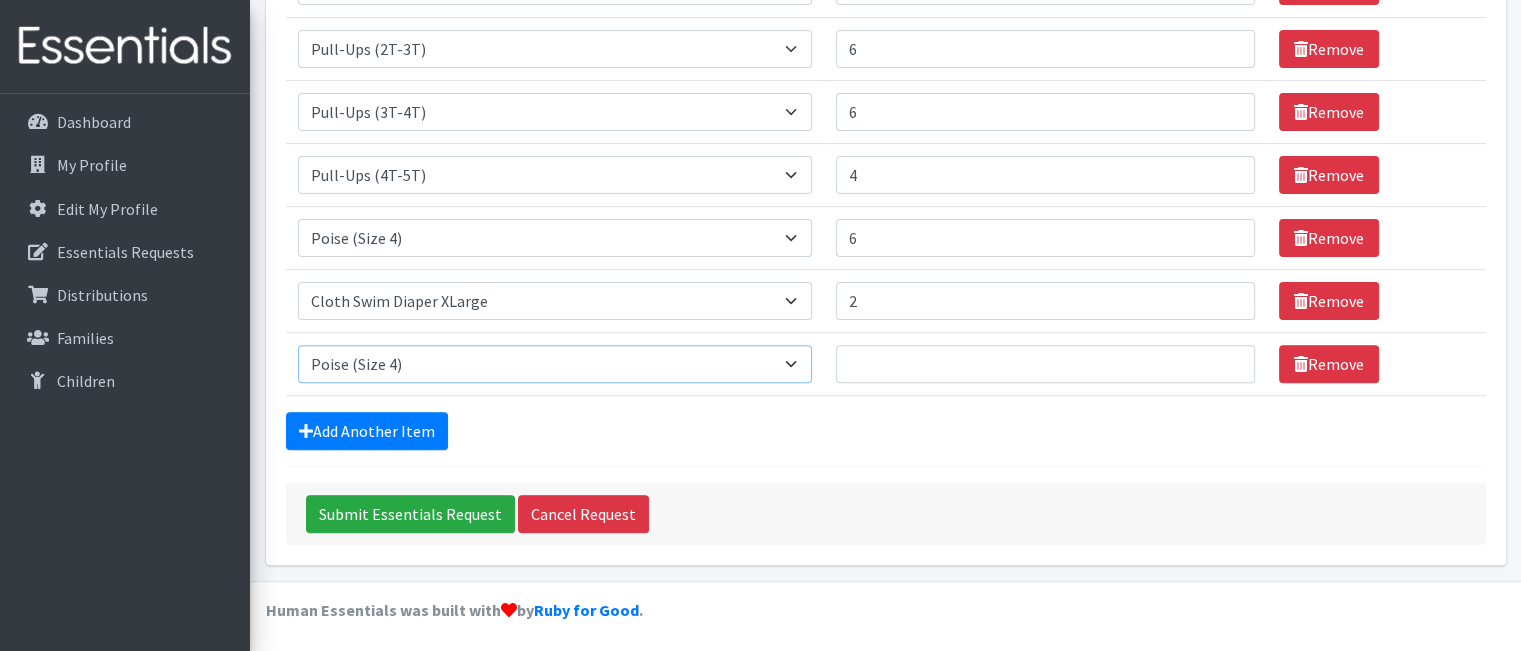 click on "Select an item
(Newborn)
(Preemie)
(Size 1)
(Size 2)
(Size 3)
(Size 4)
(Size 5)
(Size 6)
Adult Briefs (Medium/Large)
Adult Briefs (Small/Medium)
Adult Briefs (XXL)
Adult Briefs Men Large
Adult Briefs Men Small/Medium
Adult Briefs Men X-Large
Adult Briefs Women Large
Adult Briefs Women Medium
Adult Briefs Women Small/Medium
Adult Briefs Women X-Large
CHUX Bed Pads (Disposable)
Cloth Swim Diaper Large
Cloth Swim Diaper Medium
Cloth Swim Diaper One Size (12-35lb)
Cloth Swim Diaper Small
Cloth Swim Diaper XLarge
Cloth Trainer Kit 2T
Cloth Trainer Kit 3T
Cloth Trainer Kit 4T
Cloth Trainer Kit 5T
Disposable Inserts
Emergency Kit of 6 Cloth Diapers
Goodnights L/XL
Goodnights Large
Goodnights S/M
Goodnights Xlarge
Liners (Incontinence)
Liners (Menstrual)
Male Guards
Newborn Cloth Kit-7-12lb.
One Size Cloth Kit 12-35lb.
Pads (Menstrual)
Poise (Size 3)
Poise (Size 4)
Poise (Size 5)
Poise (Size 6)
Poise (Size 8)
Pull-Ups (2T-3T)" at bounding box center [555, 364] 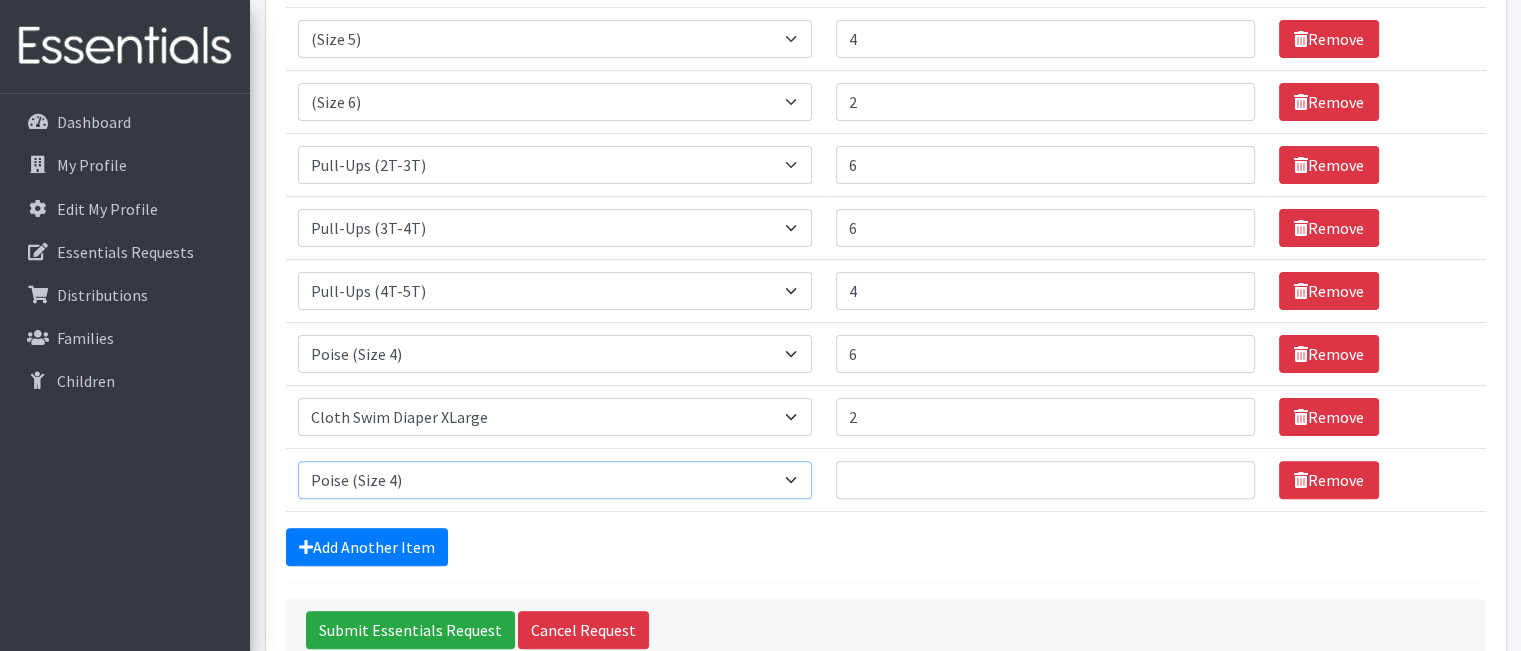 scroll, scrollTop: 491, scrollLeft: 0, axis: vertical 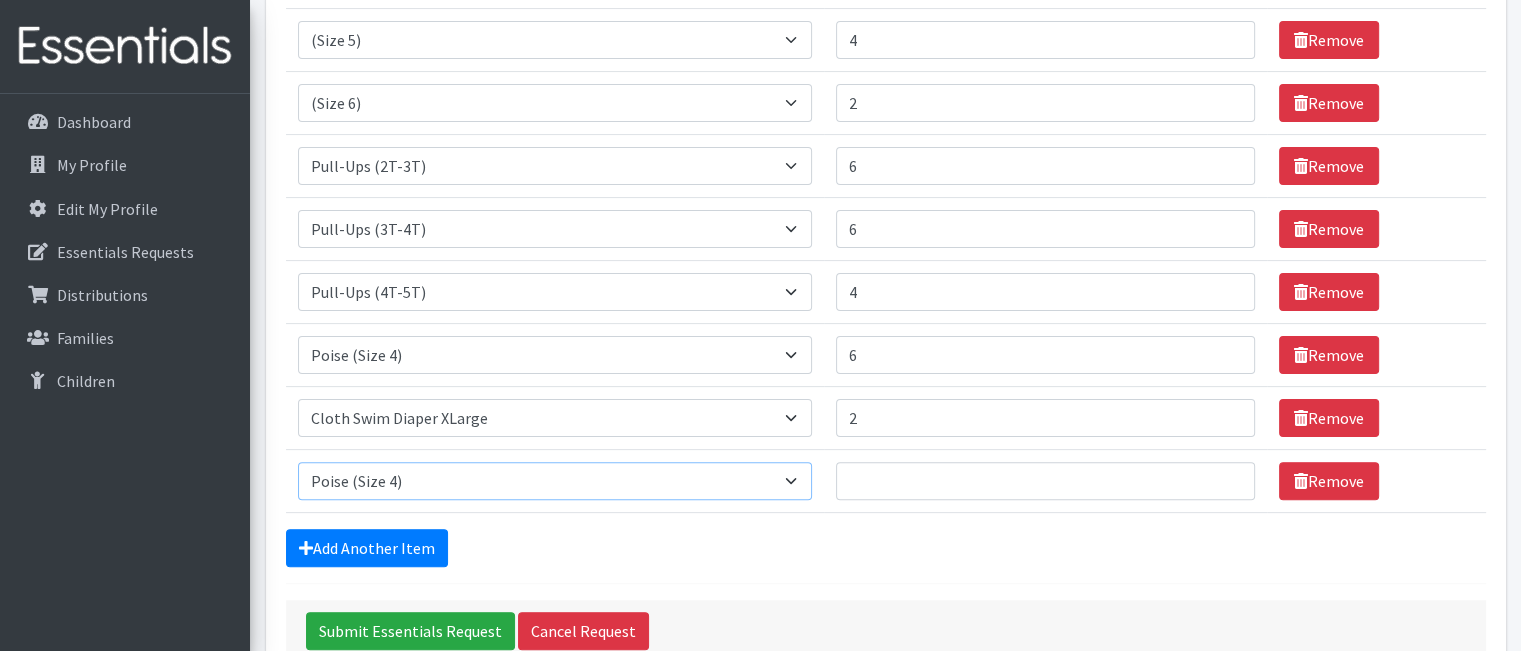 click on "Select an item
(Newborn)
(Preemie)
(Size 1)
(Size 2)
(Size 3)
(Size 4)
(Size 5)
(Size 6)
Adult Briefs (Medium/Large)
Adult Briefs (Small/Medium)
Adult Briefs (XXL)
Adult Briefs Men Large
Adult Briefs Men Small/Medium
Adult Briefs Men X-Large
Adult Briefs Women Large
Adult Briefs Women Medium
Adult Briefs Women Small/Medium
Adult Briefs Women X-Large
CHUX Bed Pads (Disposable)
Cloth Swim Diaper Large
Cloth Swim Diaper Medium
Cloth Swim Diaper One Size (12-35lb)
Cloth Swim Diaper Small
Cloth Swim Diaper XLarge
Cloth Trainer Kit 2T
Cloth Trainer Kit 3T
Cloth Trainer Kit 4T
Cloth Trainer Kit 5T
Disposable Inserts
Emergency Kit of 6 Cloth Diapers
Goodnights L/XL
Goodnights Large
Goodnights S/M
Goodnights Xlarge
Liners (Incontinence)
Liners (Menstrual)
Male Guards
Newborn Cloth Kit-7-12lb.
One Size Cloth Kit 12-35lb.
Pads (Menstrual)
Poise (Size 3)
Poise (Size 4)
Poise (Size 5)
Poise (Size 6)
Poise (Size 8)
Pull-Ups (2T-3T)" at bounding box center (555, 481) 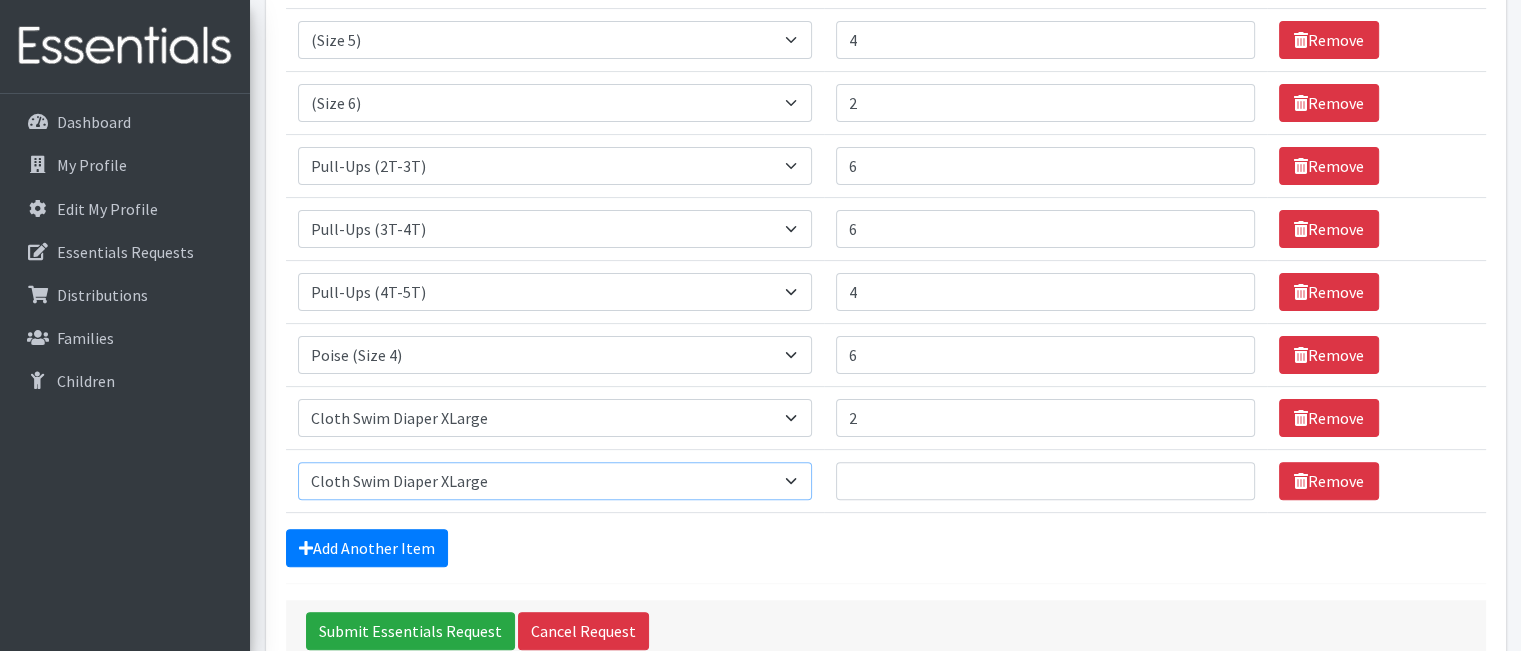 click on "Select an item
(Newborn)
(Preemie)
(Size 1)
(Size 2)
(Size 3)
(Size 4)
(Size 5)
(Size 6)
Adult Briefs (Medium/Large)
Adult Briefs (Small/Medium)
Adult Briefs (XXL)
Adult Briefs Men Large
Adult Briefs Men Small/Medium
Adult Briefs Men X-Large
Adult Briefs Women Large
Adult Briefs Women Medium
Adult Briefs Women Small/Medium
Adult Briefs Women X-Large
CHUX Bed Pads (Disposable)
Cloth Swim Diaper Large
Cloth Swim Diaper Medium
Cloth Swim Diaper One Size (12-35lb)
Cloth Swim Diaper Small
Cloth Swim Diaper XLarge
Cloth Trainer Kit 2T
Cloth Trainer Kit 3T
Cloth Trainer Kit 4T
Cloth Trainer Kit 5T
Disposable Inserts
Emergency Kit of 6 Cloth Diapers
Goodnights L/XL
Goodnights Large
Goodnights S/M
Goodnights Xlarge
Liners (Incontinence)
Liners (Menstrual)
Male Guards
Newborn Cloth Kit-7-12lb.
One Size Cloth Kit 12-35lb.
Pads (Menstrual)
Poise (Size 3)
Poise (Size 4)
Poise (Size 5)
Poise (Size 6)
Poise (Size 8)
Pull-Ups (2T-3T)" at bounding box center (555, 481) 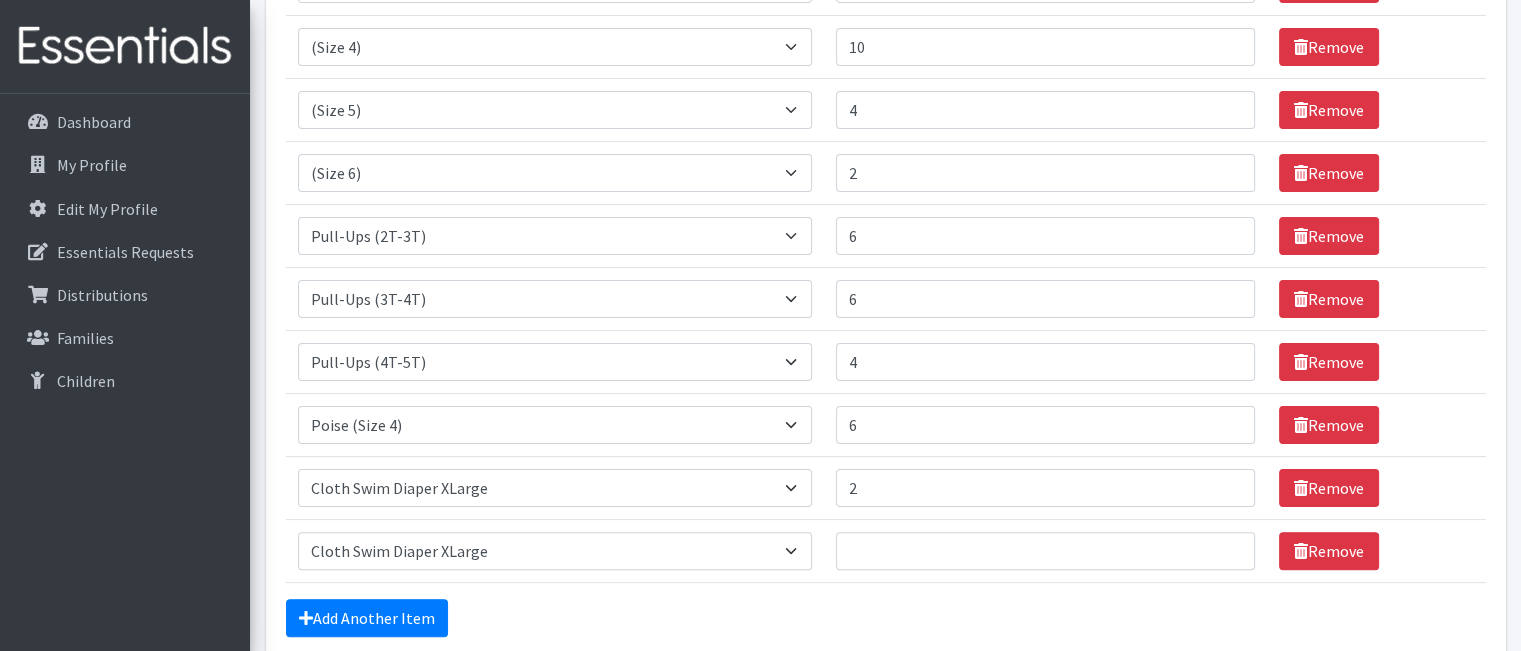 scroll, scrollTop: 413, scrollLeft: 0, axis: vertical 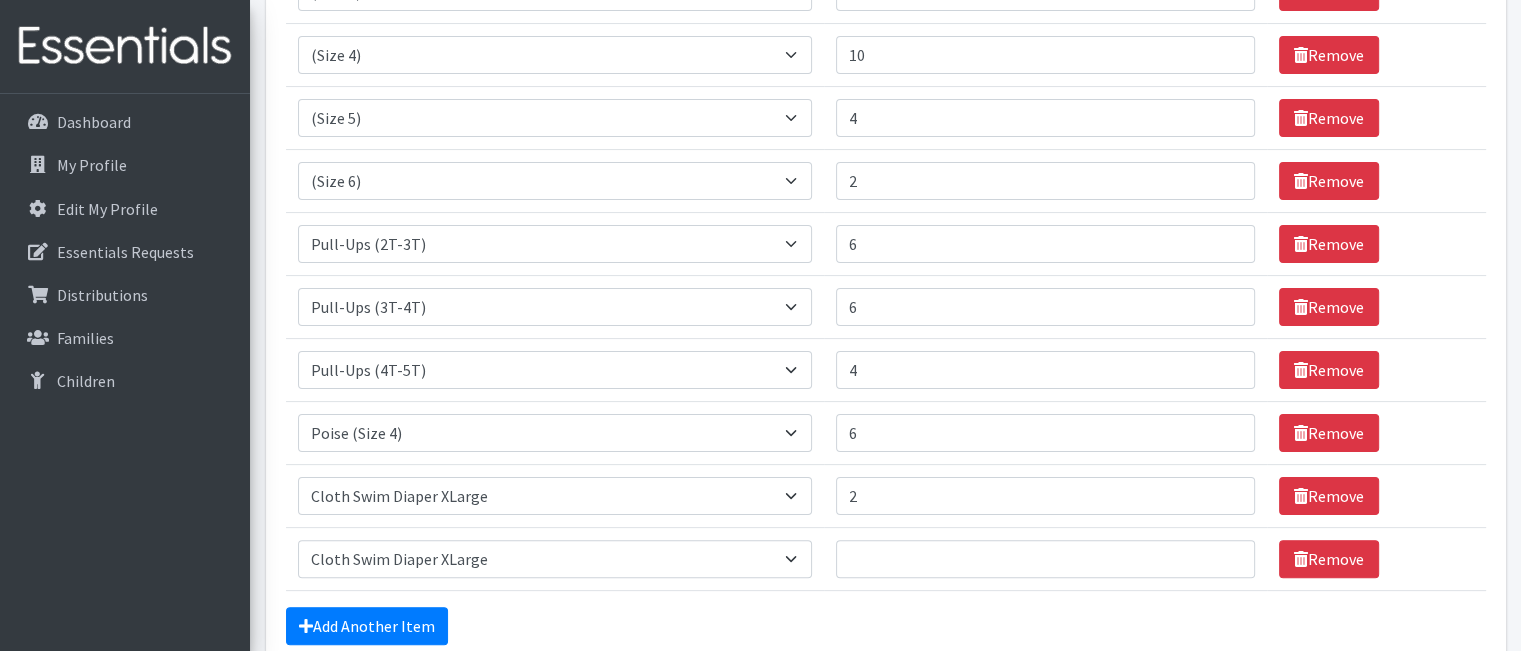 drag, startPoint x: 459, startPoint y: 1, endPoint x: 392, endPoint y: 554, distance: 557.044 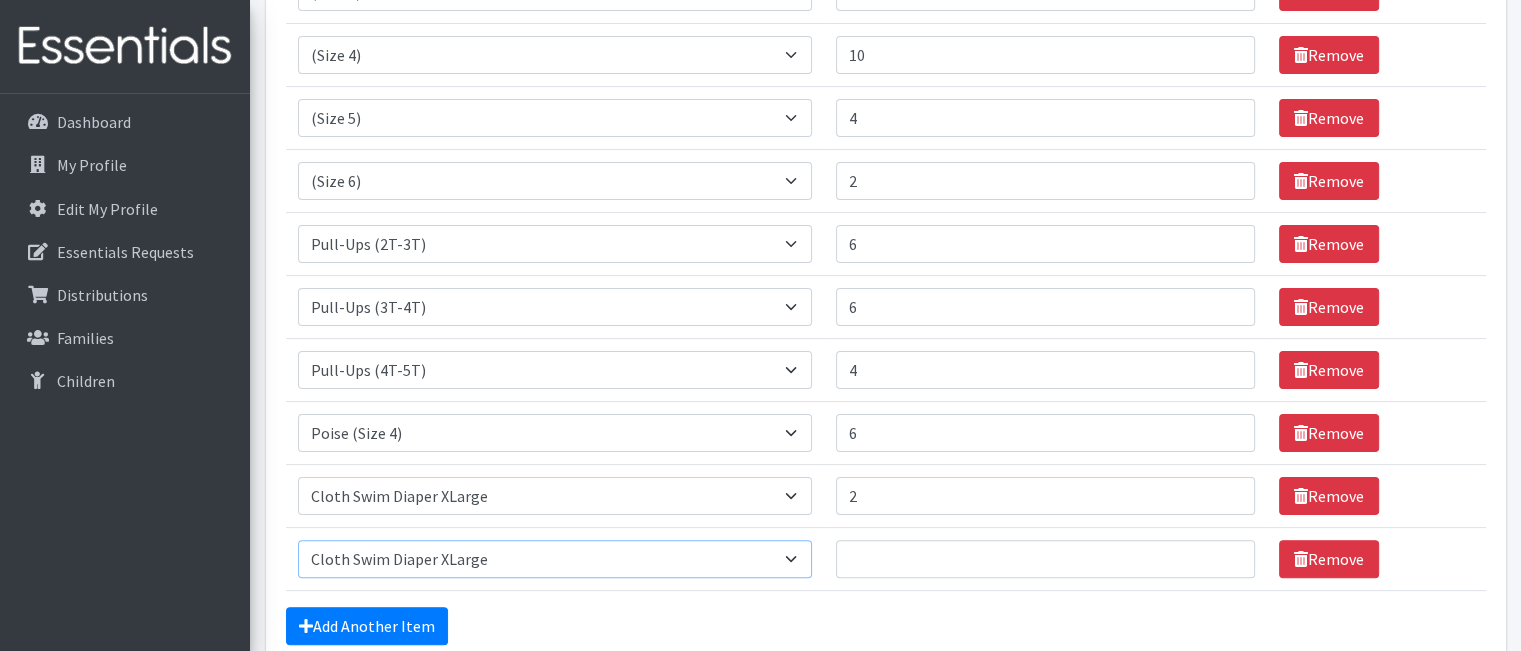 click on "Select an item
(Newborn)
(Preemie)
(Size 1)
(Size 2)
(Size 3)
(Size 4)
(Size 5)
(Size 6)
Adult Briefs (Medium/Large)
Adult Briefs (Small/Medium)
Adult Briefs (XXL)
Adult Briefs Men Large
Adult Briefs Men Small/Medium
Adult Briefs Men X-Large
Adult Briefs Women Large
Adult Briefs Women Medium
Adult Briefs Women Small/Medium
Adult Briefs Women X-Large
CHUX Bed Pads (Disposable)
Cloth Swim Diaper Large
Cloth Swim Diaper Medium
Cloth Swim Diaper One Size (12-35lb)
Cloth Swim Diaper Small
Cloth Swim Diaper XLarge
Cloth Trainer Kit 2T
Cloth Trainer Kit 3T
Cloth Trainer Kit 4T
Cloth Trainer Kit 5T
Disposable Inserts
Emergency Kit of 6 Cloth Diapers
Goodnights L/XL
Goodnights Large
Goodnights S/M
Goodnights Xlarge
Liners (Incontinence)
Liners (Menstrual)
Male Guards
Newborn Cloth Kit-7-12lb.
One Size Cloth Kit 12-35lb.
Pads (Menstrual)
Poise (Size 3)
Poise (Size 4)
Poise (Size 5)
Poise (Size 6)
Poise (Size 8)
Pull-Ups (2T-3T)" at bounding box center (555, 559) 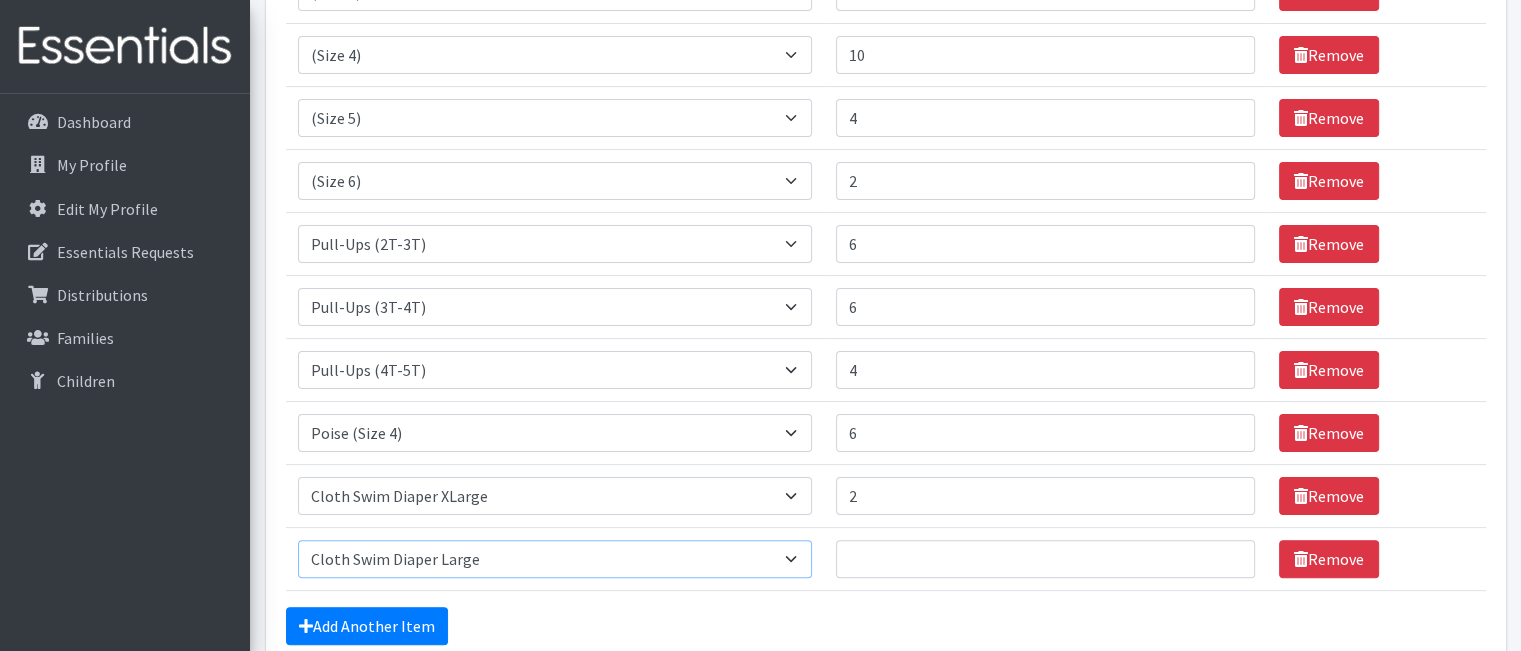 click on "Select an item
(Newborn)
(Preemie)
(Size 1)
(Size 2)
(Size 3)
(Size 4)
(Size 5)
(Size 6)
Adult Briefs (Medium/Large)
Adult Briefs (Small/Medium)
Adult Briefs (XXL)
Adult Briefs Men Large
Adult Briefs Men Small/Medium
Adult Briefs Men X-Large
Adult Briefs Women Large
Adult Briefs Women Medium
Adult Briefs Women Small/Medium
Adult Briefs Women X-Large
CHUX Bed Pads (Disposable)
Cloth Swim Diaper Large
Cloth Swim Diaper Medium
Cloth Swim Diaper One Size (12-35lb)
Cloth Swim Diaper Small
Cloth Swim Diaper XLarge
Cloth Trainer Kit 2T
Cloth Trainer Kit 3T
Cloth Trainer Kit 4T
Cloth Trainer Kit 5T
Disposable Inserts
Emergency Kit of 6 Cloth Diapers
Goodnights L/XL
Goodnights Large
Goodnights S/M
Goodnights Xlarge
Liners (Incontinence)
Liners (Menstrual)
Male Guards
Newborn Cloth Kit-7-12lb.
One Size Cloth Kit 12-35lb.
Pads (Menstrual)
Poise (Size 3)
Poise (Size 4)
Poise (Size 5)
Poise (Size 6)
Poise (Size 8)
Pull-Ups (2T-3T)" at bounding box center [555, 559] 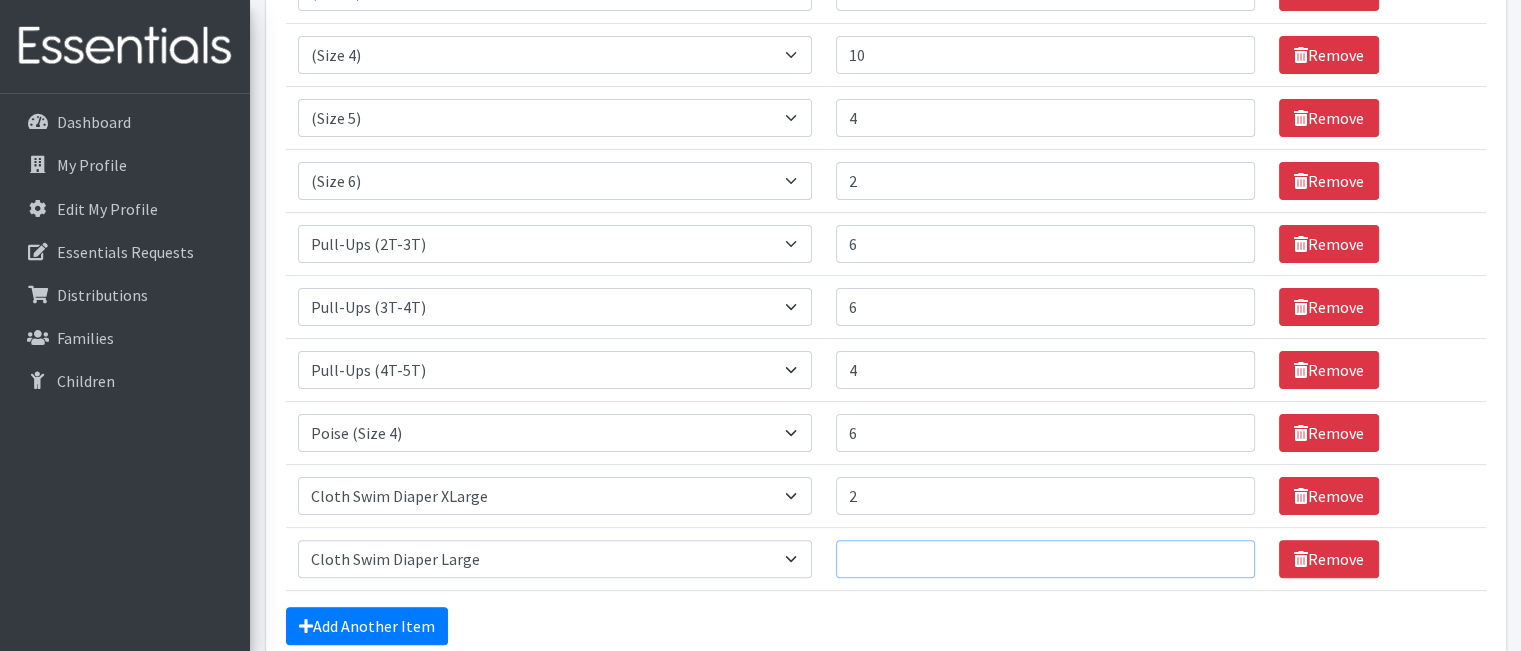 click on "Number of Individuals" at bounding box center (1045, 559) 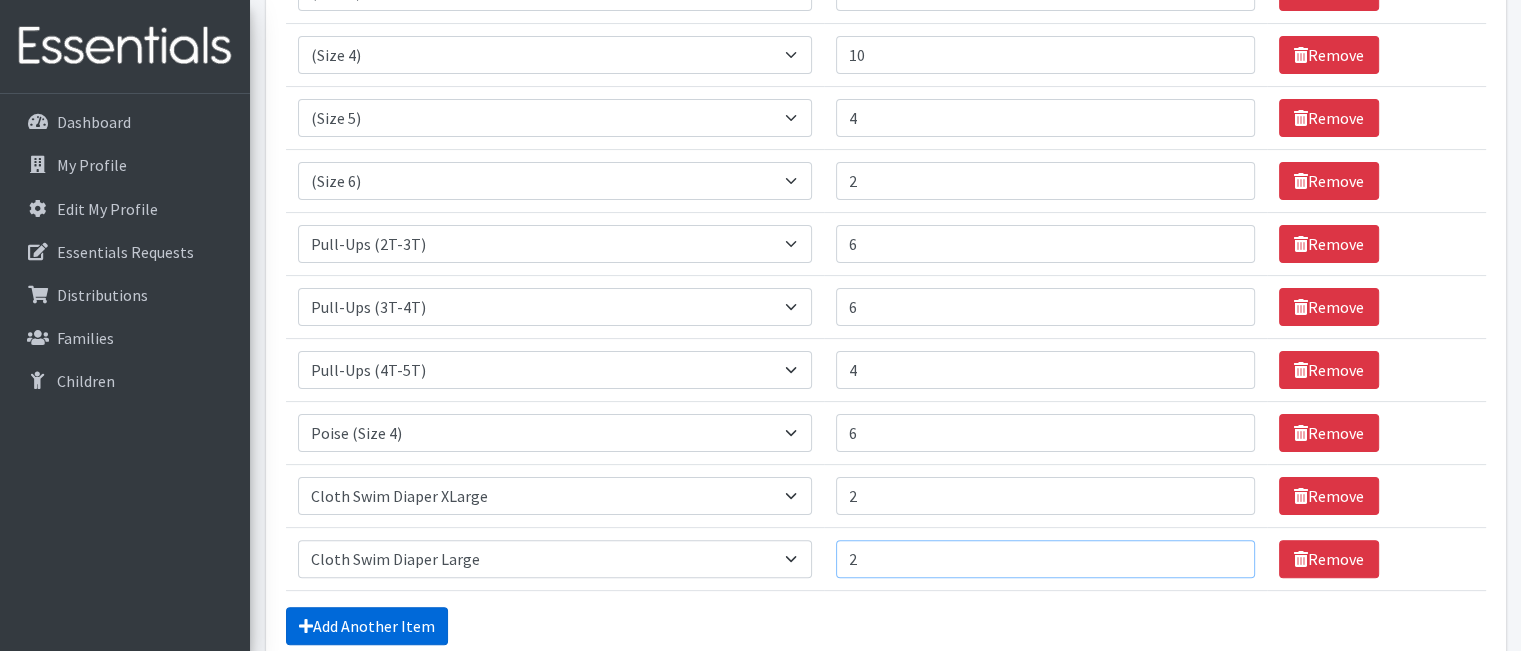 type on "2" 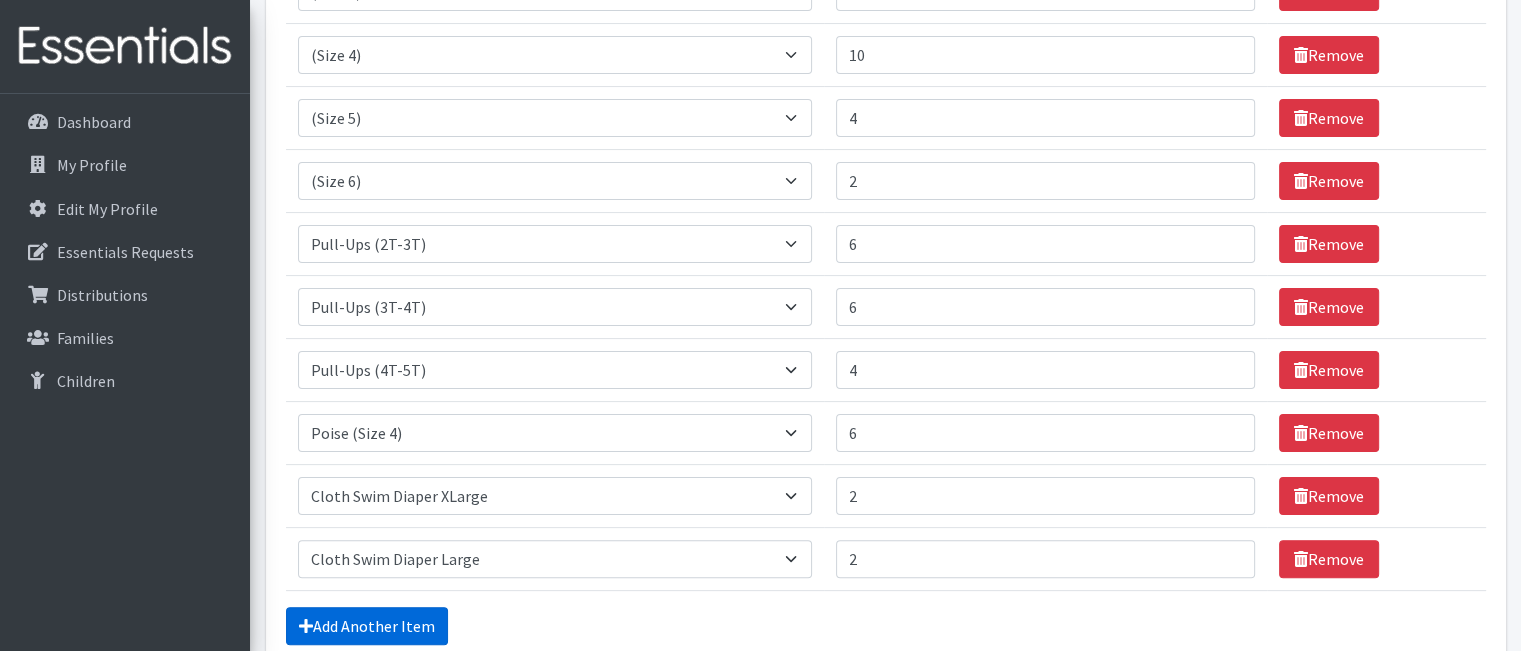 click on "Add Another Item" at bounding box center (367, 626) 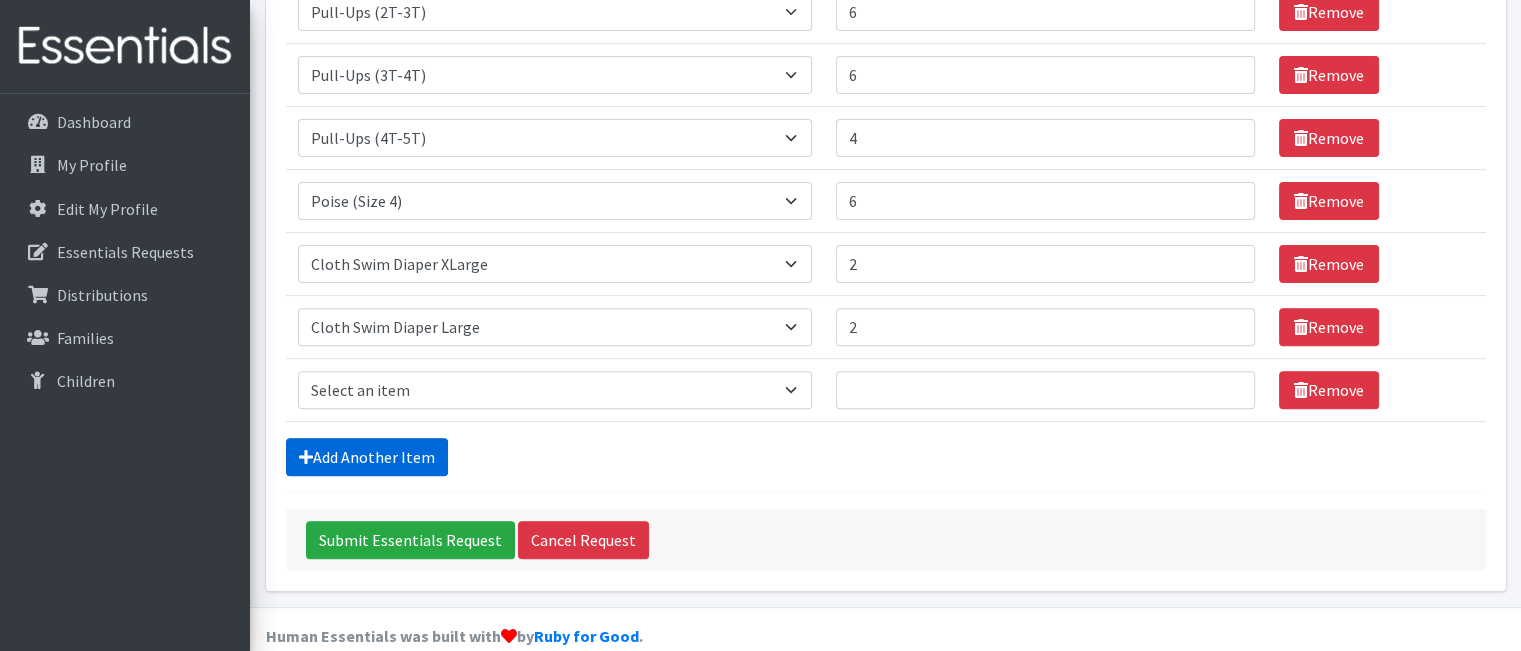 scroll, scrollTop: 671, scrollLeft: 0, axis: vertical 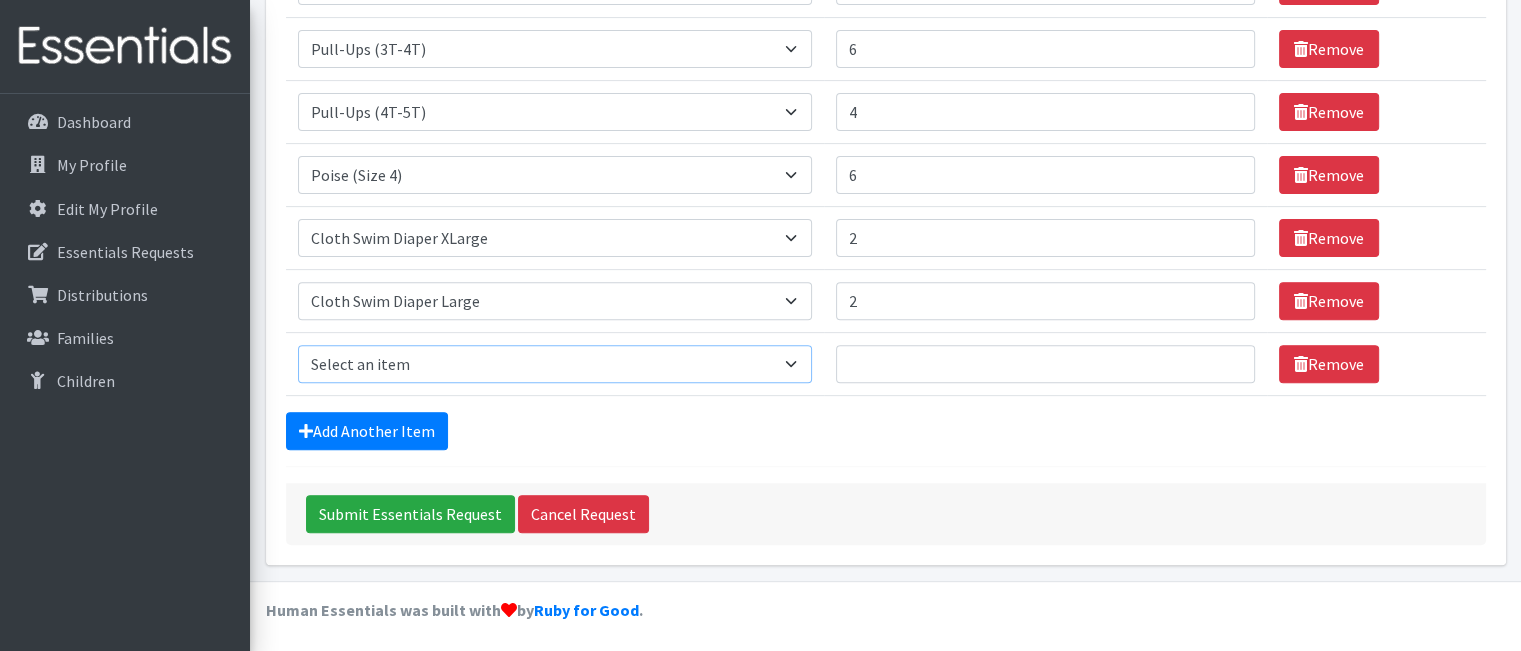 click on "Select an item
(Newborn)
(Preemie)
(Size 1)
(Size 2)
(Size 3)
(Size 4)
(Size 5)
(Size 6)
Adult Briefs (Medium/Large)
Adult Briefs (Small/Medium)
Adult Briefs (XXL)
Adult Briefs Men Large
Adult Briefs Men Small/Medium
Adult Briefs Men X-Large
Adult Briefs Women Large
Adult Briefs Women Medium
Adult Briefs Women Small/Medium
Adult Briefs Women X-Large
CHUX Bed Pads (Disposable)
Cloth Swim Diaper Large
Cloth Swim Diaper Medium
Cloth Swim Diaper One Size (12-35lb)
Cloth Swim Diaper Small
Cloth Swim Diaper XLarge
Cloth Trainer Kit 2T
Cloth Trainer Kit 3T
Cloth Trainer Kit 4T
Cloth Trainer Kit 5T
Disposable Inserts
Emergency Kit of 6 Cloth Diapers
Goodnights L/XL
Goodnights Large
Goodnights S/M
Goodnights Xlarge
Liners (Incontinence)
Liners (Menstrual)
Male Guards
Newborn Cloth Kit-7-12lb.
One Size Cloth Kit 12-35lb.
Pads (Menstrual)
Poise (Size 3)
Poise (Size 4)
Poise (Size 5)
Poise (Size 6)
Poise (Size 8)
Pull-Ups (2T-3T)" at bounding box center [555, 364] 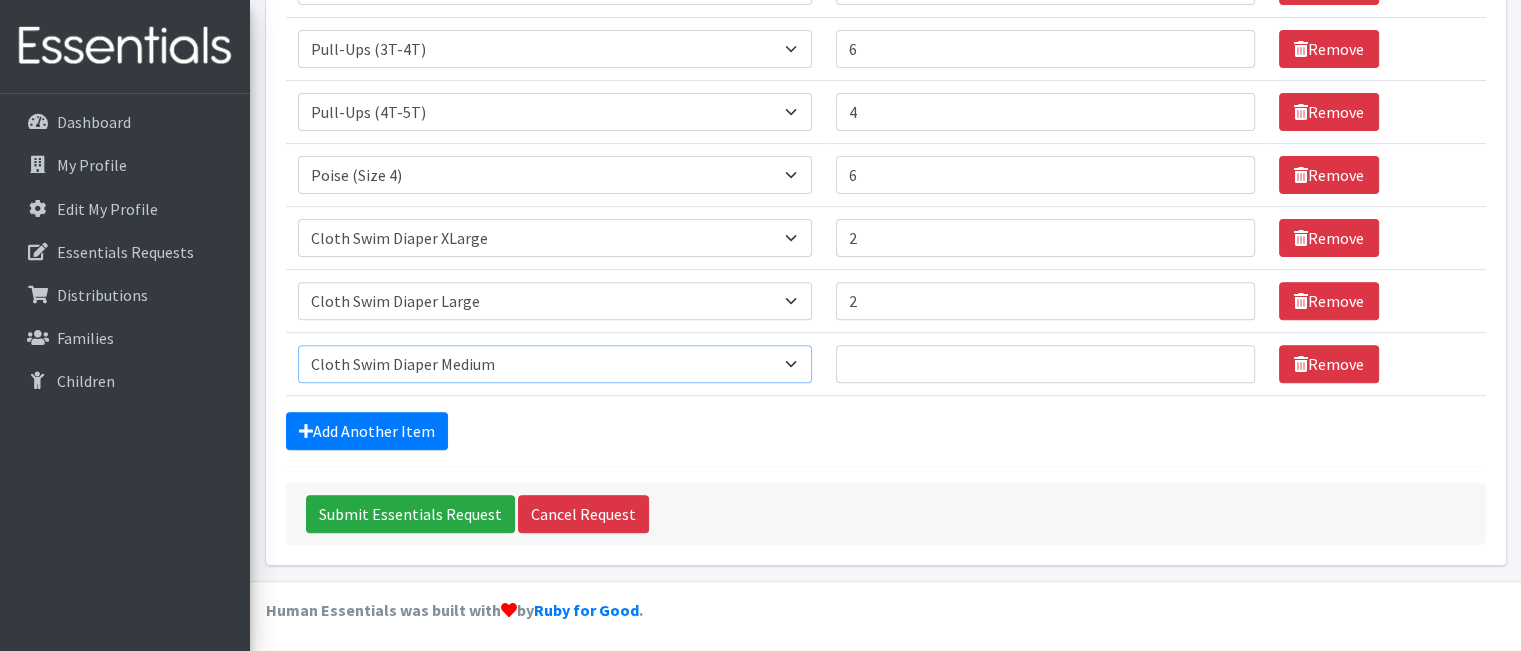 click on "Select an item
(Newborn)
(Preemie)
(Size 1)
(Size 2)
(Size 3)
(Size 4)
(Size 5)
(Size 6)
Adult Briefs (Medium/Large)
Adult Briefs (Small/Medium)
Adult Briefs (XXL)
Adult Briefs Men Large
Adult Briefs Men Small/Medium
Adult Briefs Men X-Large
Adult Briefs Women Large
Adult Briefs Women Medium
Adult Briefs Women Small/Medium
Adult Briefs Women X-Large
CHUX Bed Pads (Disposable)
Cloth Swim Diaper Large
Cloth Swim Diaper Medium
Cloth Swim Diaper One Size (12-35lb)
Cloth Swim Diaper Small
Cloth Swim Diaper XLarge
Cloth Trainer Kit 2T
Cloth Trainer Kit 3T
Cloth Trainer Kit 4T
Cloth Trainer Kit 5T
Disposable Inserts
Emergency Kit of 6 Cloth Diapers
Goodnights L/XL
Goodnights Large
Goodnights S/M
Goodnights Xlarge
Liners (Incontinence)
Liners (Menstrual)
Male Guards
Newborn Cloth Kit-7-12lb.
One Size Cloth Kit 12-35lb.
Pads (Menstrual)
Poise (Size 3)
Poise (Size 4)
Poise (Size 5)
Poise (Size 6)
Poise (Size 8)
Pull-Ups (2T-3T)" at bounding box center [555, 364] 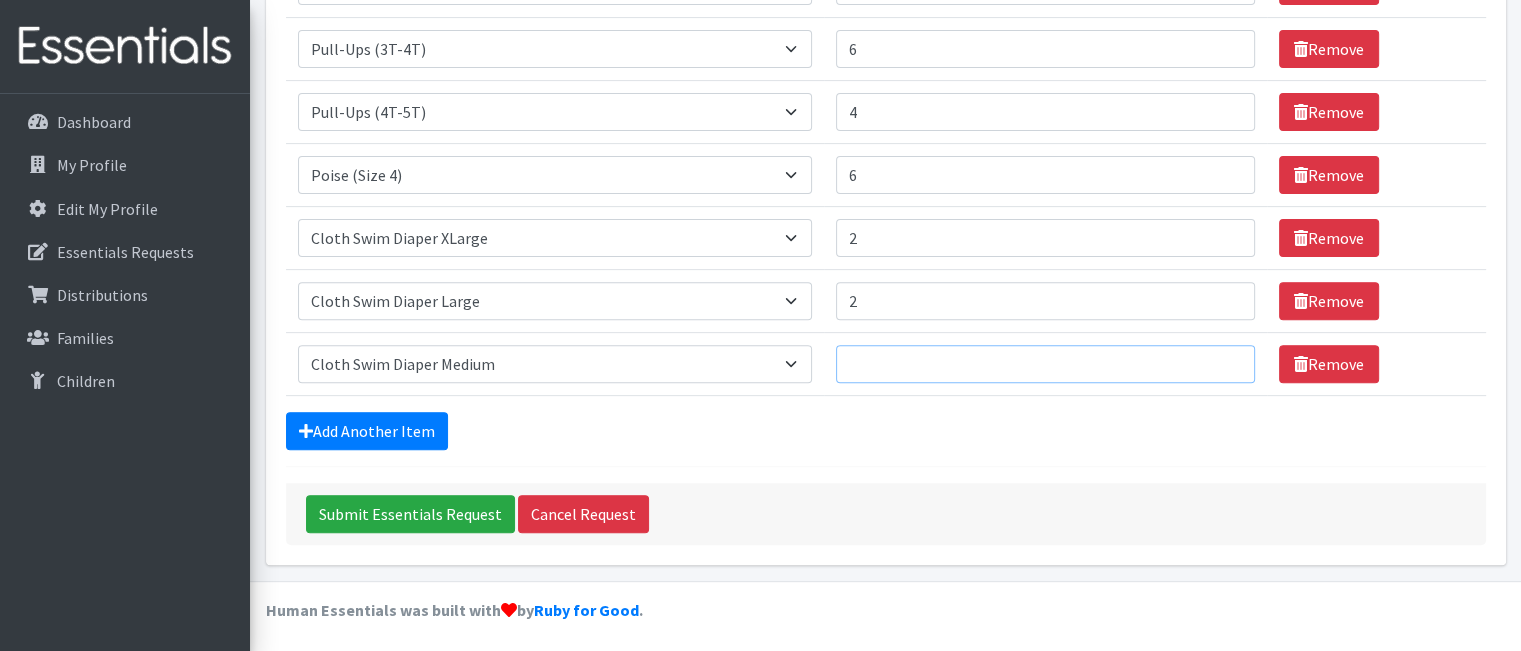click on "Number of Individuals" at bounding box center (1045, 364) 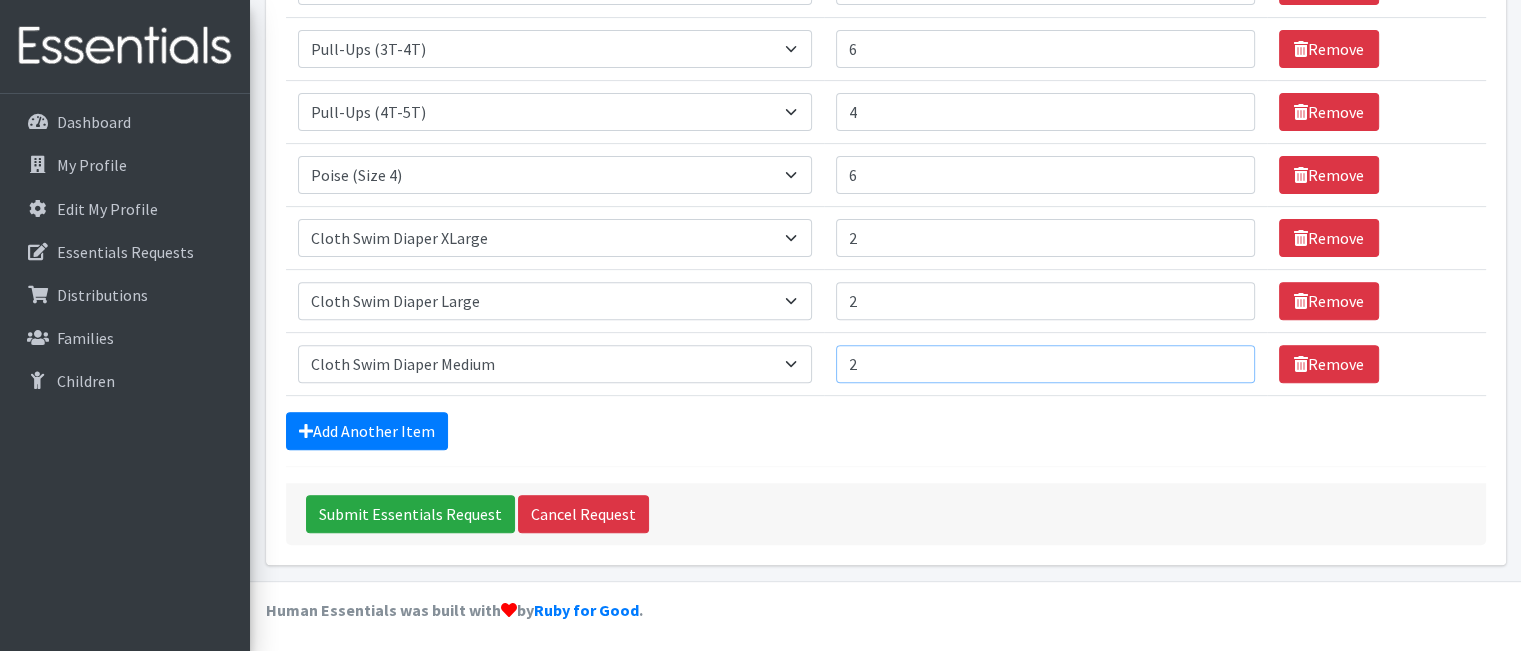 type on "2" 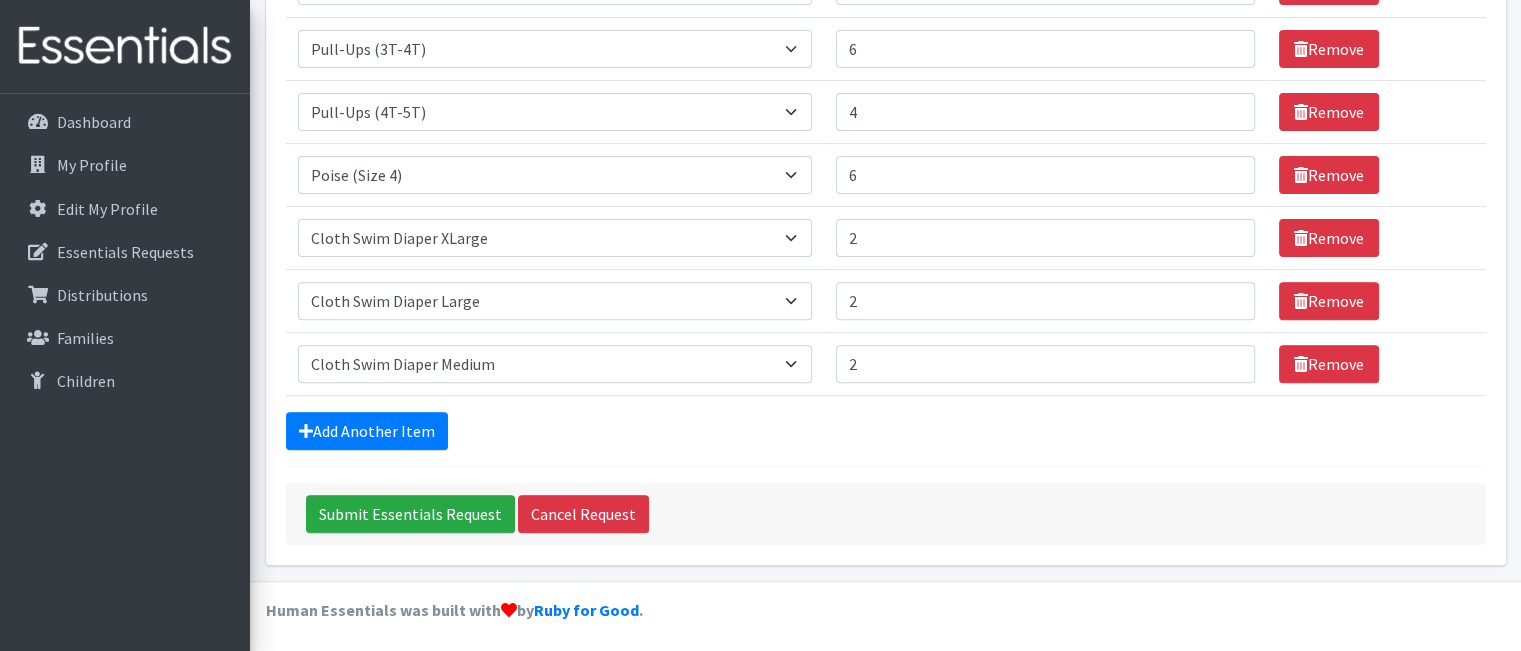 click on "Add Another Item" at bounding box center [886, 431] 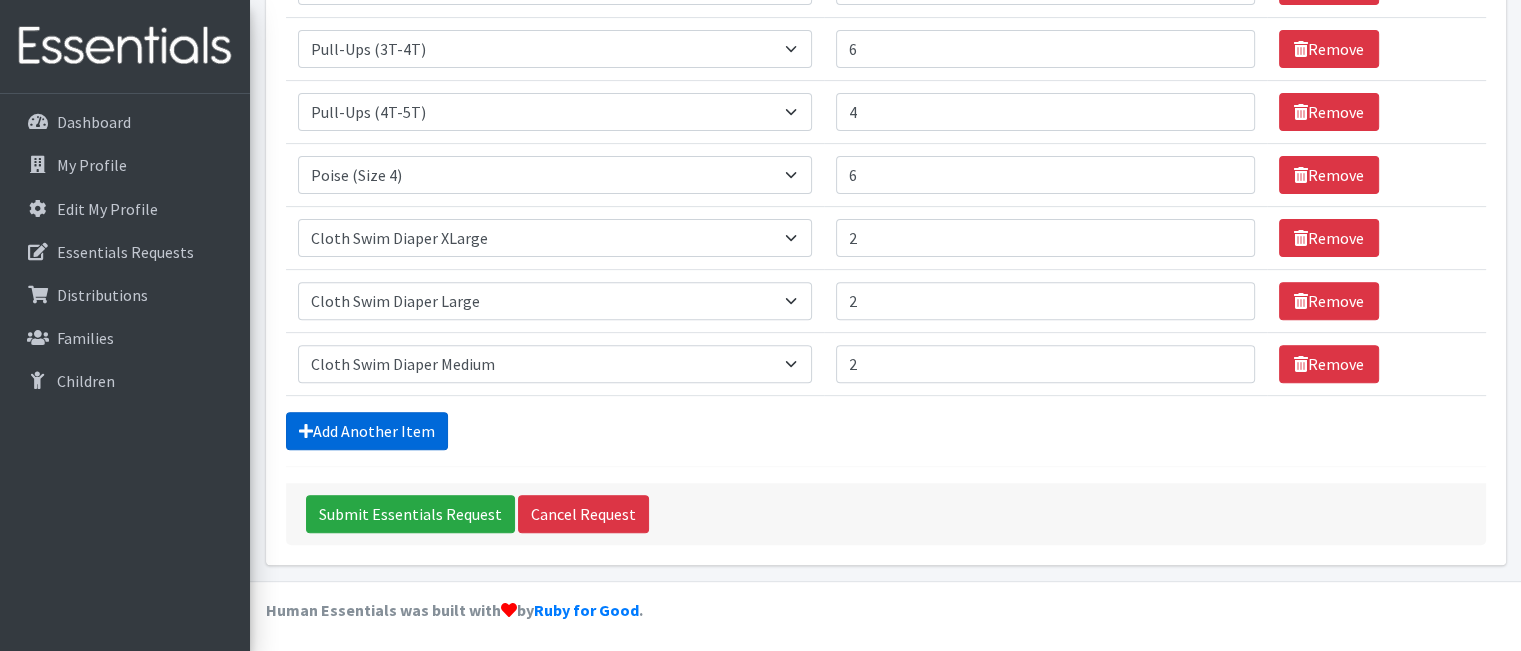 click on "Add Another Item" at bounding box center (367, 431) 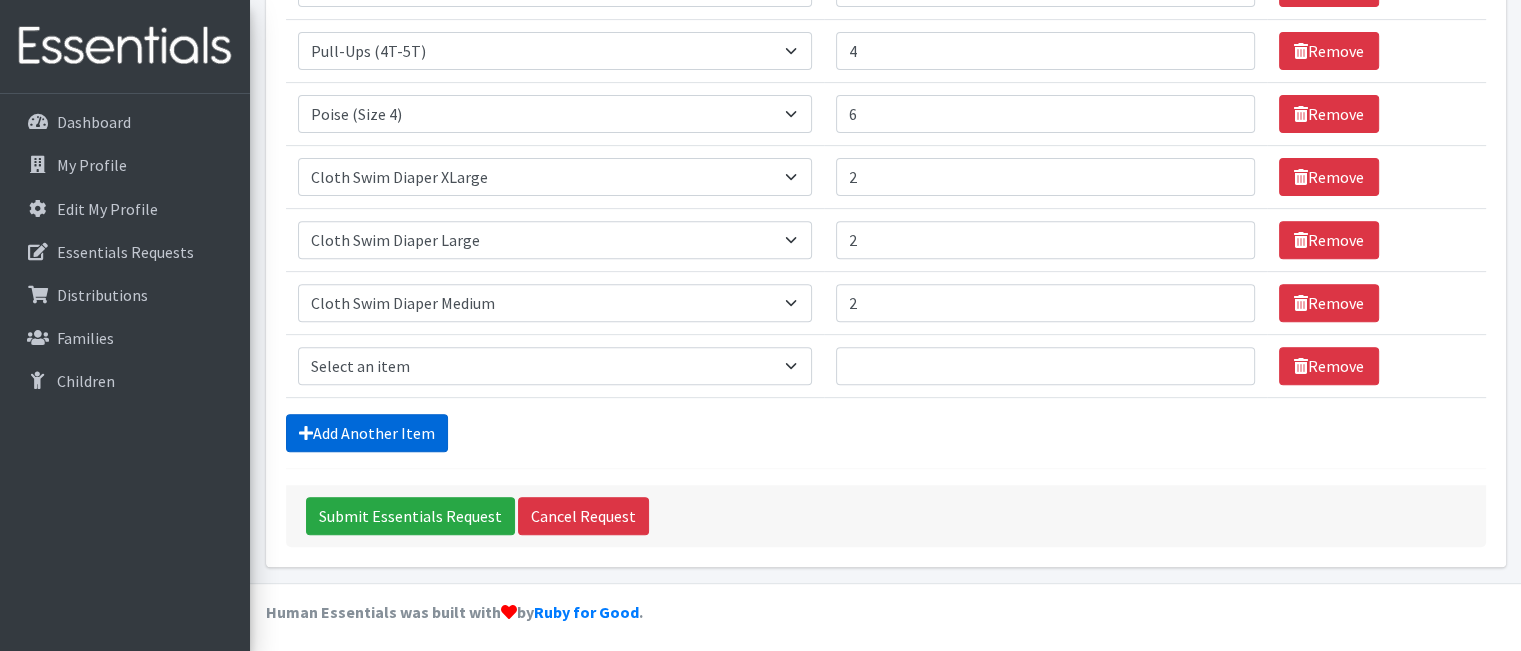 scroll, scrollTop: 733, scrollLeft: 0, axis: vertical 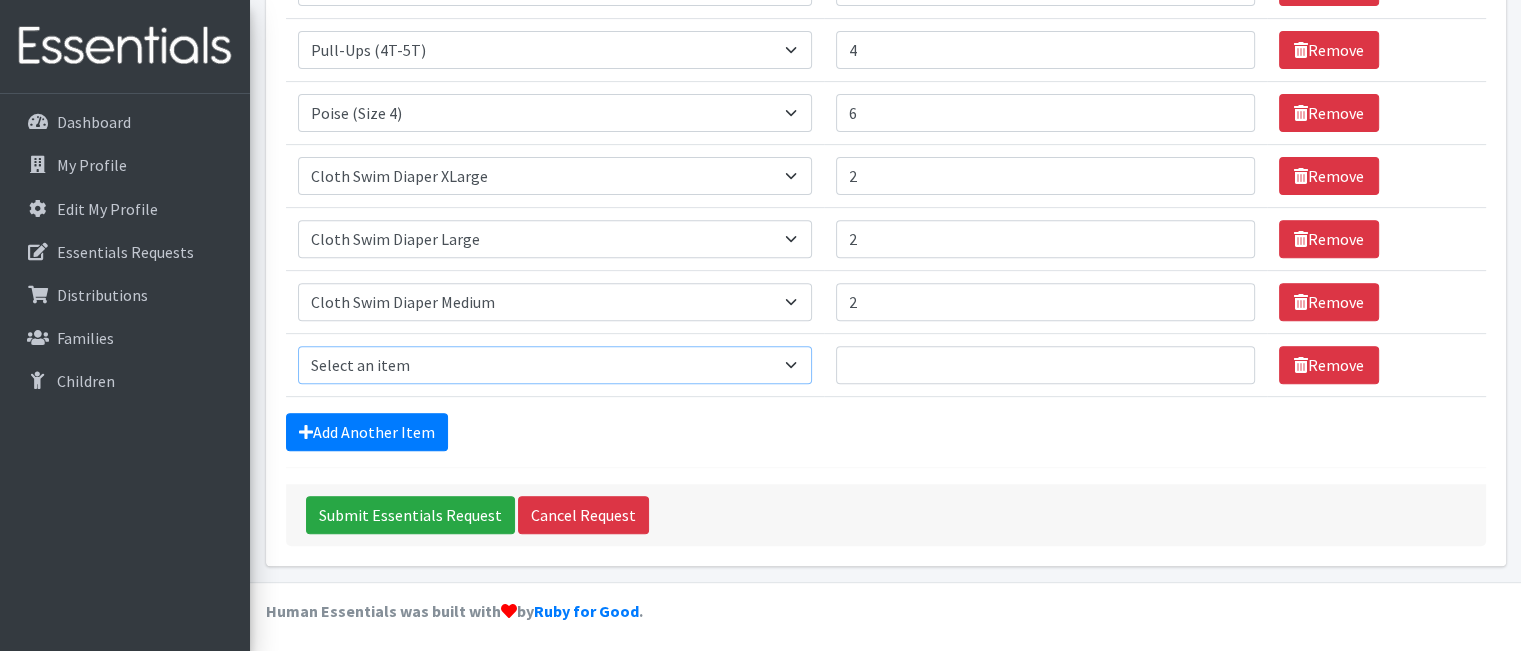 click on "Select an item
(Newborn)
(Preemie)
(Size 1)
(Size 2)
(Size 3)
(Size 4)
(Size 5)
(Size 6)
Adult Briefs (Medium/Large)
Adult Briefs (Small/Medium)
Adult Briefs (XXL)
Adult Briefs Men Large
Adult Briefs Men Small/Medium
Adult Briefs Men X-Large
Adult Briefs Women Large
Adult Briefs Women Medium
Adult Briefs Women Small/Medium
Adult Briefs Women X-Large
CHUX Bed Pads (Disposable)
Cloth Swim Diaper Large
Cloth Swim Diaper Medium
Cloth Swim Diaper One Size (12-35lb)
Cloth Swim Diaper Small
Cloth Swim Diaper XLarge
Cloth Trainer Kit 2T
Cloth Trainer Kit 3T
Cloth Trainer Kit 4T
Cloth Trainer Kit 5T
Disposable Inserts
Emergency Kit of 6 Cloth Diapers
Goodnights L/XL
Goodnights Large
Goodnights S/M
Goodnights Xlarge
Liners (Incontinence)
Liners (Menstrual)
Male Guards
Newborn Cloth Kit-7-12lb.
One Size Cloth Kit 12-35lb.
Pads (Menstrual)
Poise (Size 3)
Poise (Size 4)
Poise (Size 5)
Poise (Size 6)
Poise (Size 8)
Pull-Ups (2T-3T)" at bounding box center (555, 365) 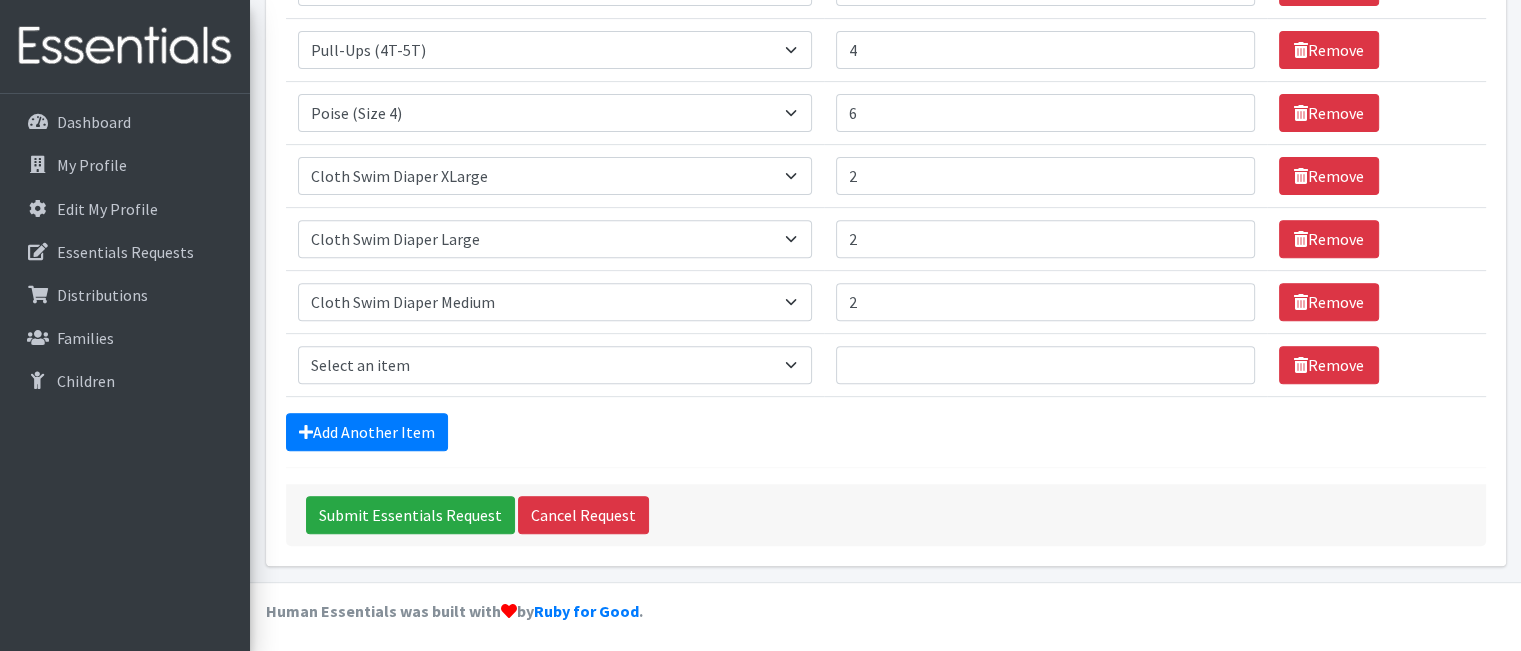 click on "Add Another Item" at bounding box center (886, 432) 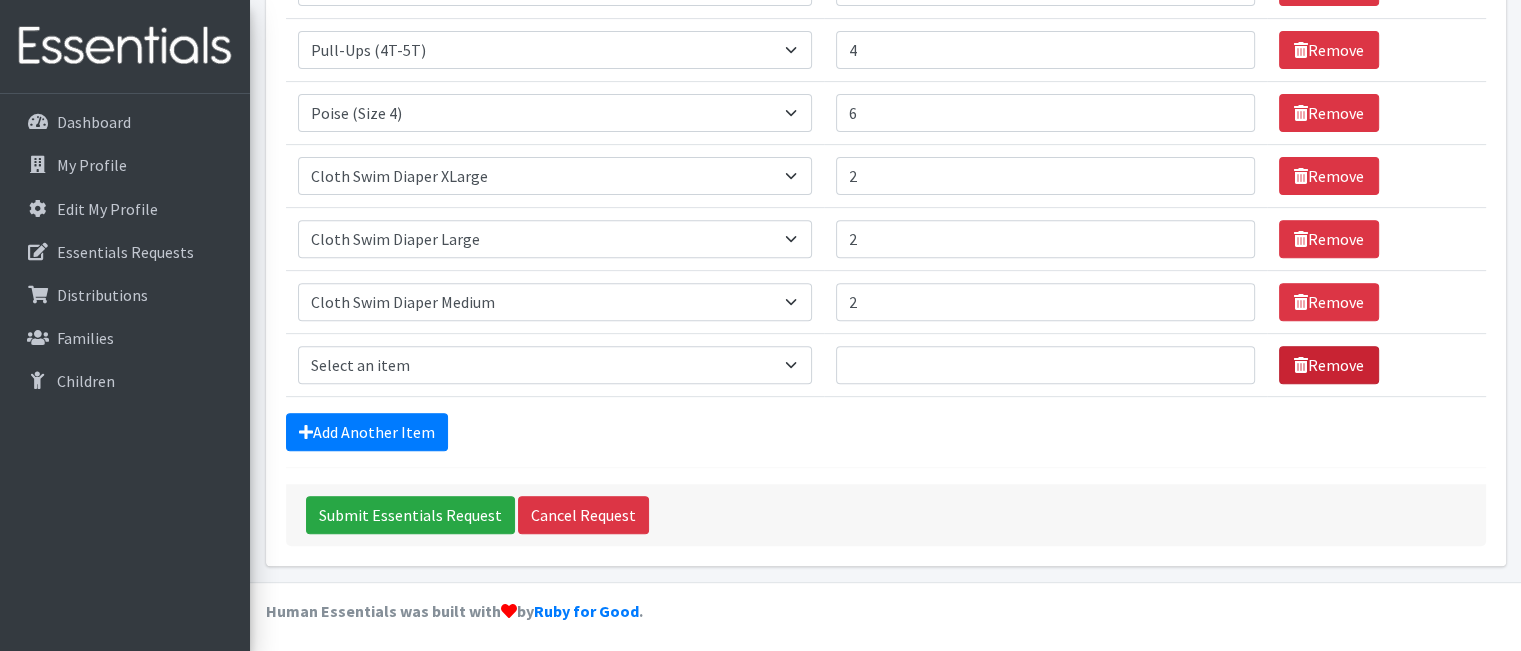 click on "Remove" at bounding box center [1329, 365] 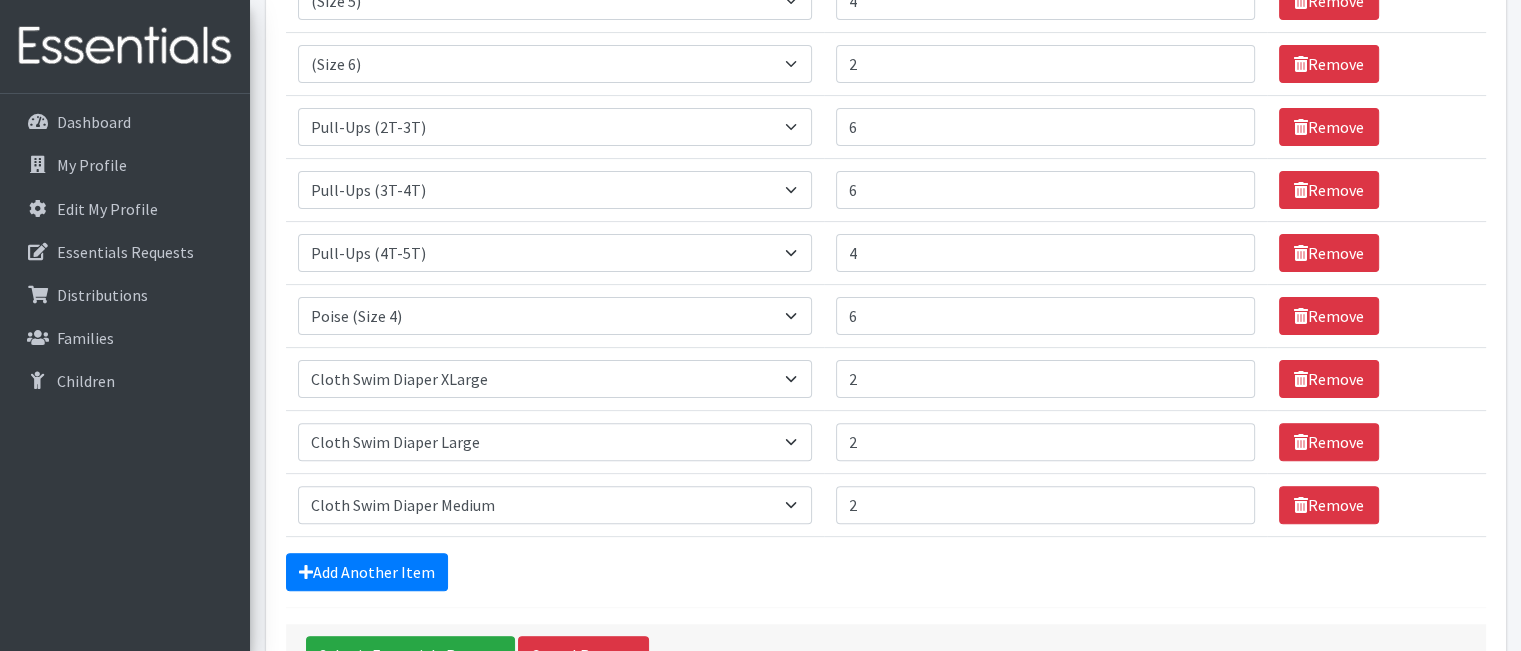 scroll, scrollTop: 535, scrollLeft: 0, axis: vertical 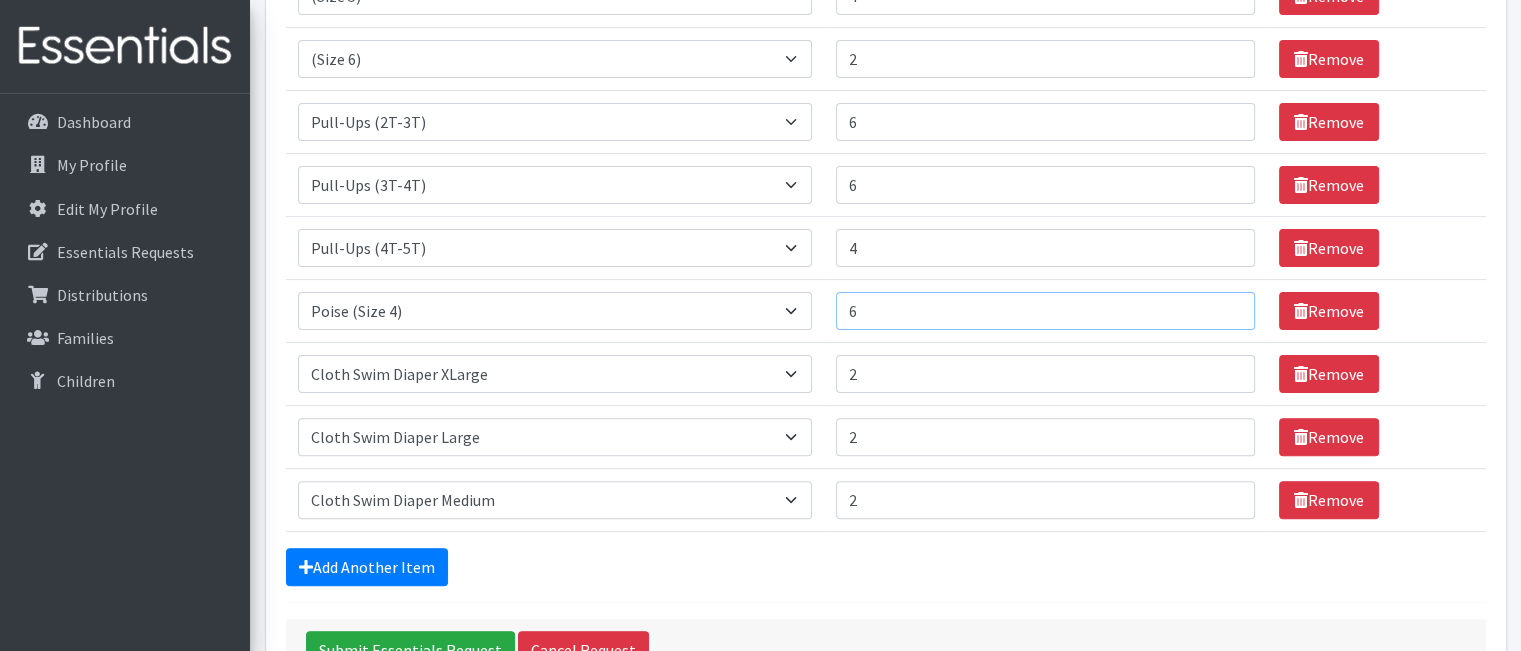 click on "6" at bounding box center [1045, 311] 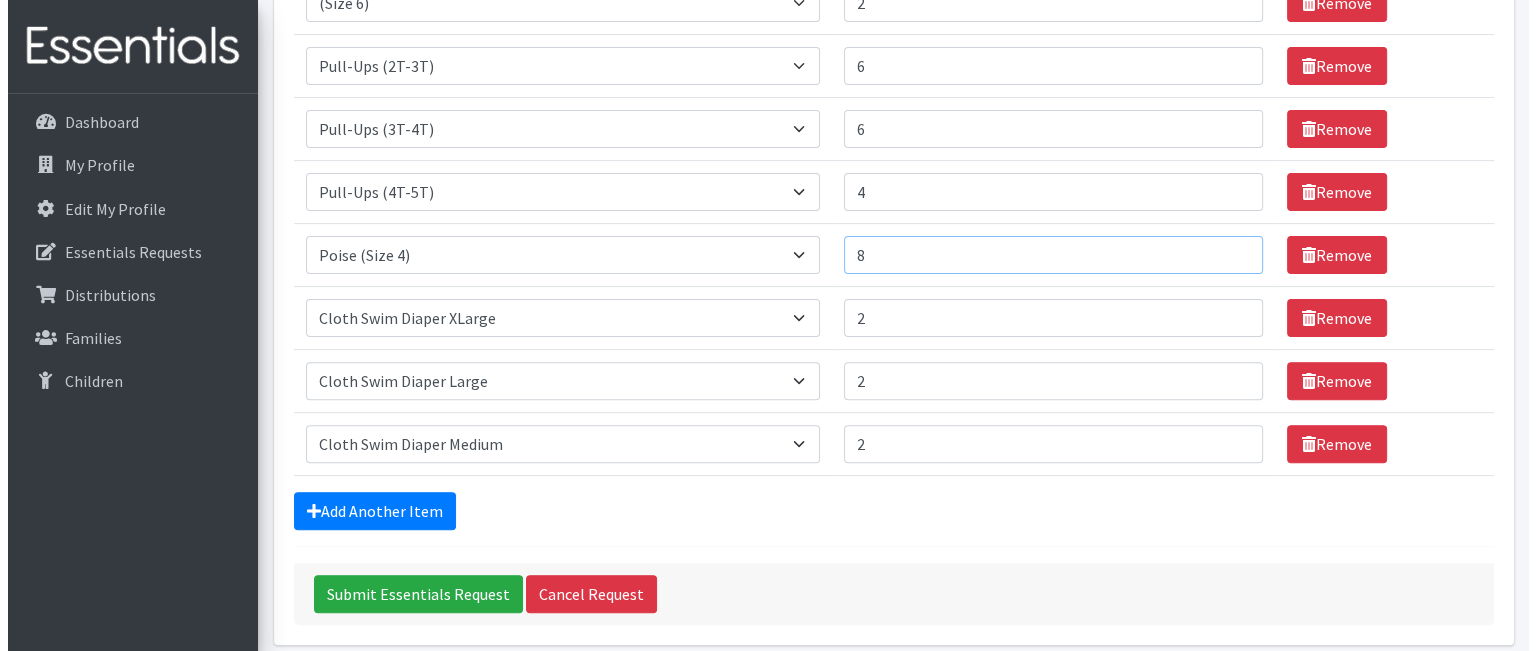 scroll, scrollTop: 596, scrollLeft: 0, axis: vertical 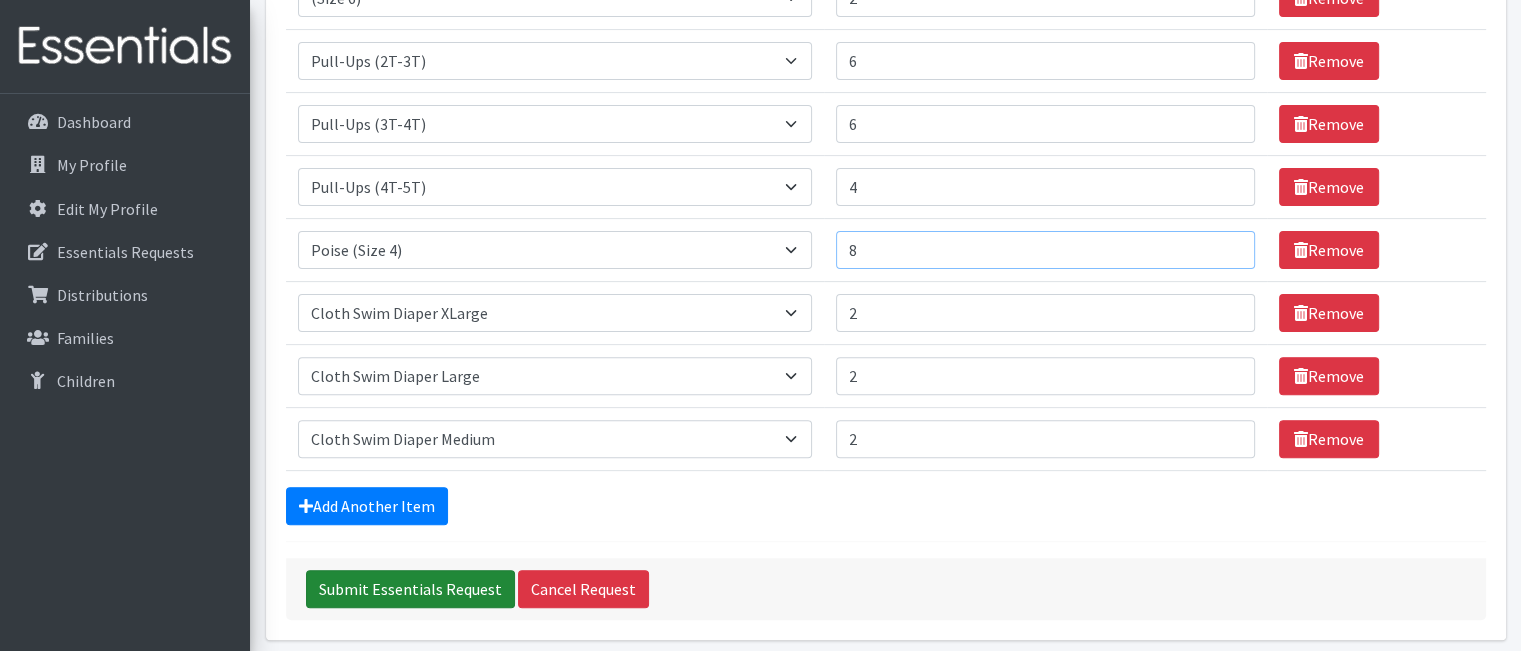 type on "8" 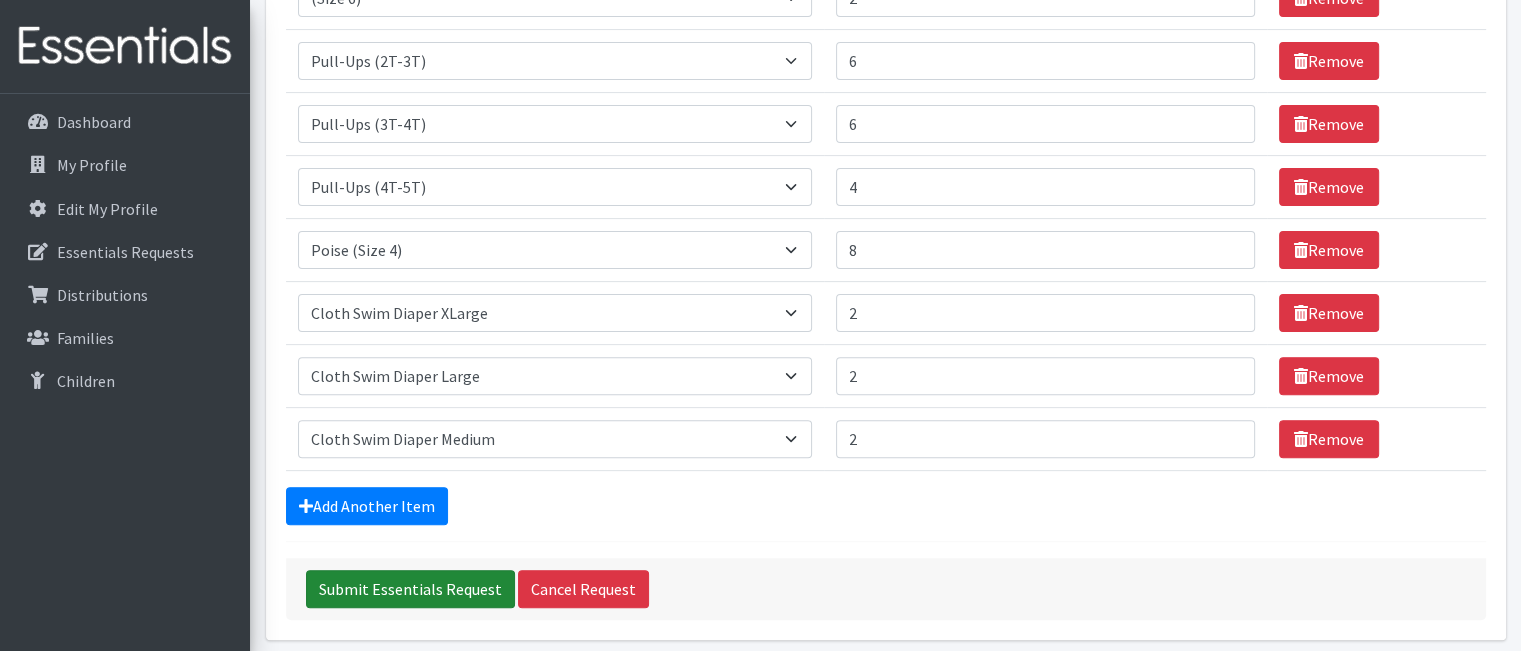 click on "Submit Essentials Request" at bounding box center [410, 589] 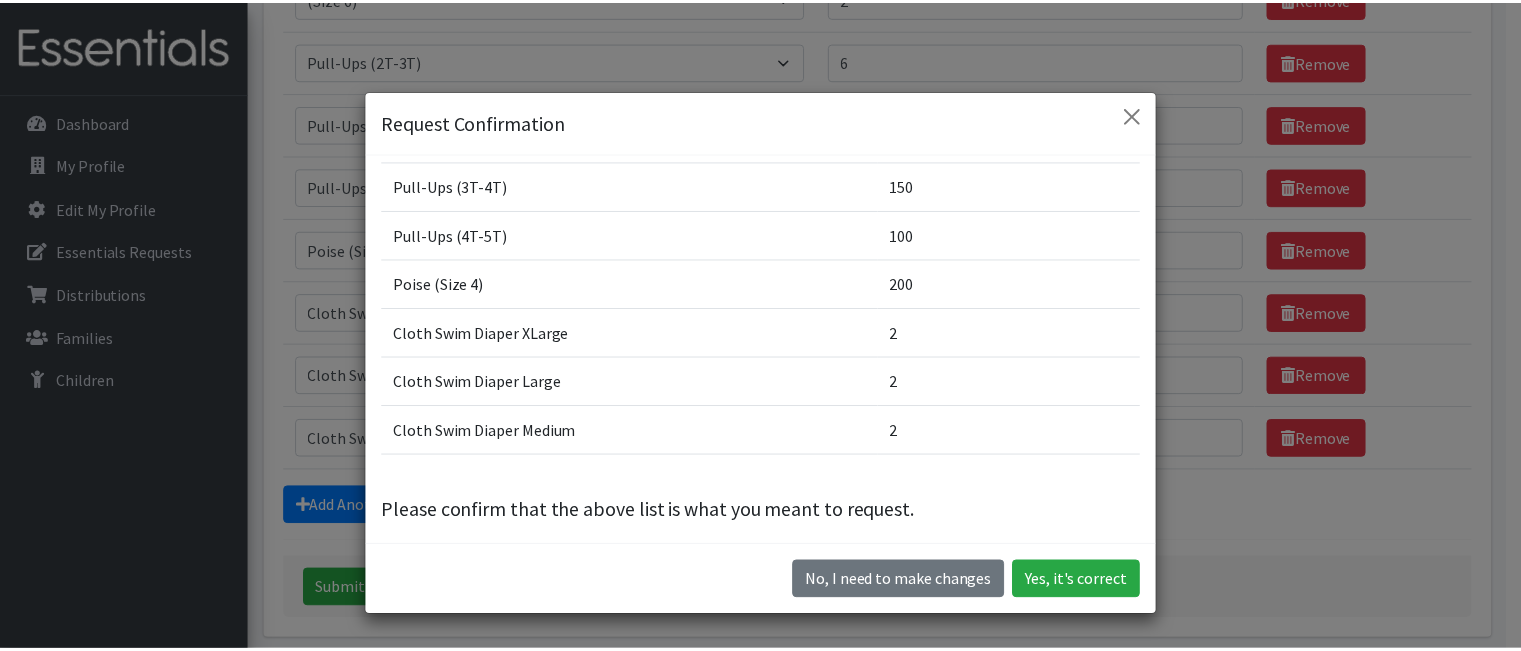 scroll, scrollTop: 364, scrollLeft: 0, axis: vertical 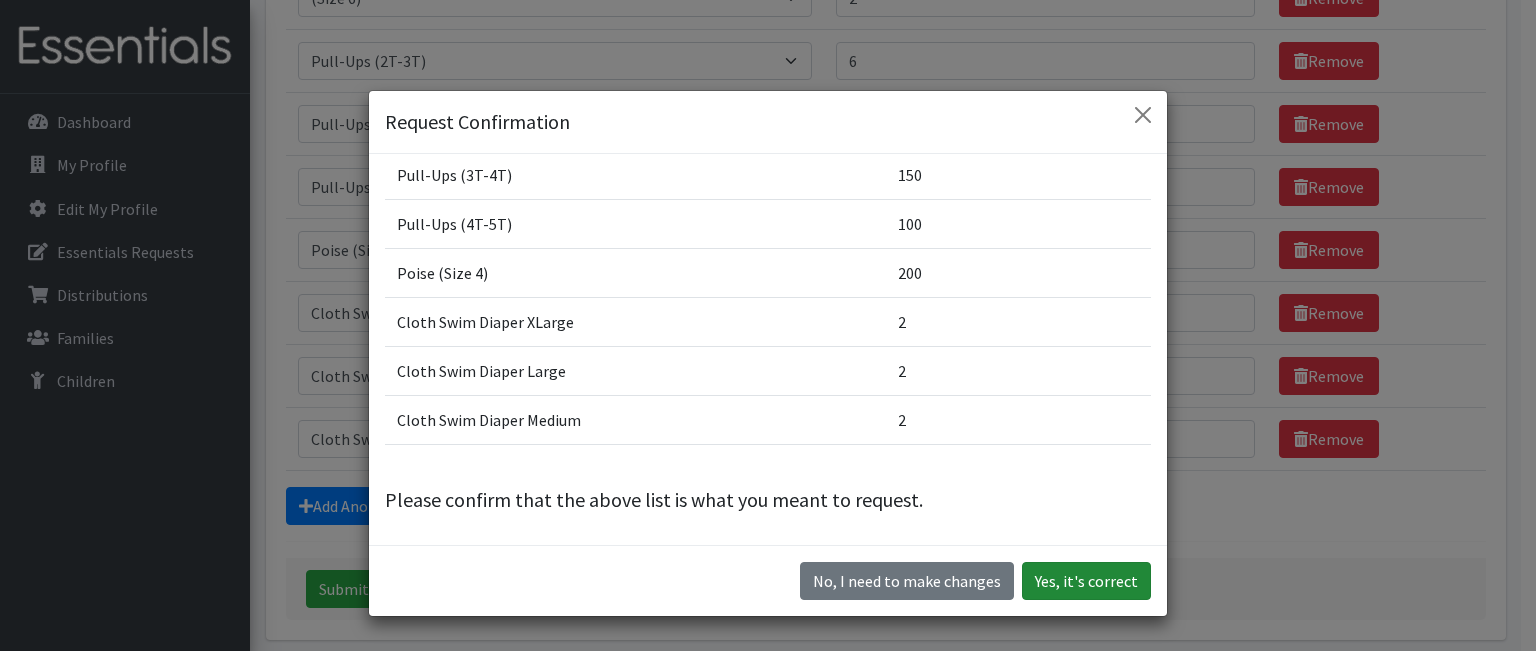 click on "Yes, it's correct" at bounding box center [1086, 581] 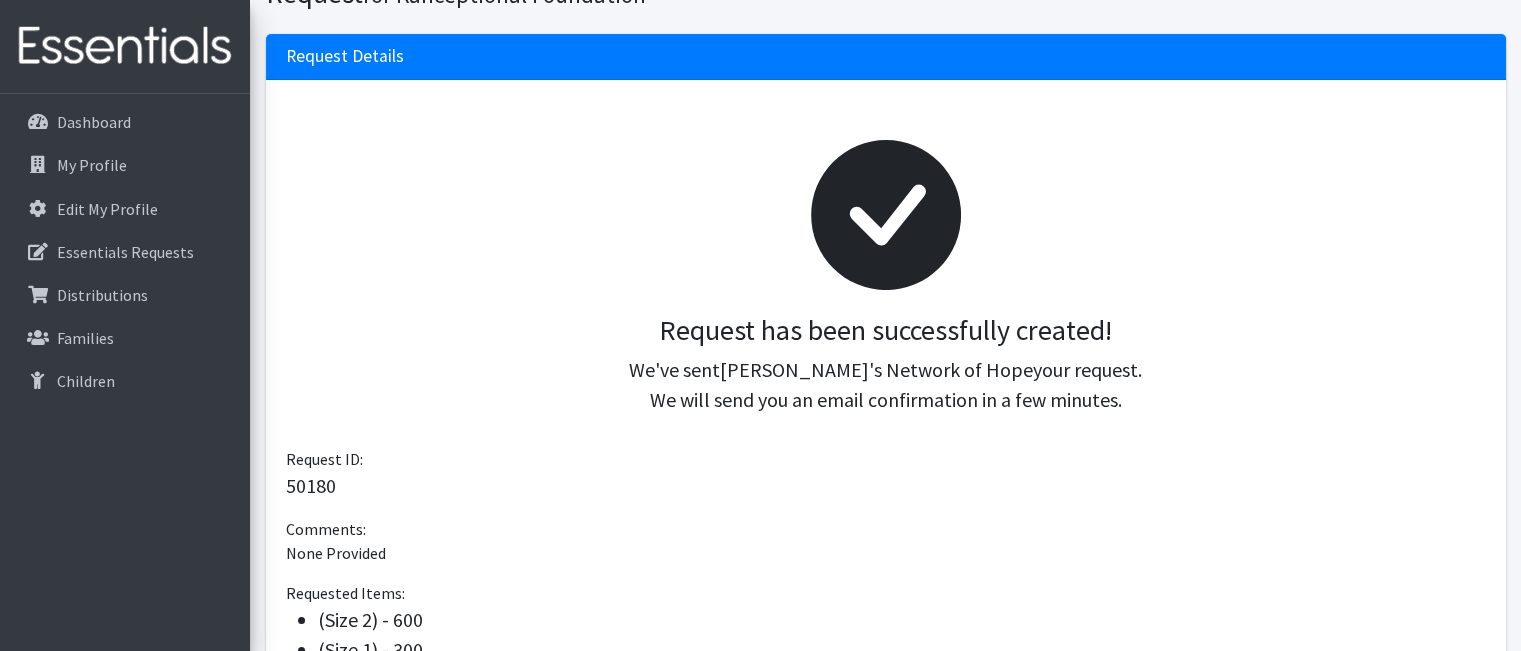 scroll, scrollTop: 166, scrollLeft: 0, axis: vertical 